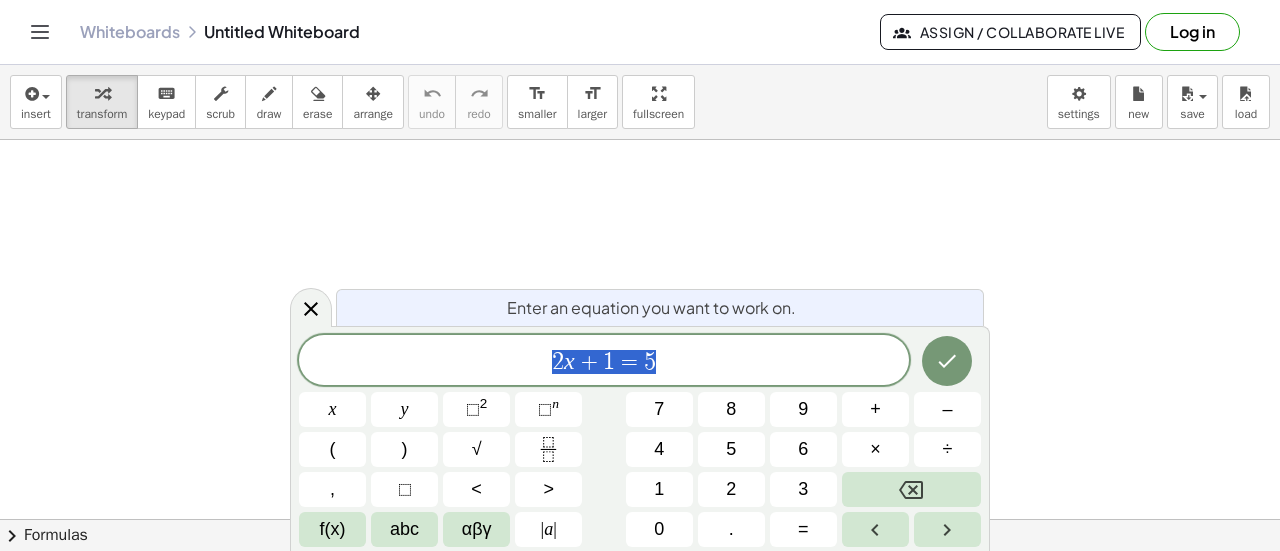 scroll, scrollTop: 0, scrollLeft: 0, axis: both 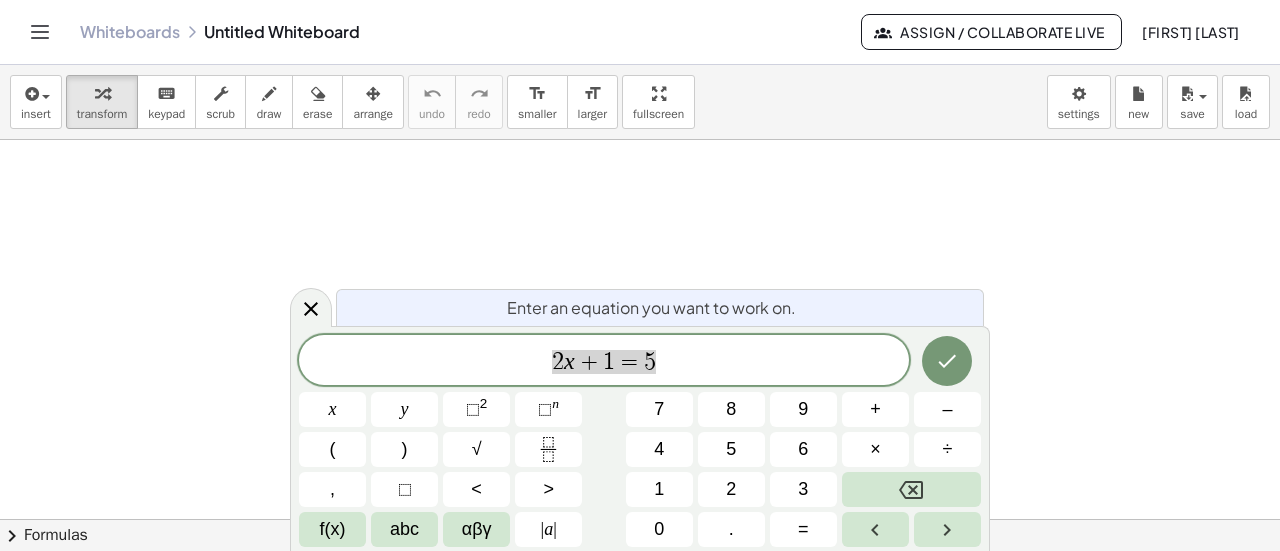 click on "2 x + 1 = 5" at bounding box center (604, 362) 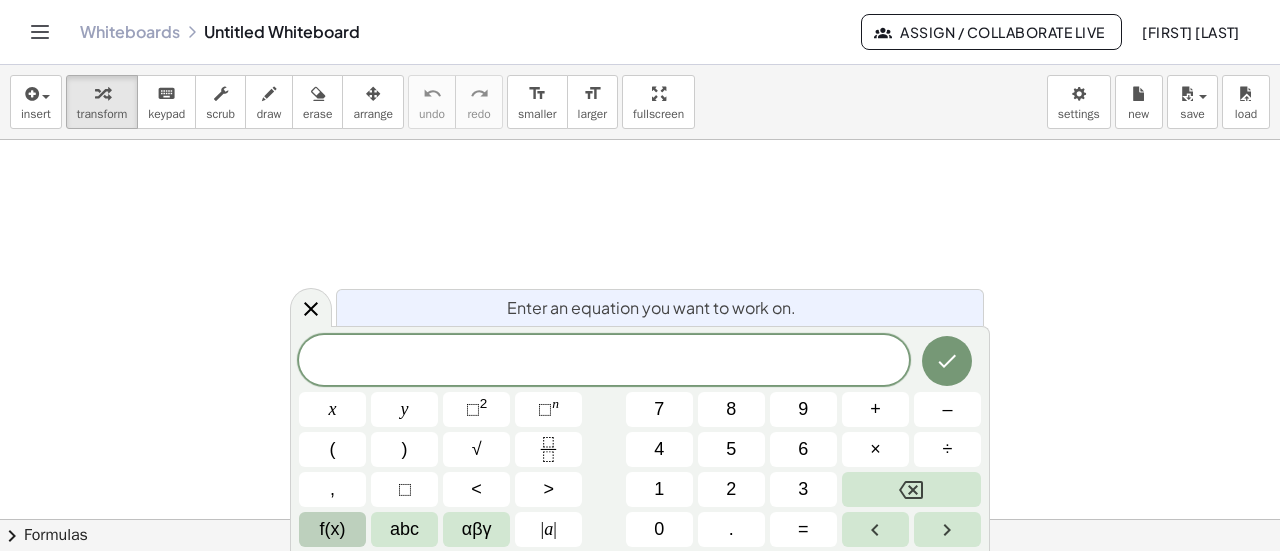 click on "f(x)" at bounding box center [333, 529] 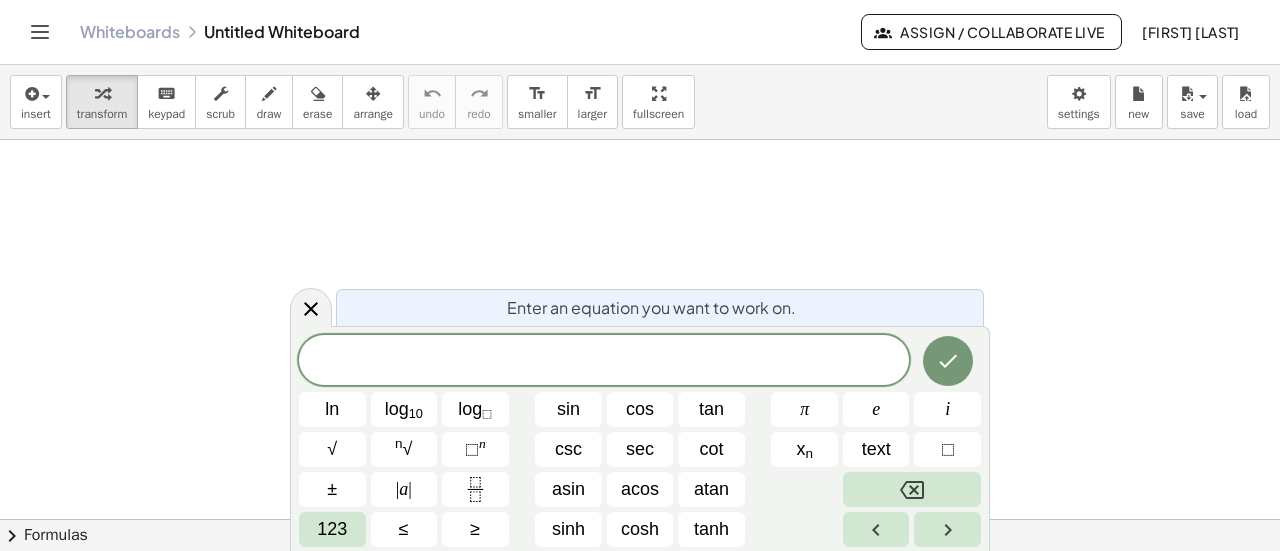 scroll, scrollTop: 678, scrollLeft: 0, axis: vertical 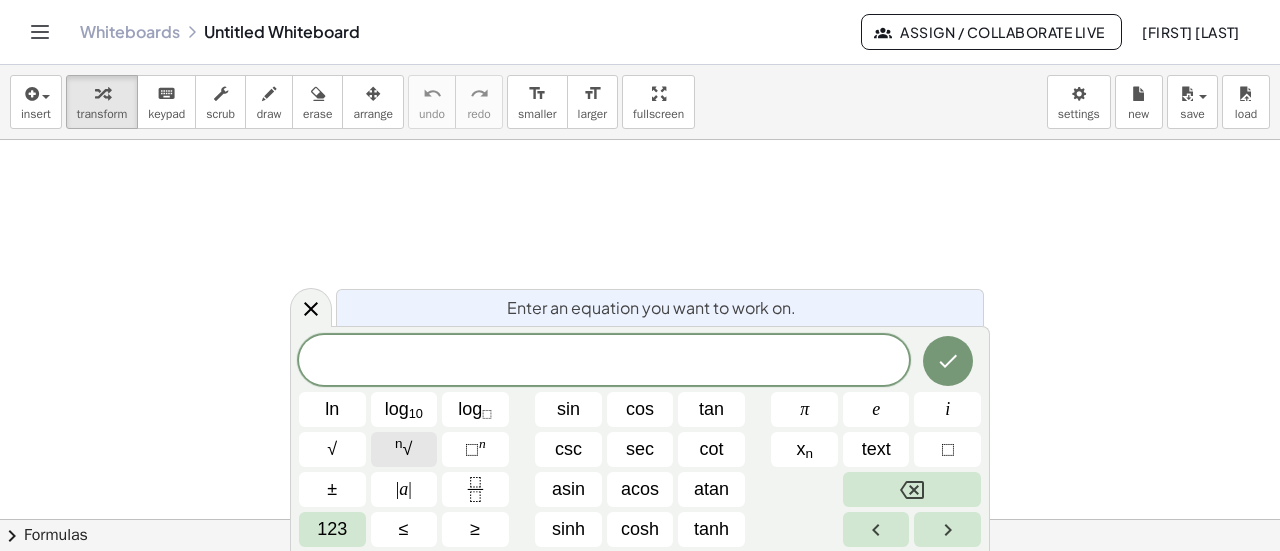 click on "n √" at bounding box center [404, 449] 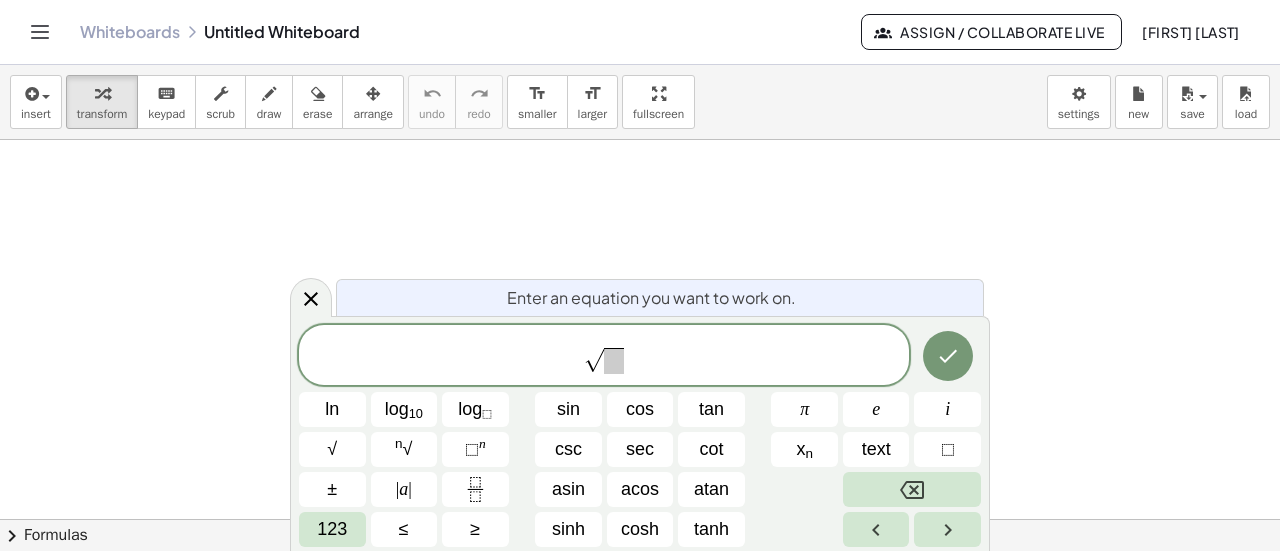 scroll, scrollTop: 952, scrollLeft: 0, axis: vertical 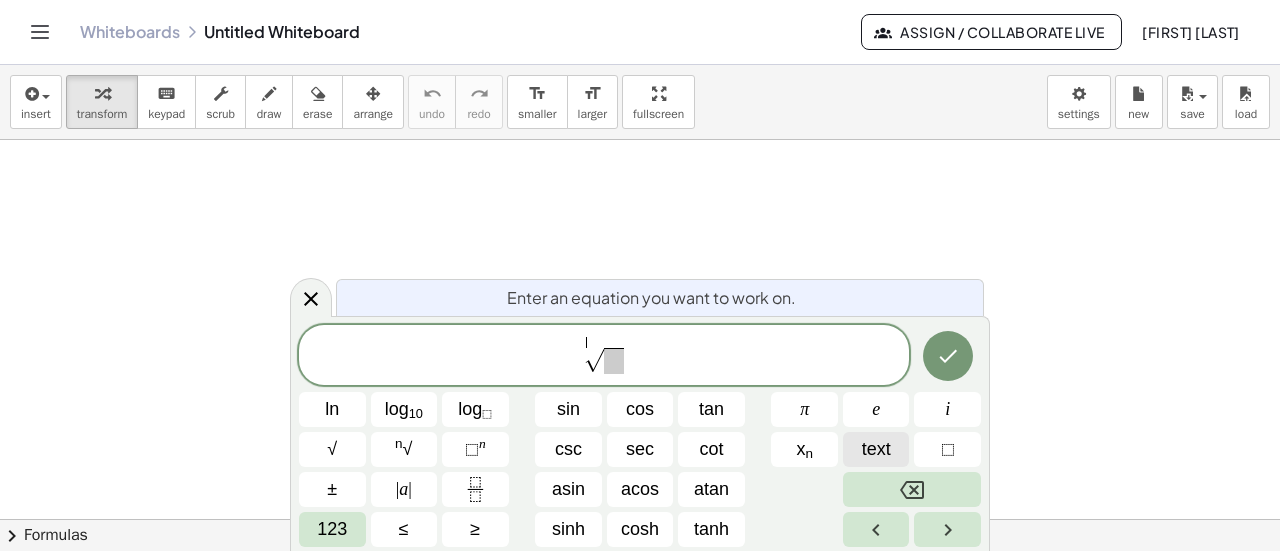 click on "text" at bounding box center (876, 449) 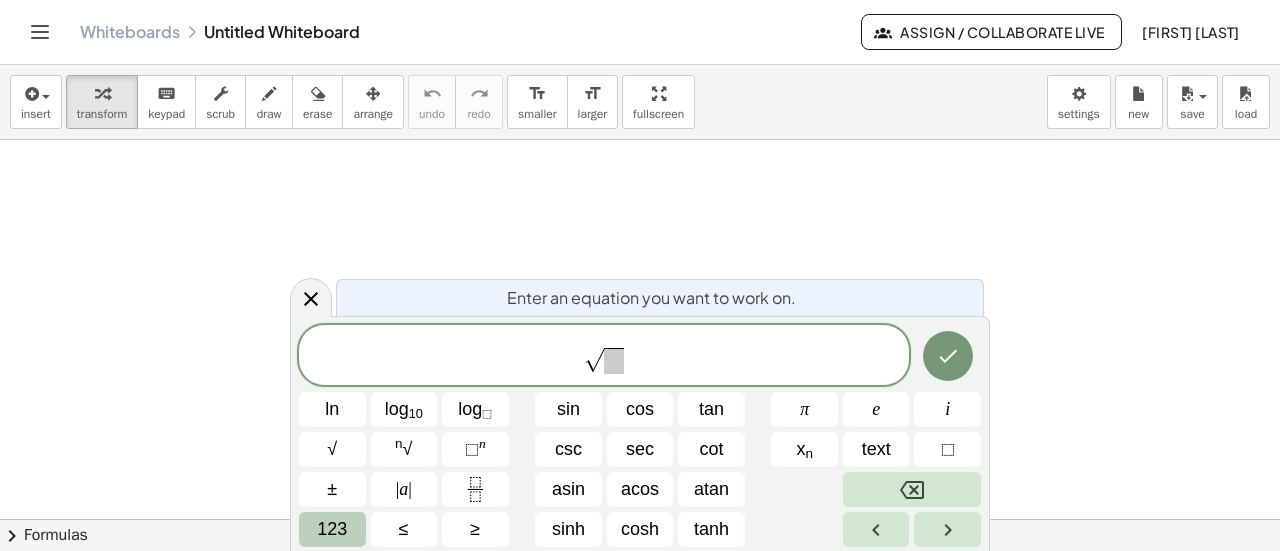 click on "123" at bounding box center [332, 529] 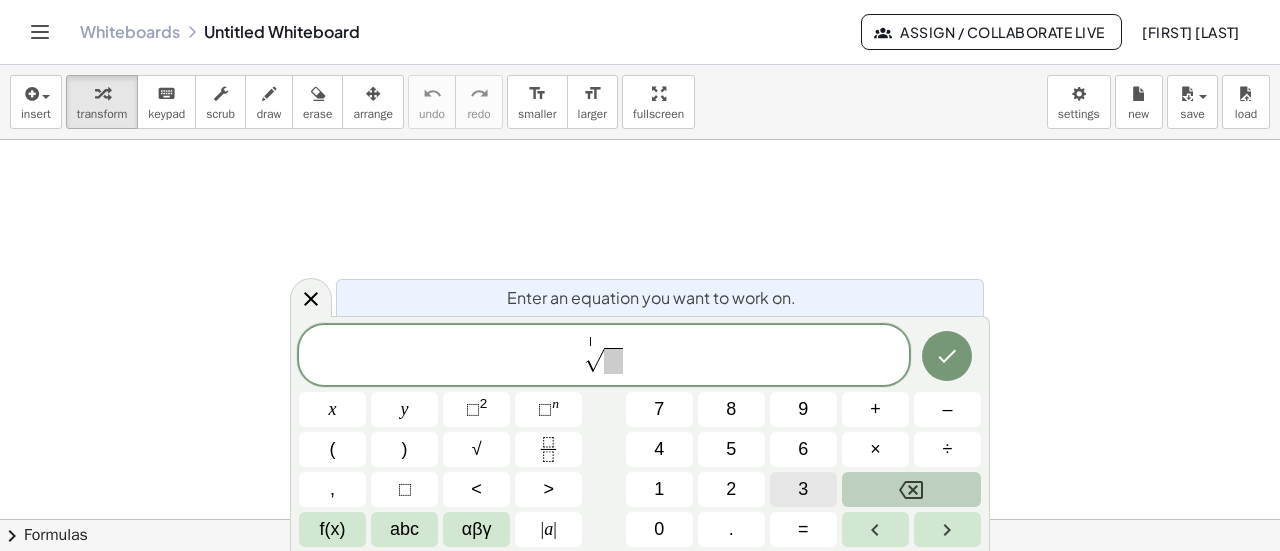 click on "3" at bounding box center (803, 489) 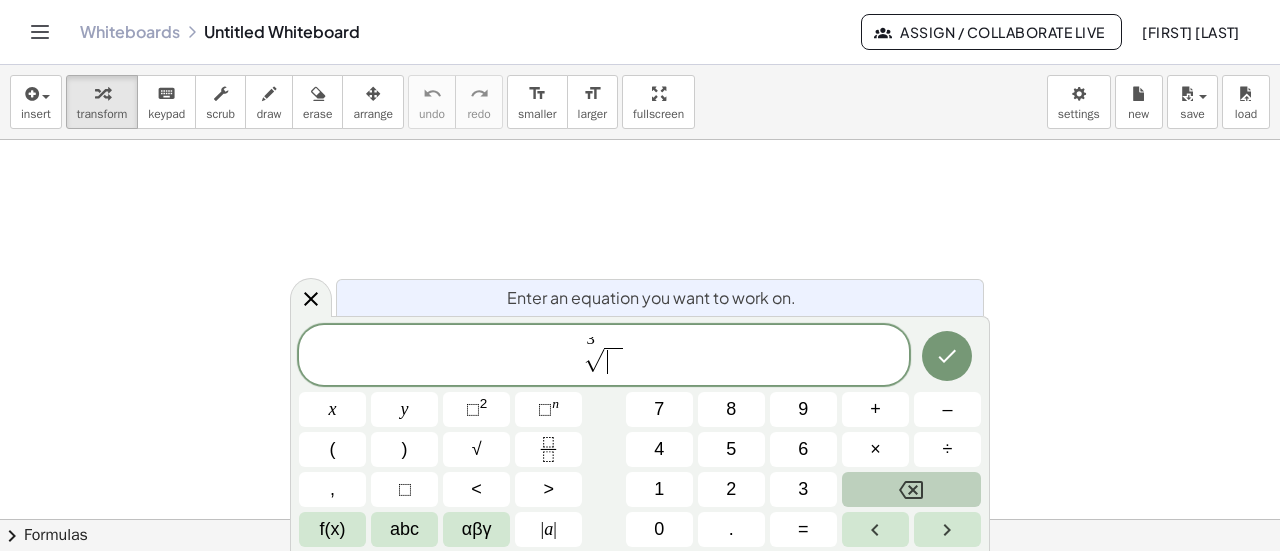 click on "​" at bounding box center [613, 361] 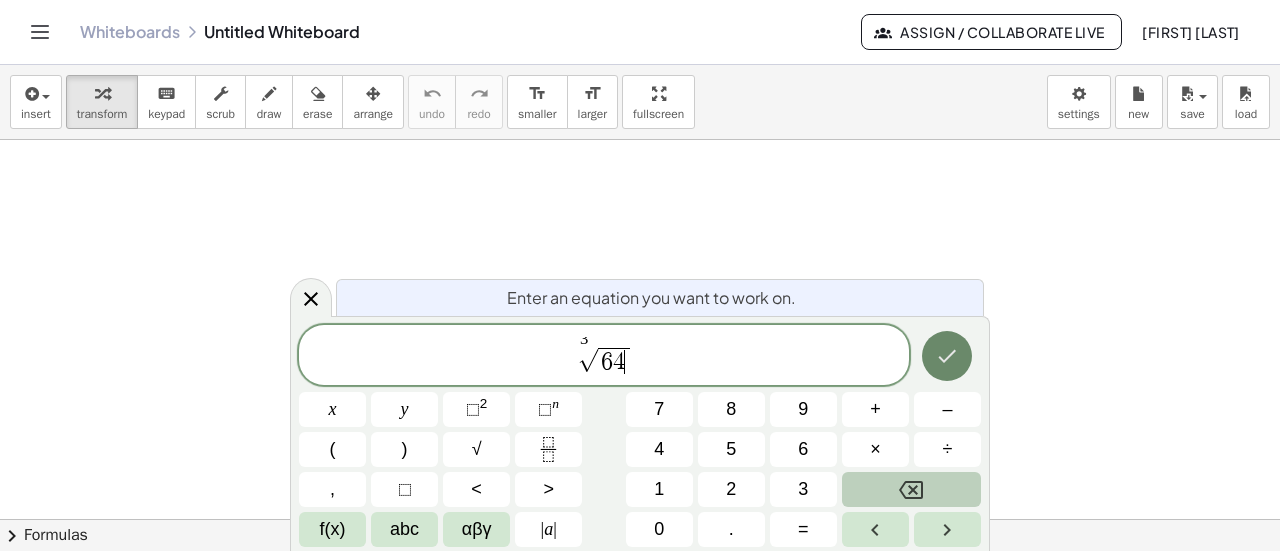 click 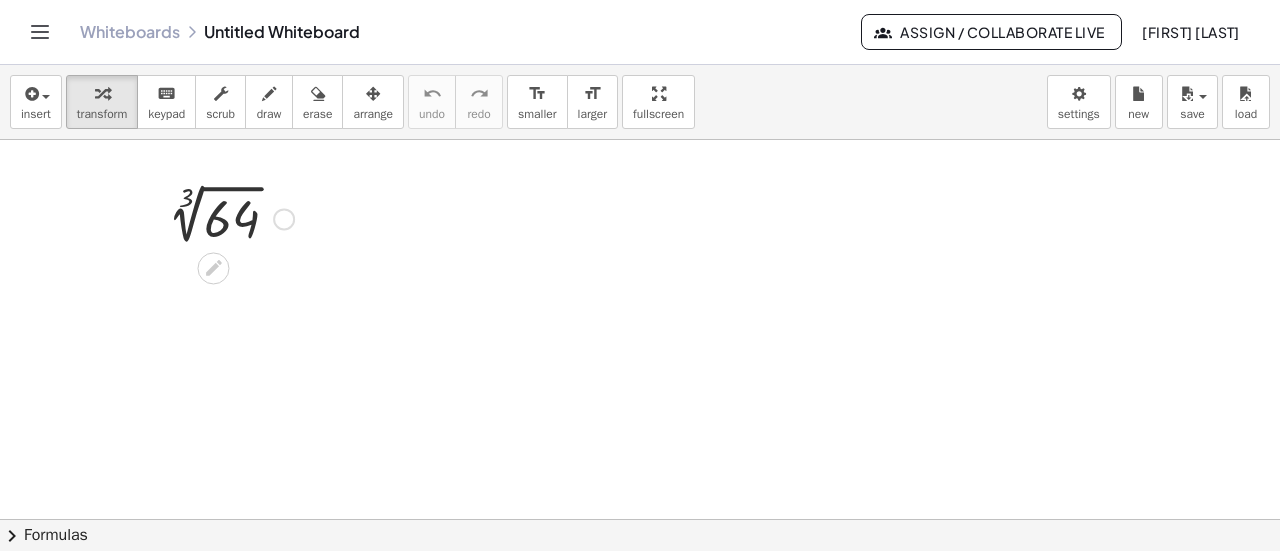 click at bounding box center [284, 219] 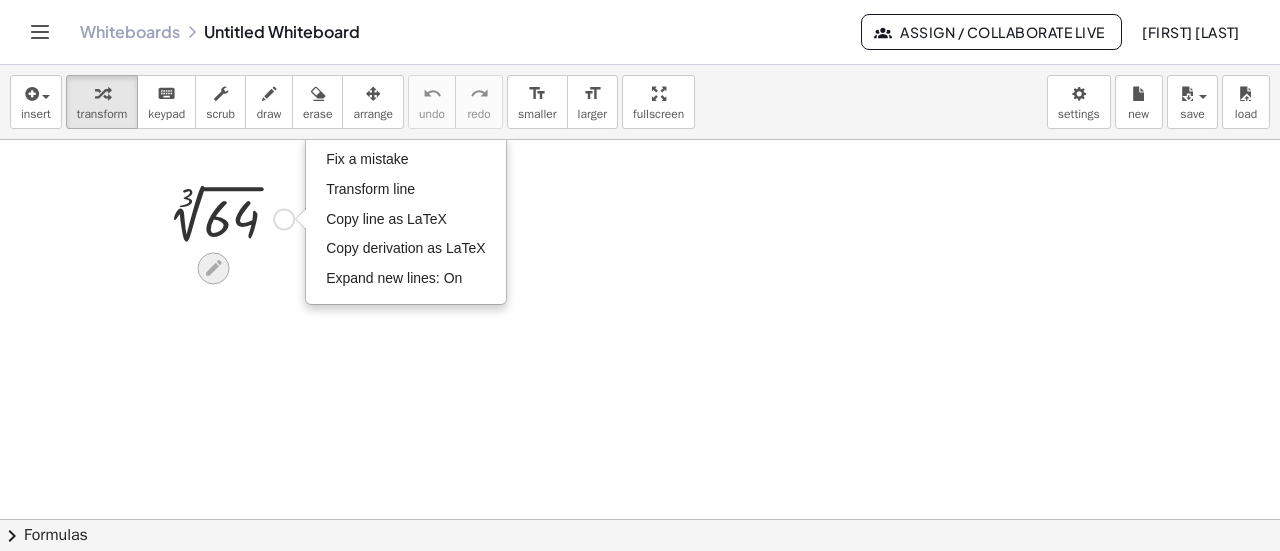 click 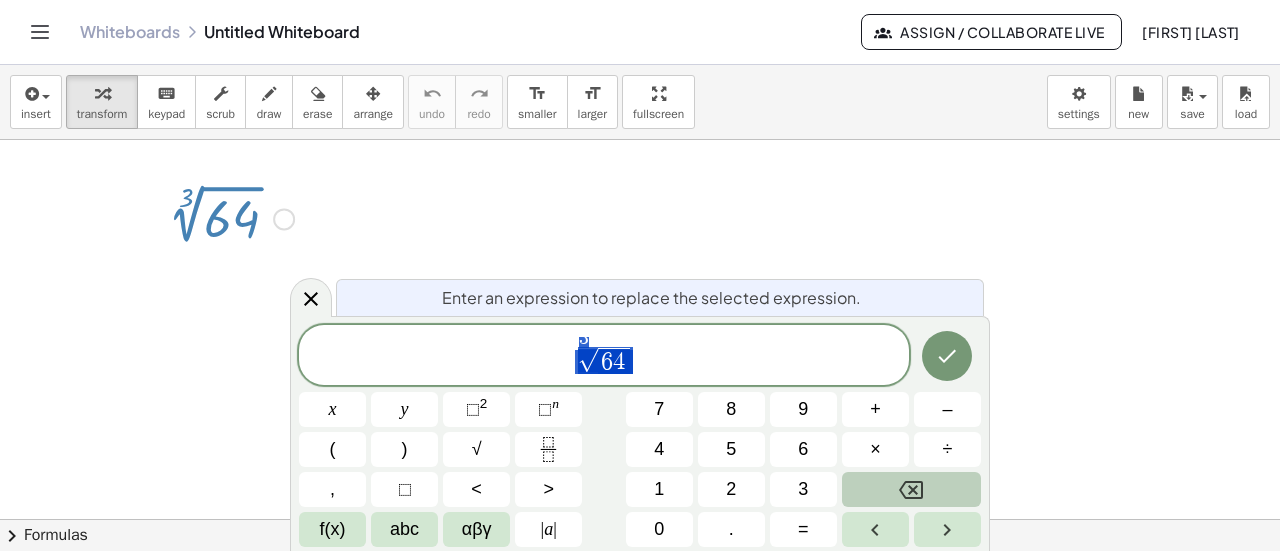 click at bounding box center (640, -51) 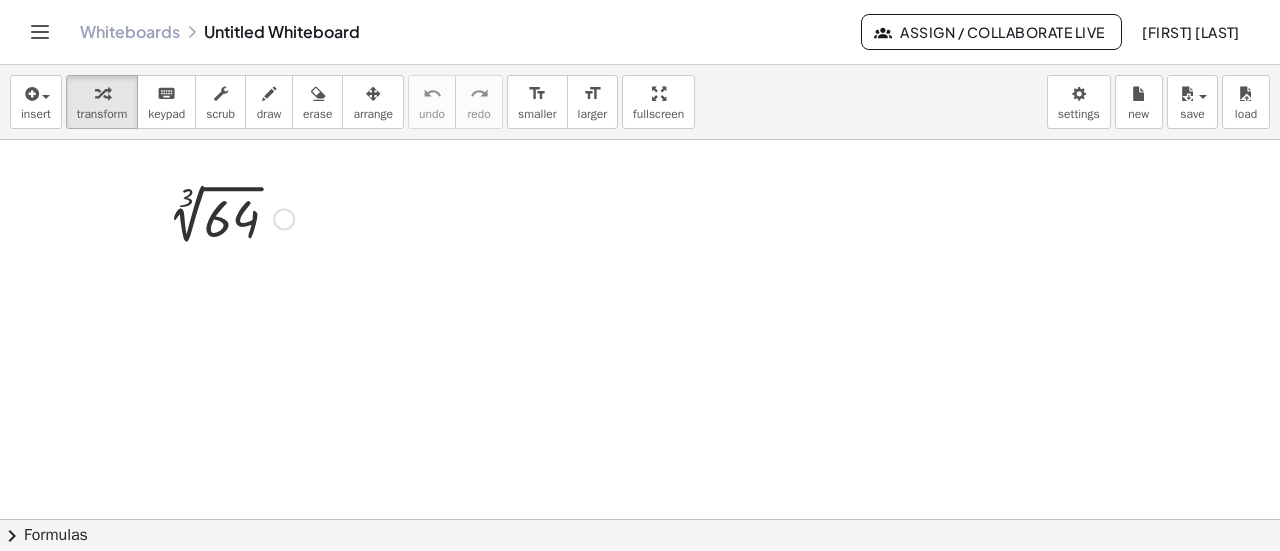 click at bounding box center [225, 217] 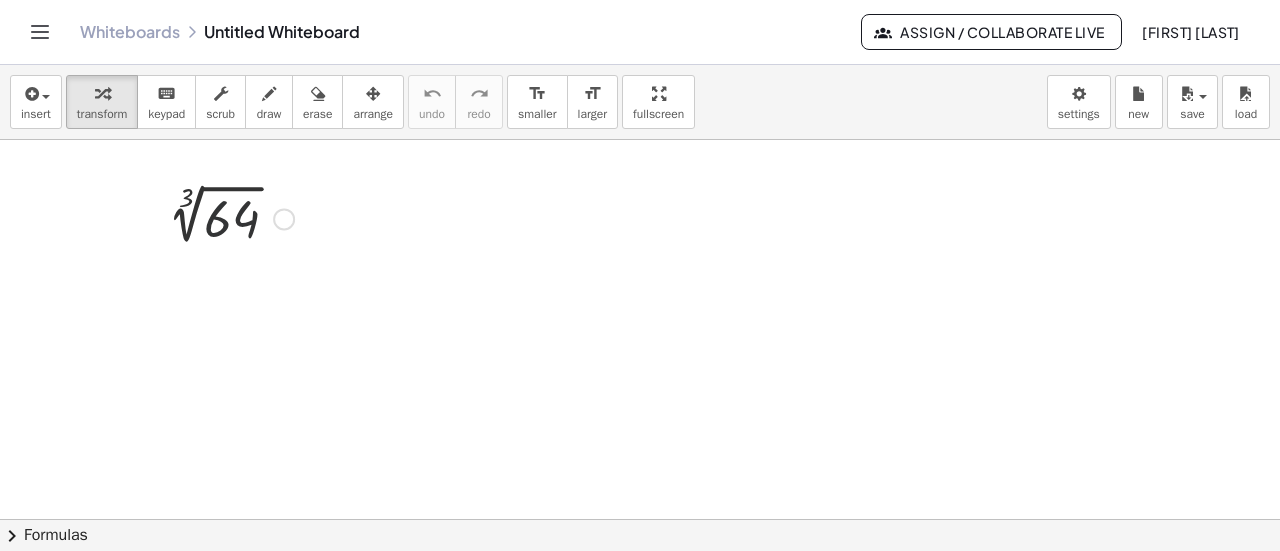 click at bounding box center (225, 217) 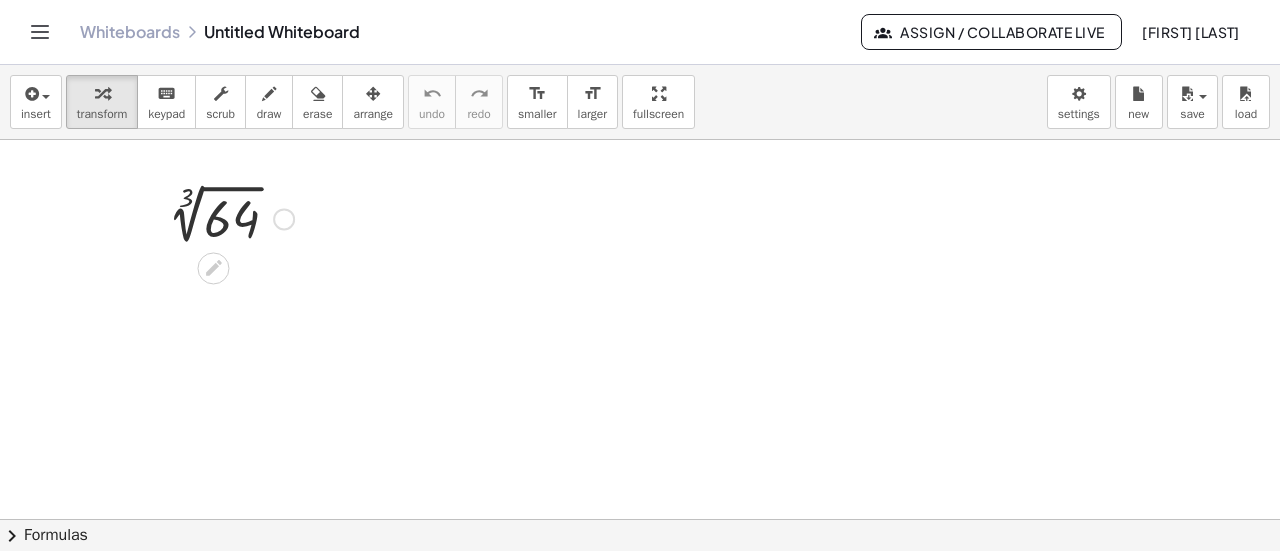 click on "Fix a mistake Transform line Copy line as LaTeX Copy derivation as LaTeX Expand new lines: On" at bounding box center (284, 219) 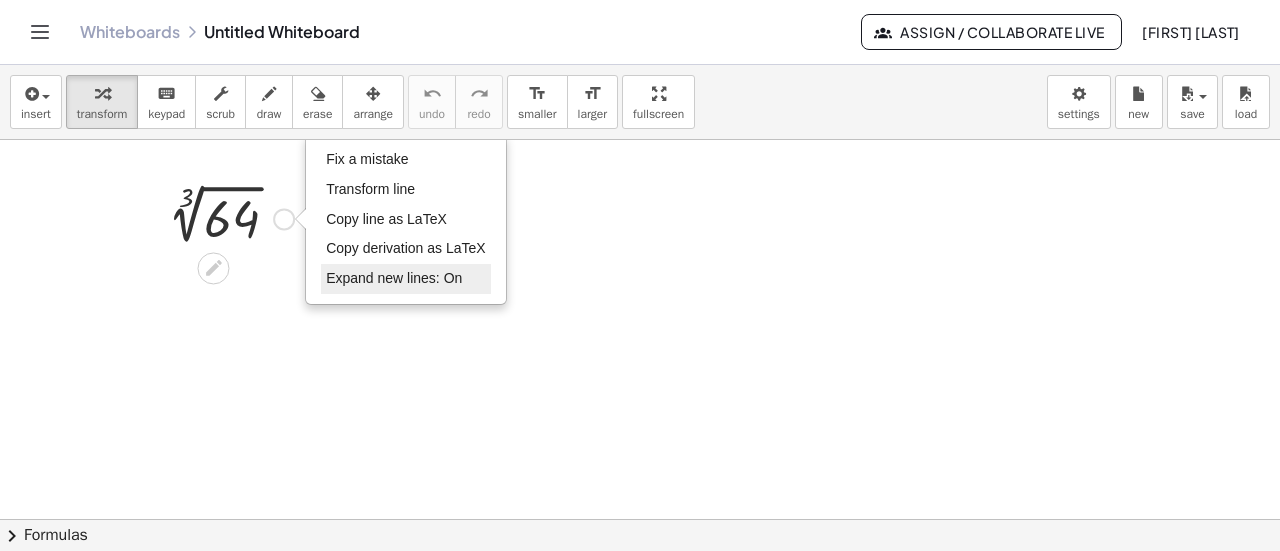 click on "Expand new lines: On" at bounding box center (394, 278) 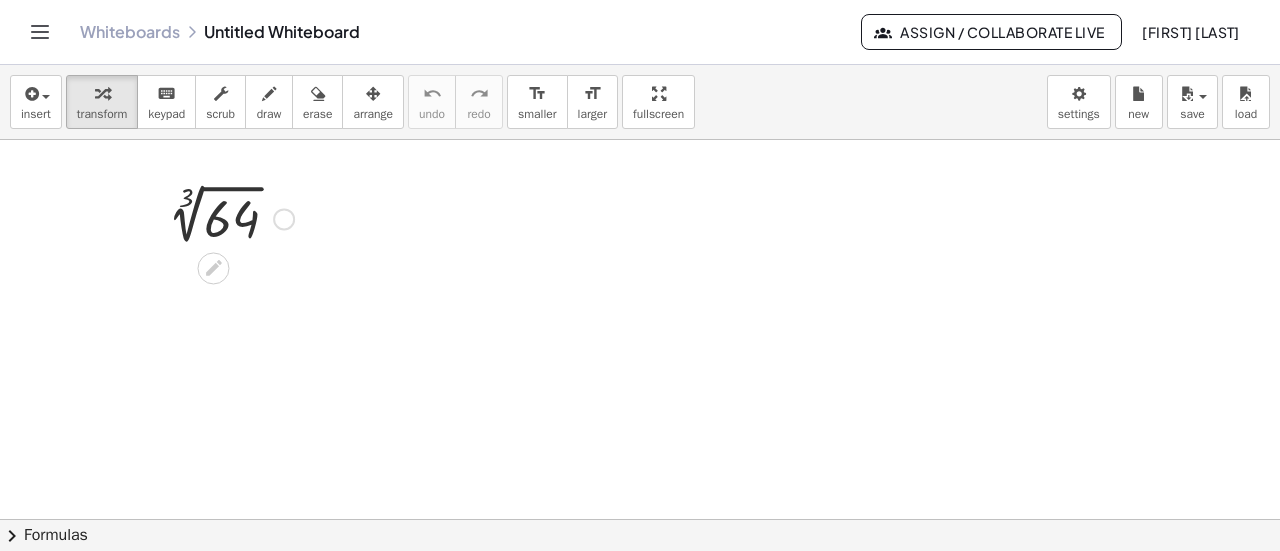 click on "Fix a mistake Transform line Copy line as LaTeX Copy derivation as LaTeX Expand new lines: On" at bounding box center (284, 219) 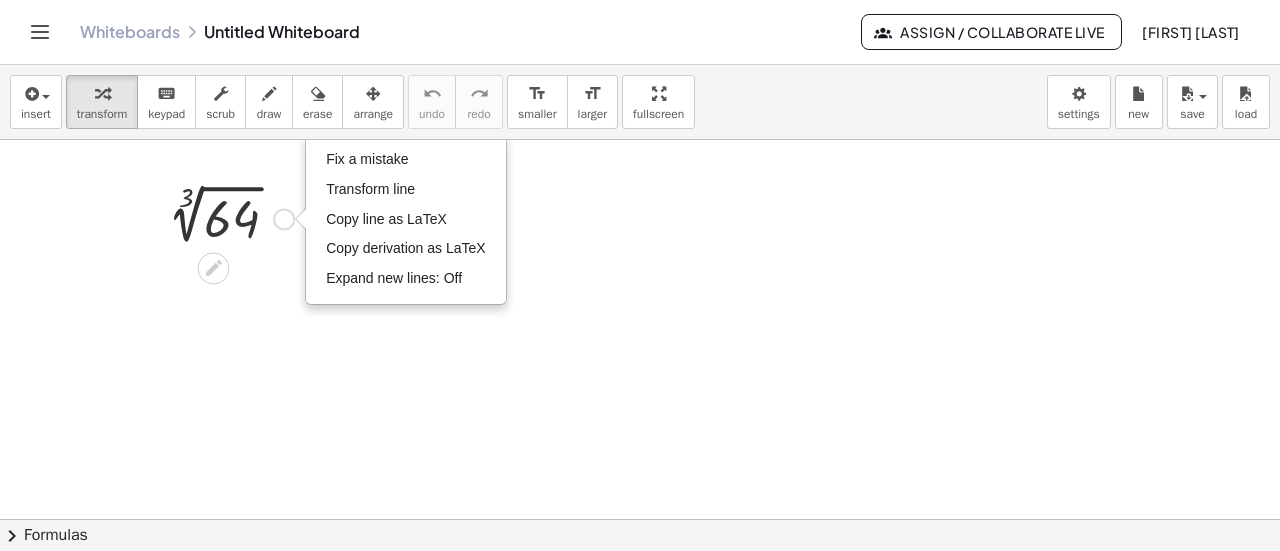 click at bounding box center [225, 217] 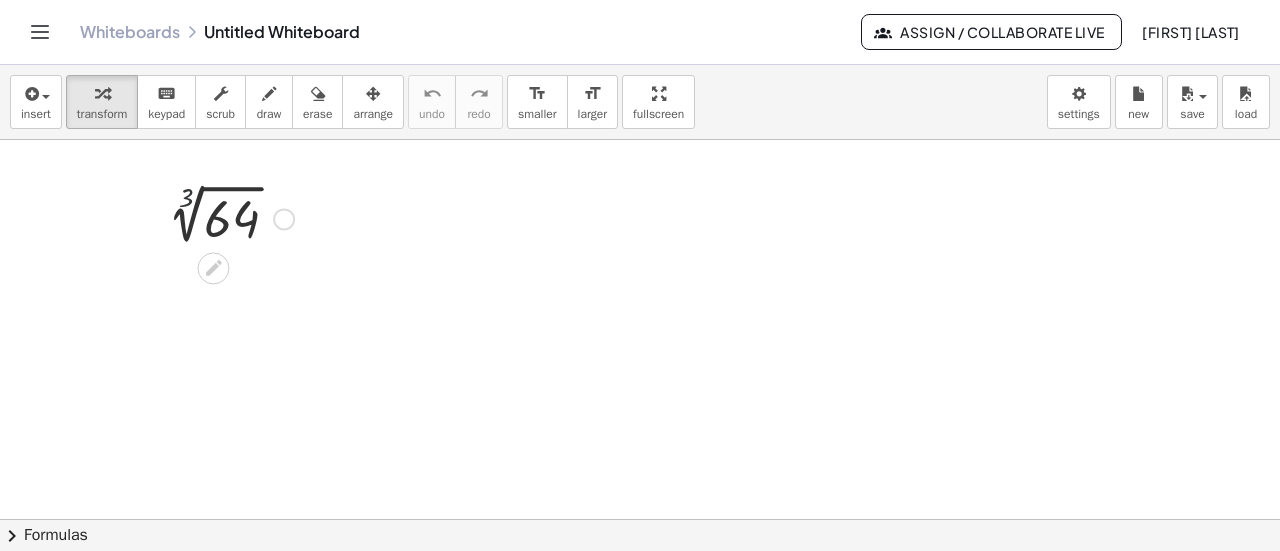 click at bounding box center (225, 217) 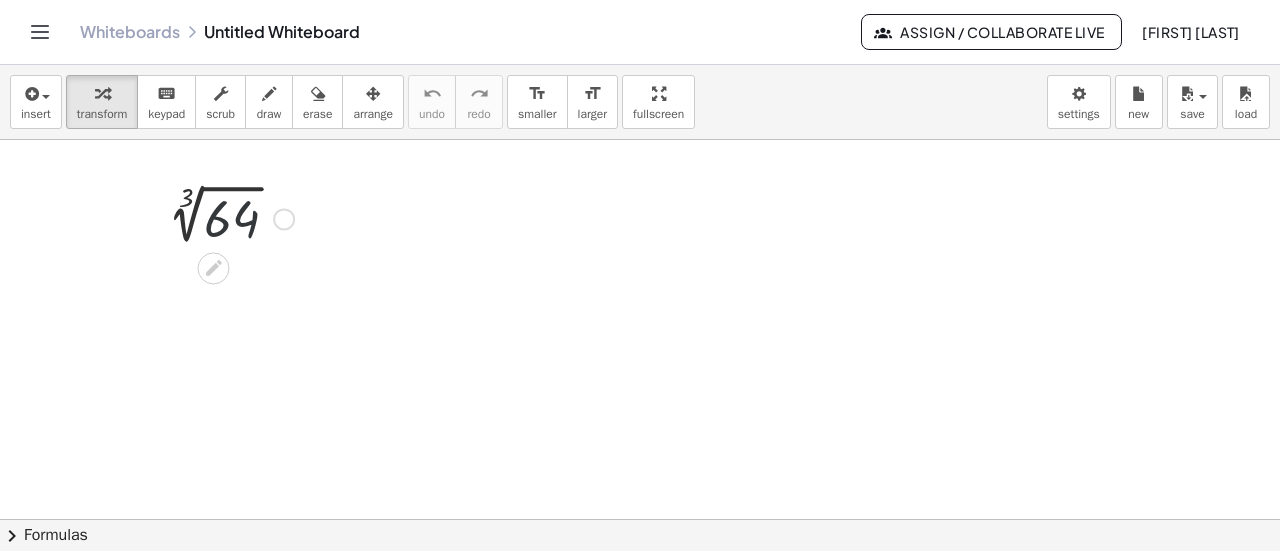click at bounding box center [225, 217] 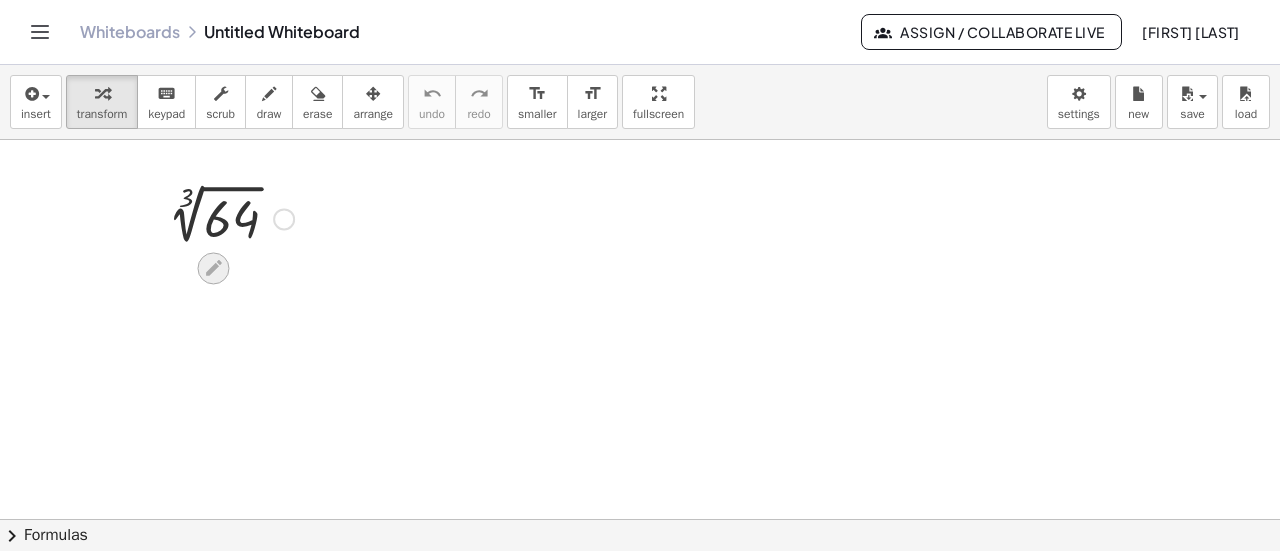 click 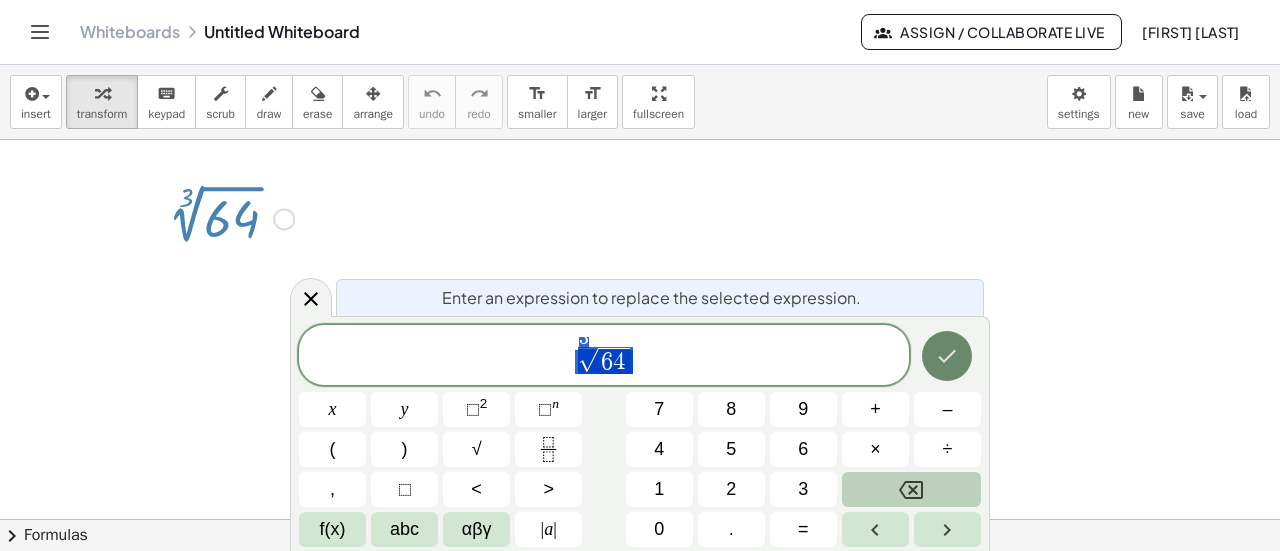 click 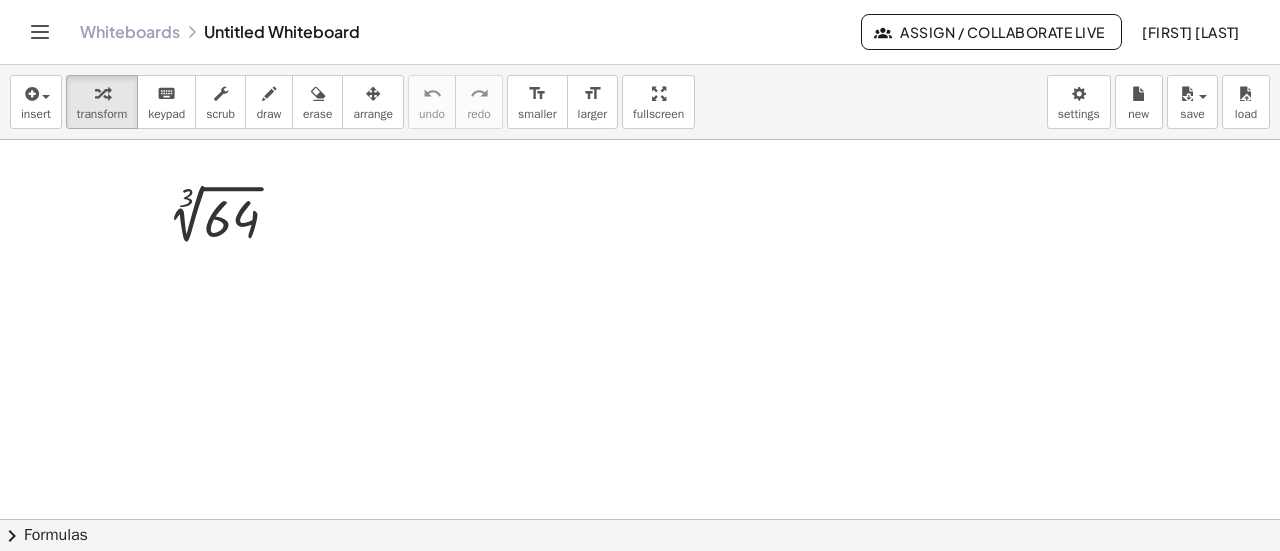 click at bounding box center [640, -51] 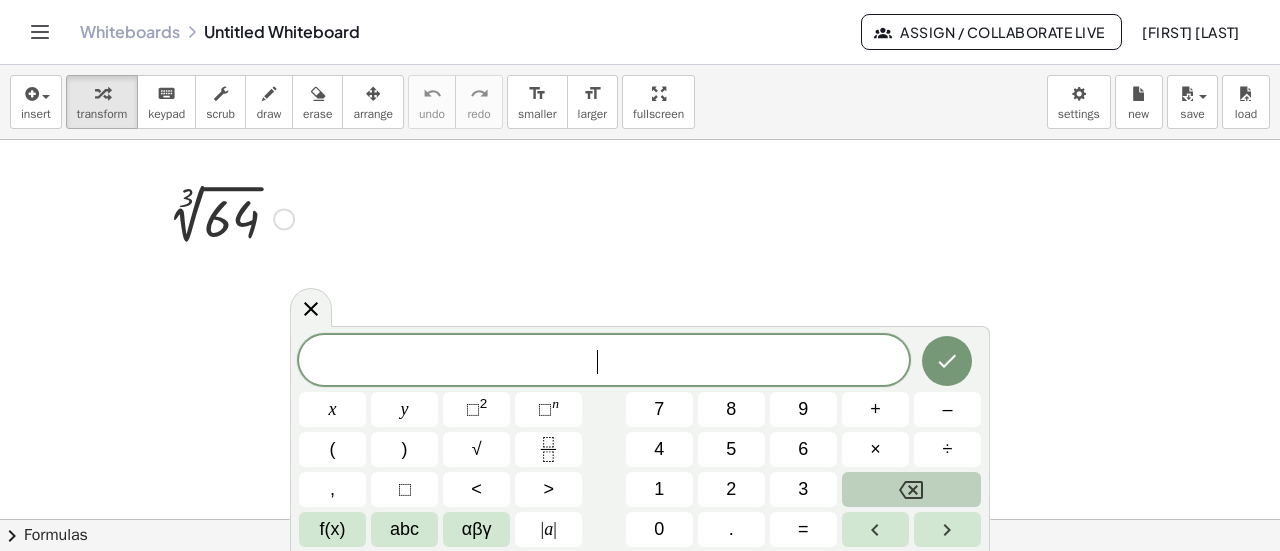 click at bounding box center [225, 217] 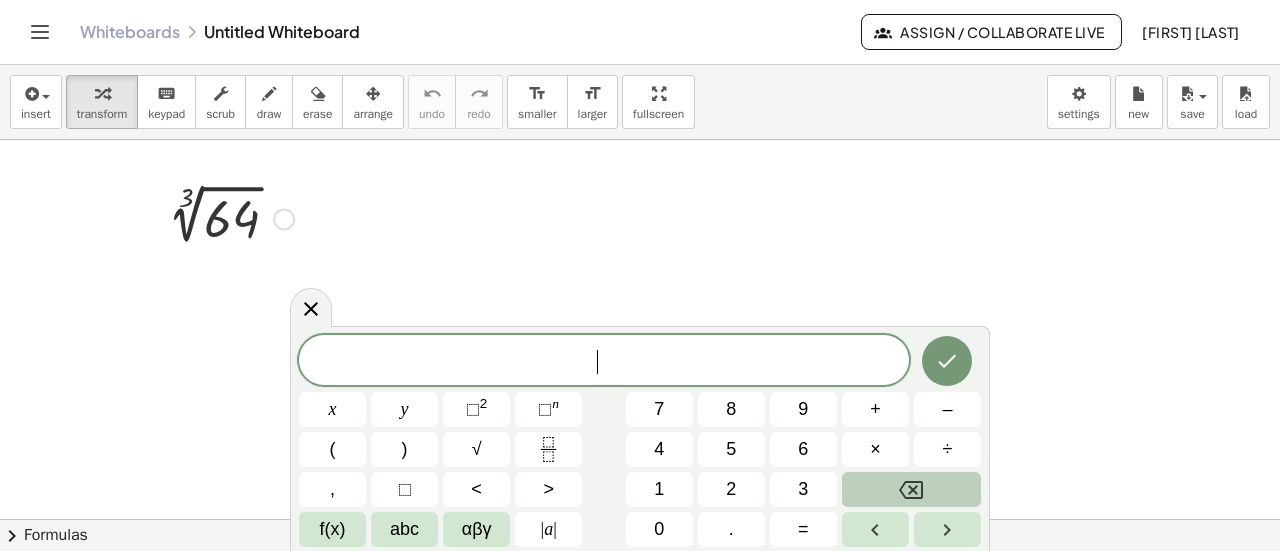 click at bounding box center [225, 217] 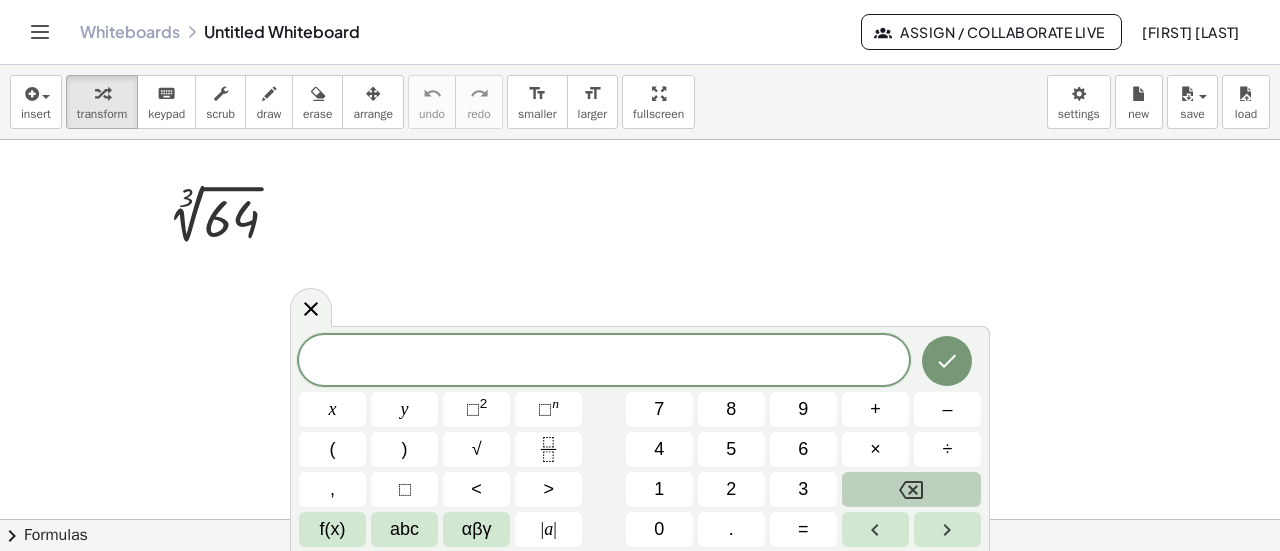 click at bounding box center [640, -51] 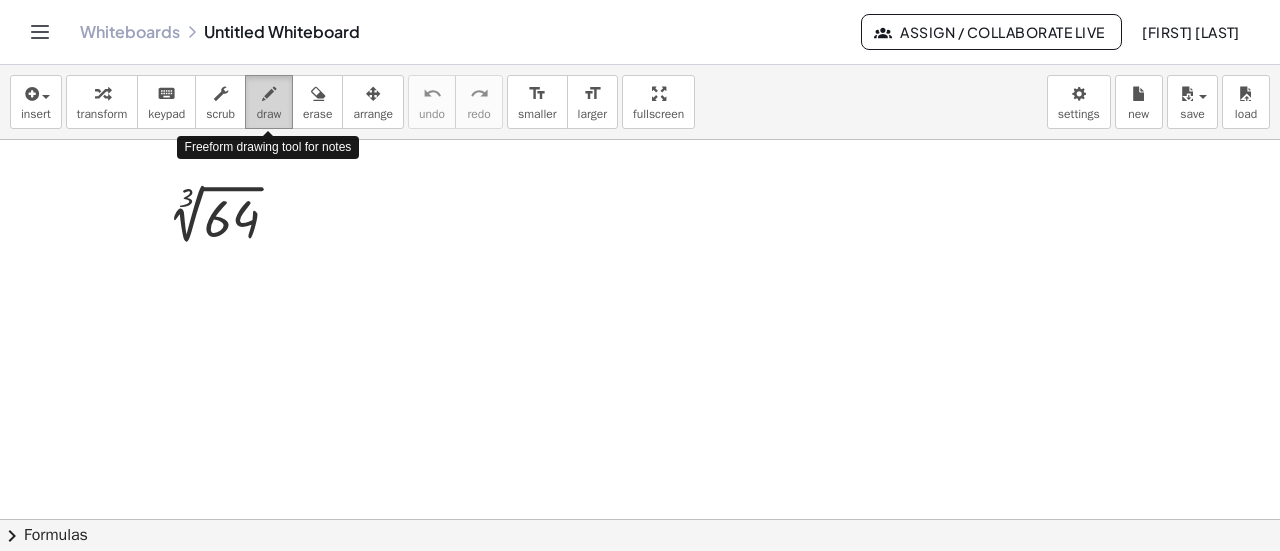 click on "draw" at bounding box center [269, 114] 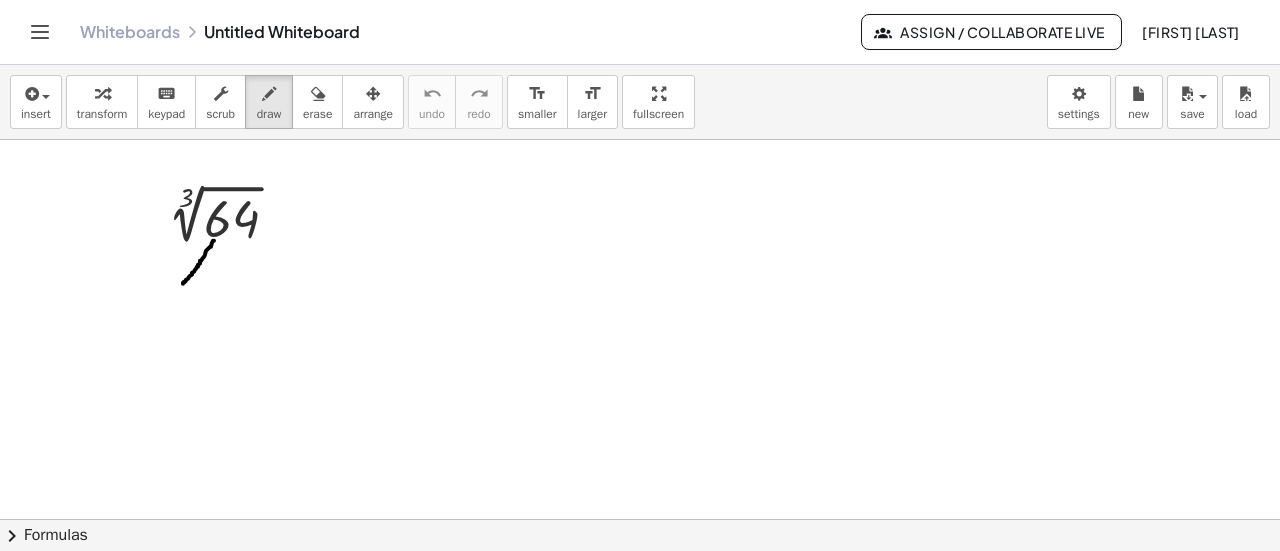 drag, startPoint x: 214, startPoint y: 239, endPoint x: 183, endPoint y: 282, distance: 53.009434 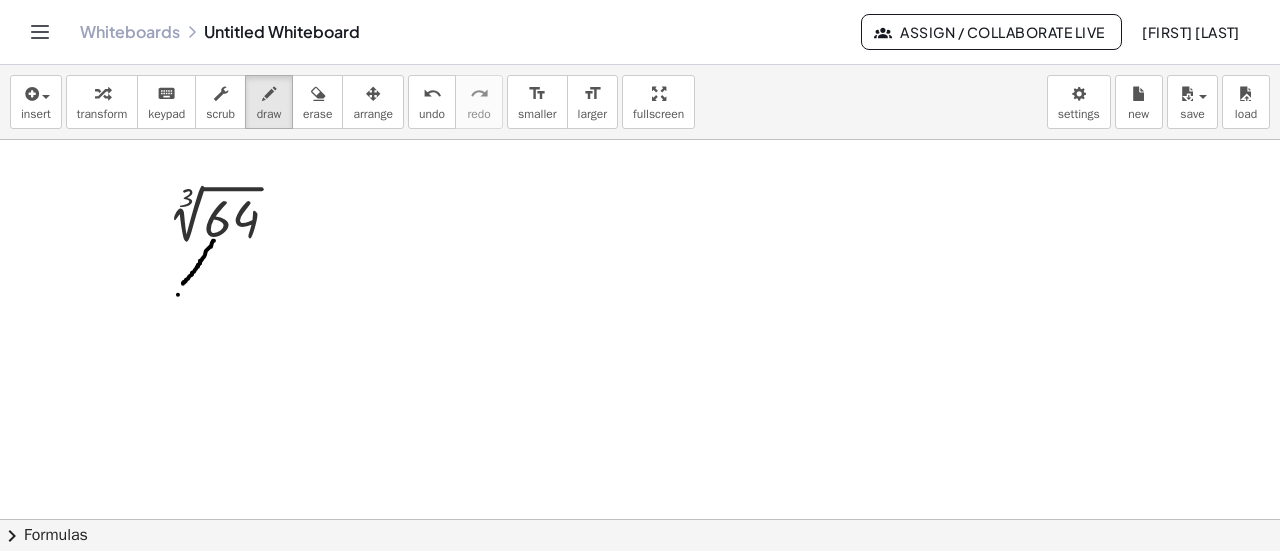 click at bounding box center (640, -51) 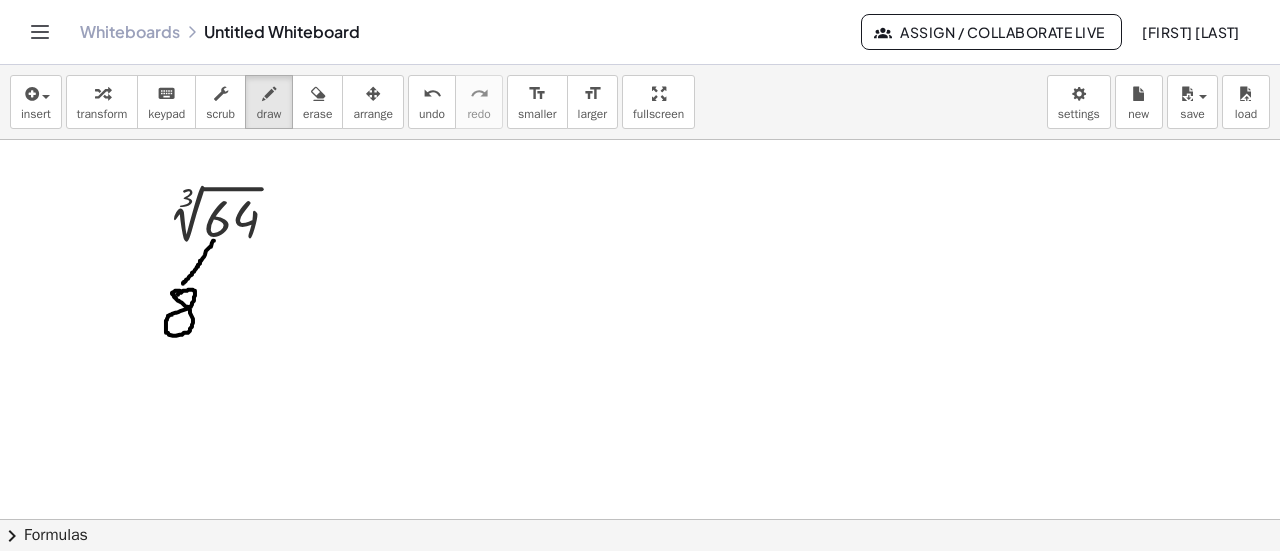 click at bounding box center (640, -51) 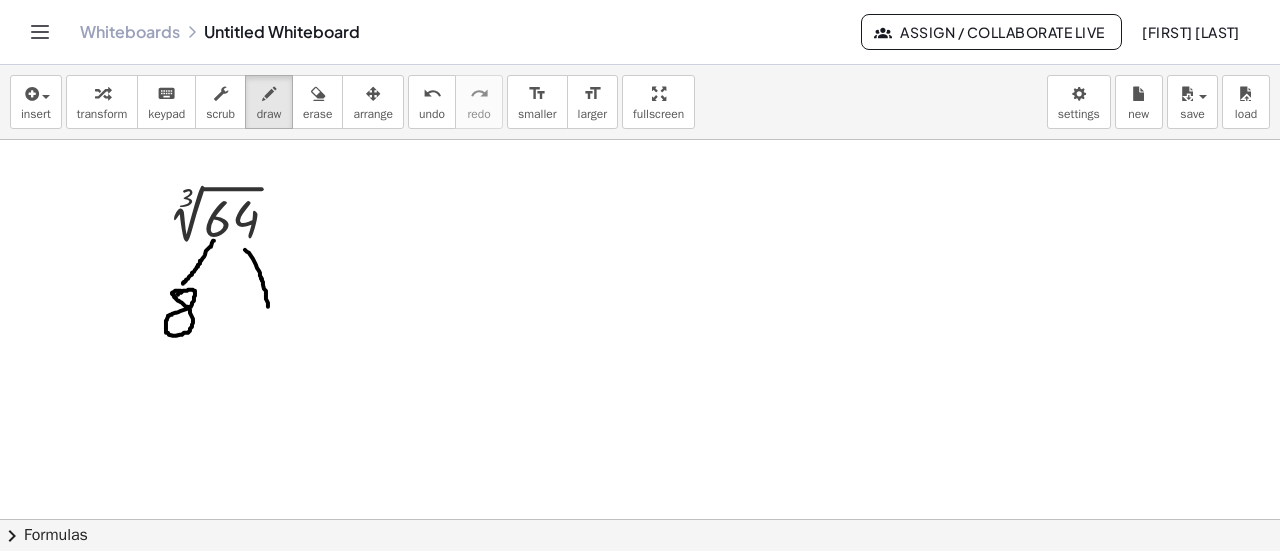 drag, startPoint x: 245, startPoint y: 248, endPoint x: 268, endPoint y: 305, distance: 61.46544 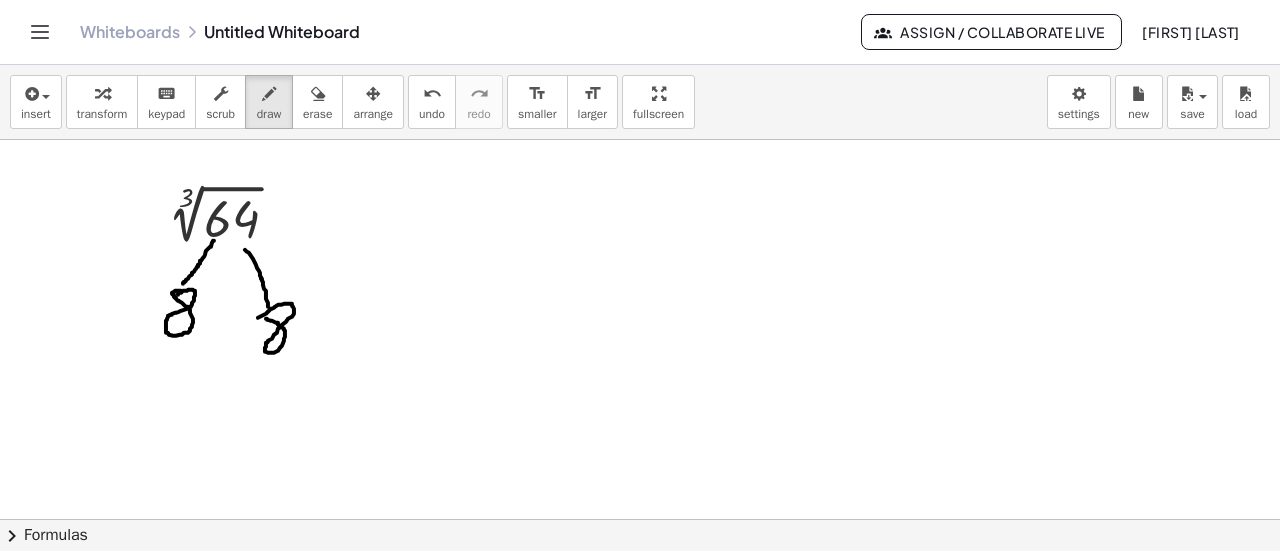 click at bounding box center [640, -51] 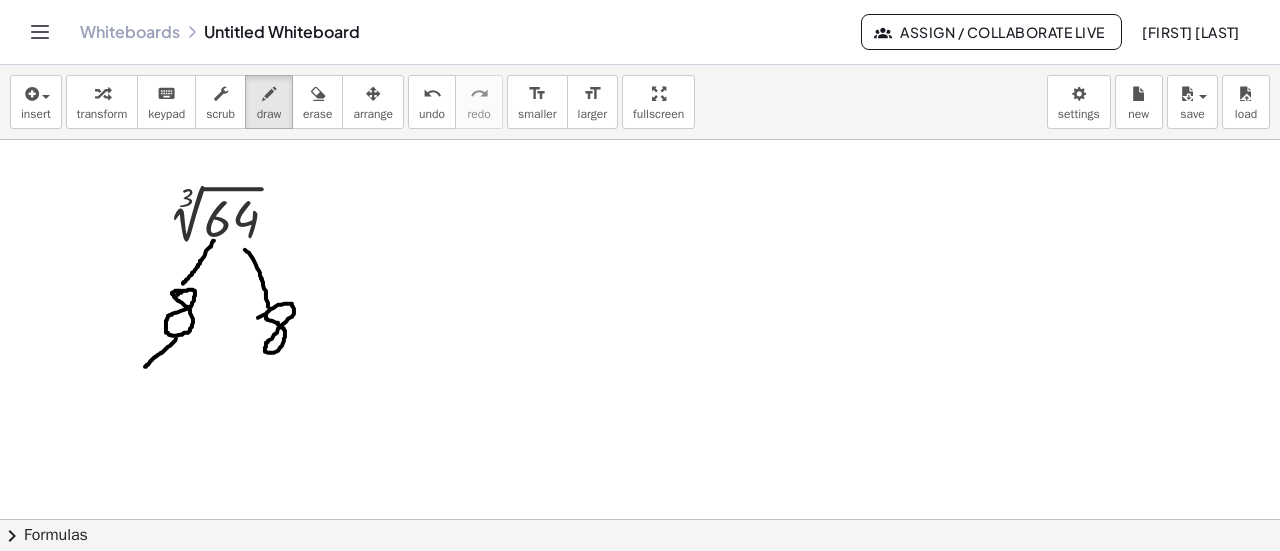 drag, startPoint x: 176, startPoint y: 337, endPoint x: 144, endPoint y: 367, distance: 43.863426 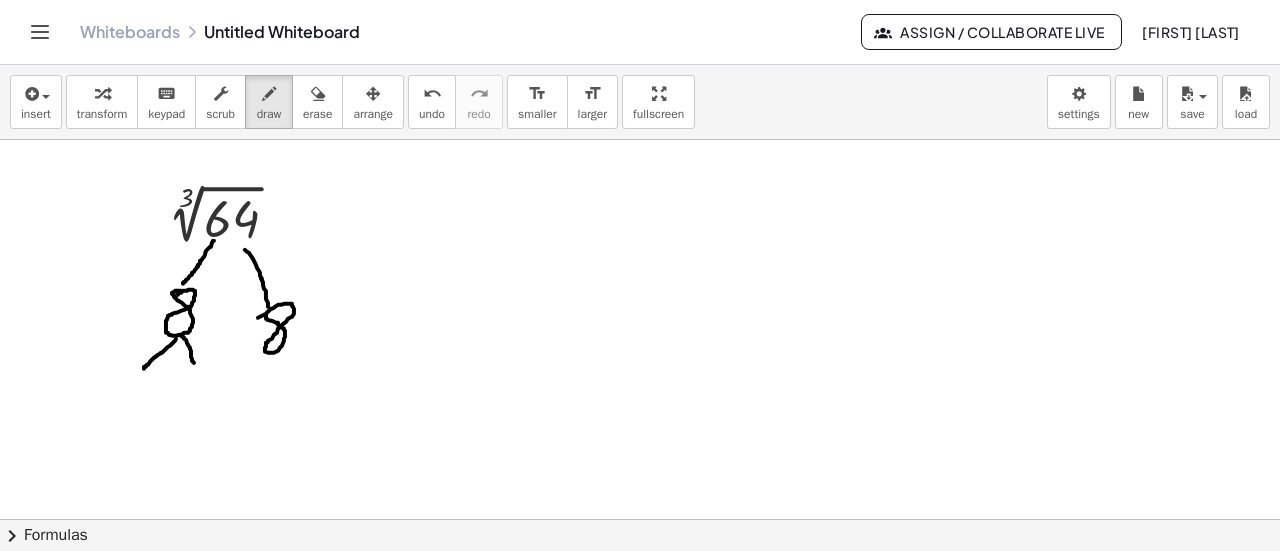 drag, startPoint x: 182, startPoint y: 335, endPoint x: 196, endPoint y: 365, distance: 33.105892 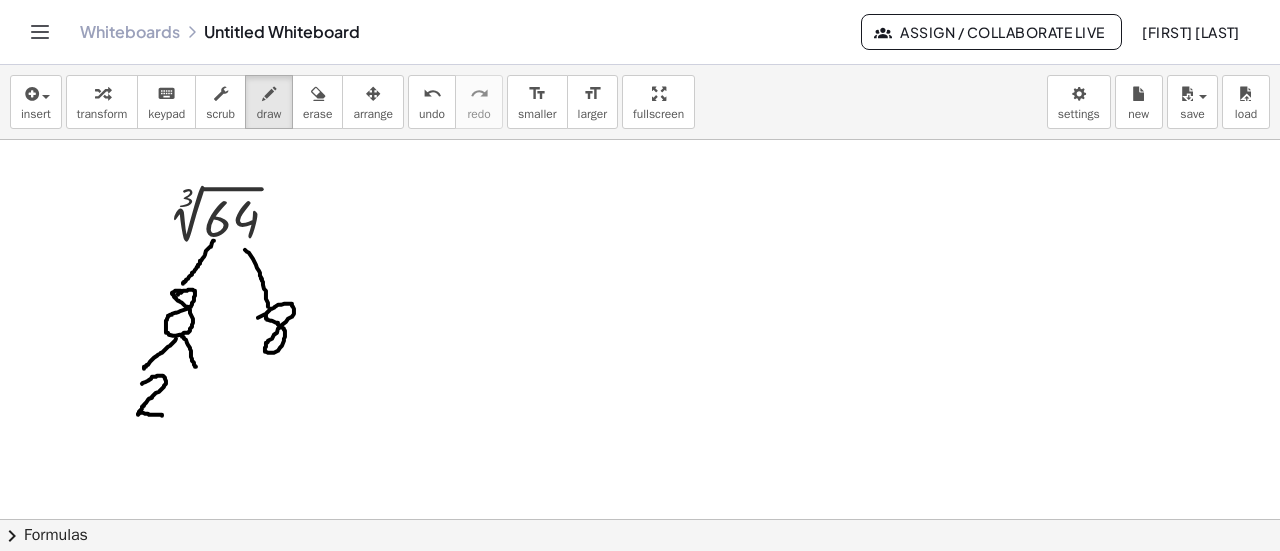 drag, startPoint x: 142, startPoint y: 382, endPoint x: 162, endPoint y: 414, distance: 37.735924 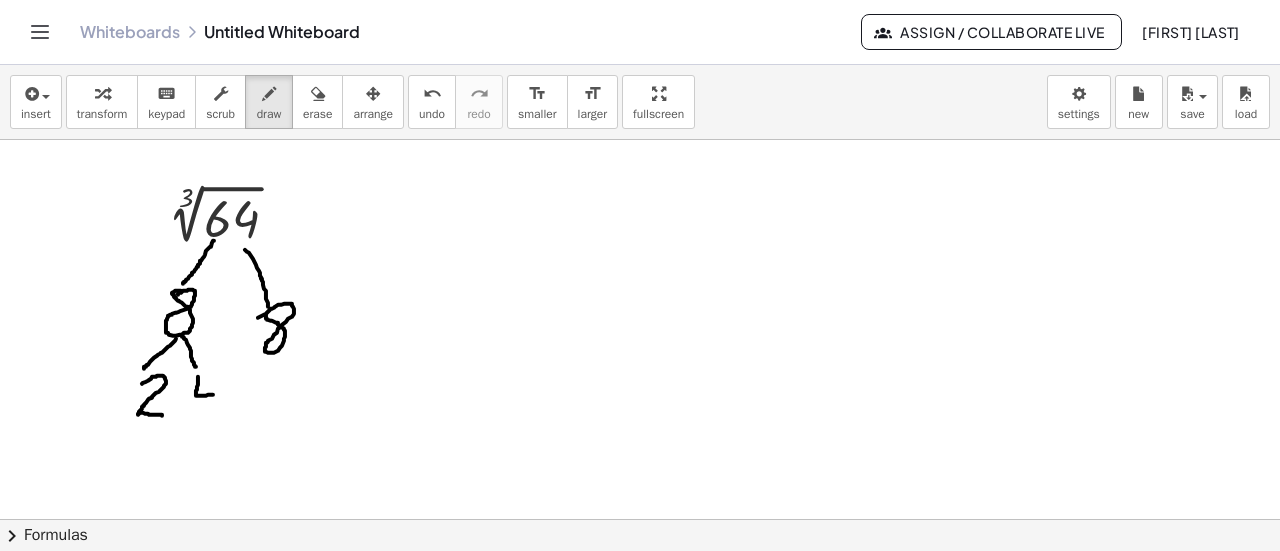 drag, startPoint x: 198, startPoint y: 375, endPoint x: 213, endPoint y: 393, distance: 23.43075 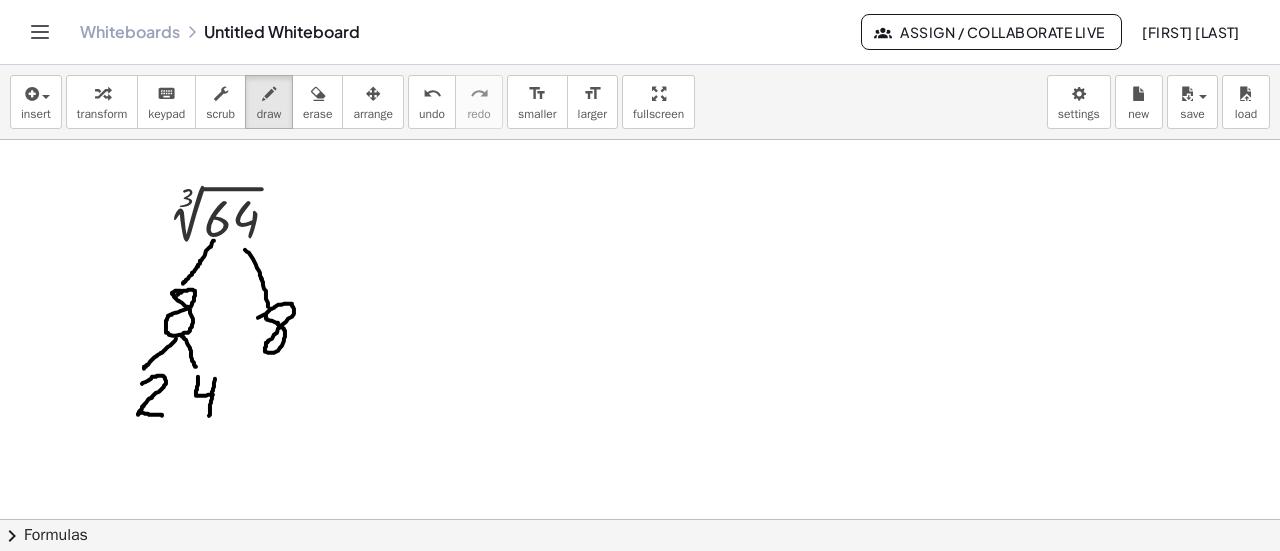 drag, startPoint x: 215, startPoint y: 377, endPoint x: 209, endPoint y: 417, distance: 40.4475 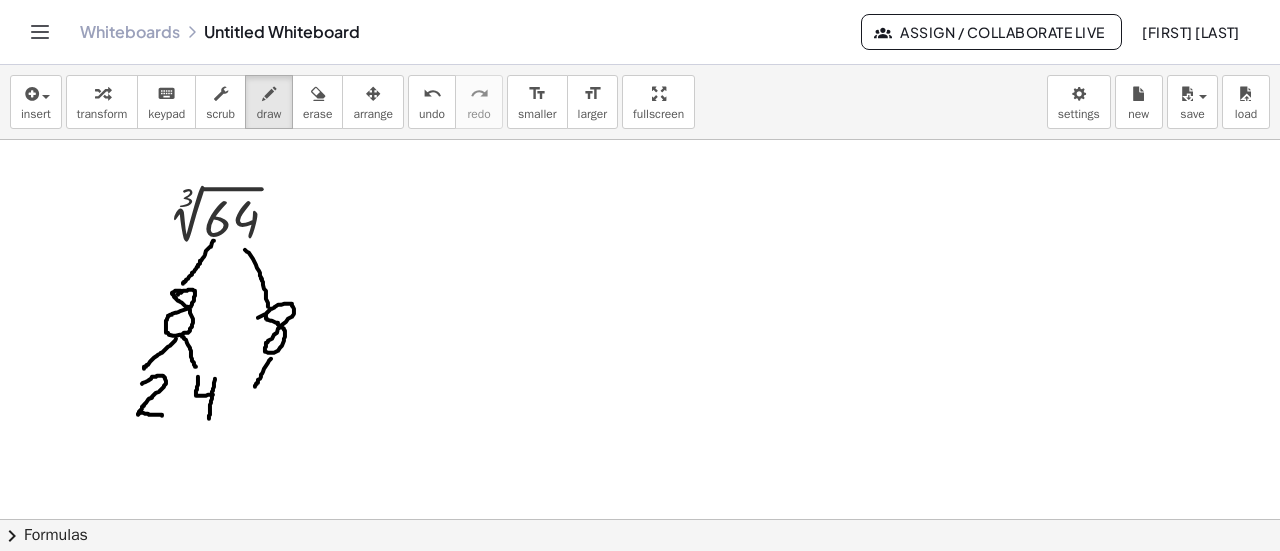 drag, startPoint x: 271, startPoint y: 357, endPoint x: 255, endPoint y: 385, distance: 32.24903 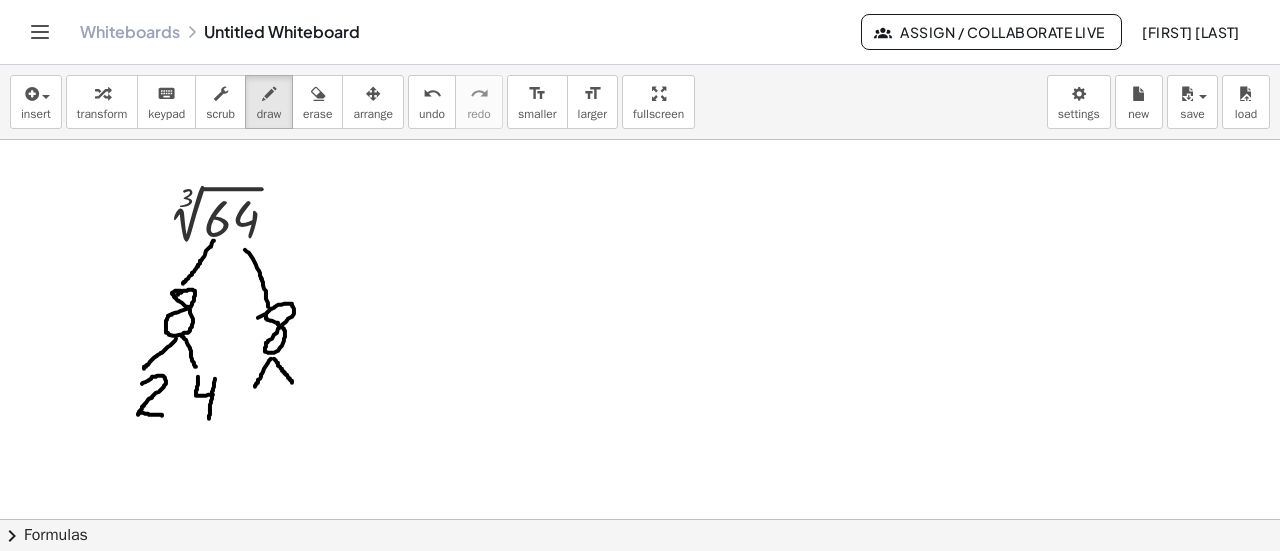 drag, startPoint x: 274, startPoint y: 357, endPoint x: 292, endPoint y: 381, distance: 30 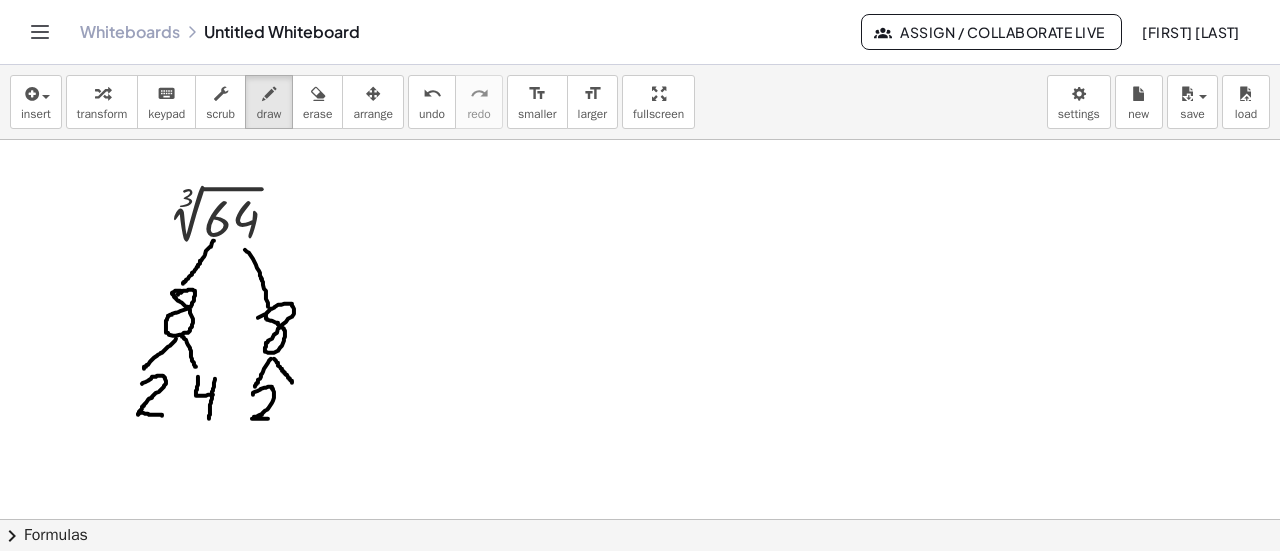 drag, startPoint x: 253, startPoint y: 393, endPoint x: 272, endPoint y: 417, distance: 30.610456 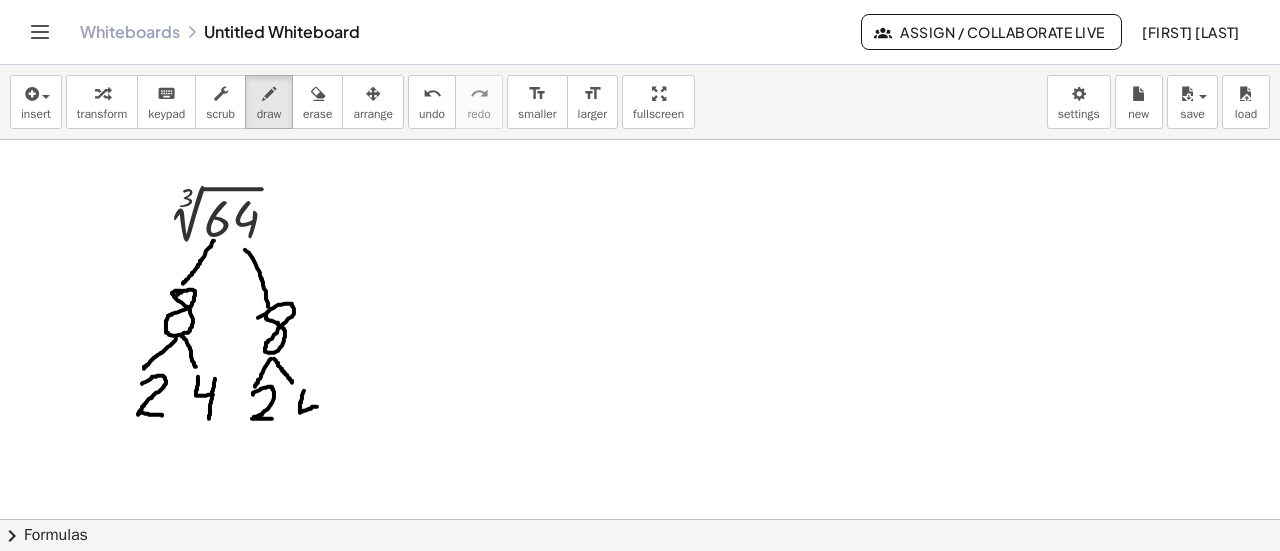 drag, startPoint x: 304, startPoint y: 389, endPoint x: 319, endPoint y: 405, distance: 21.931713 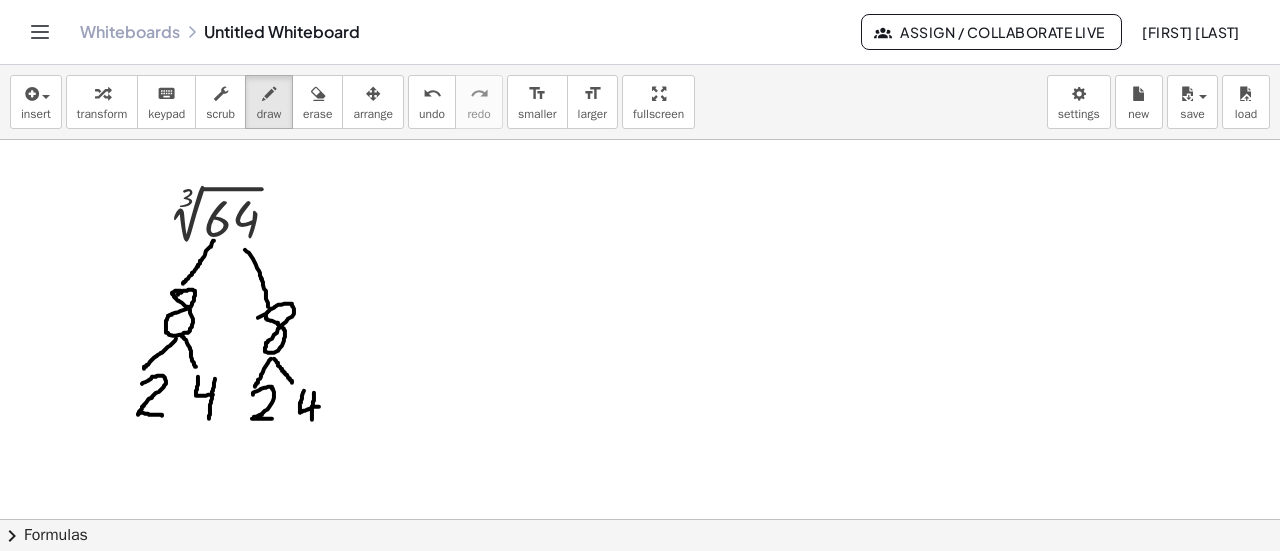drag, startPoint x: 314, startPoint y: 391, endPoint x: 312, endPoint y: 423, distance: 32.06244 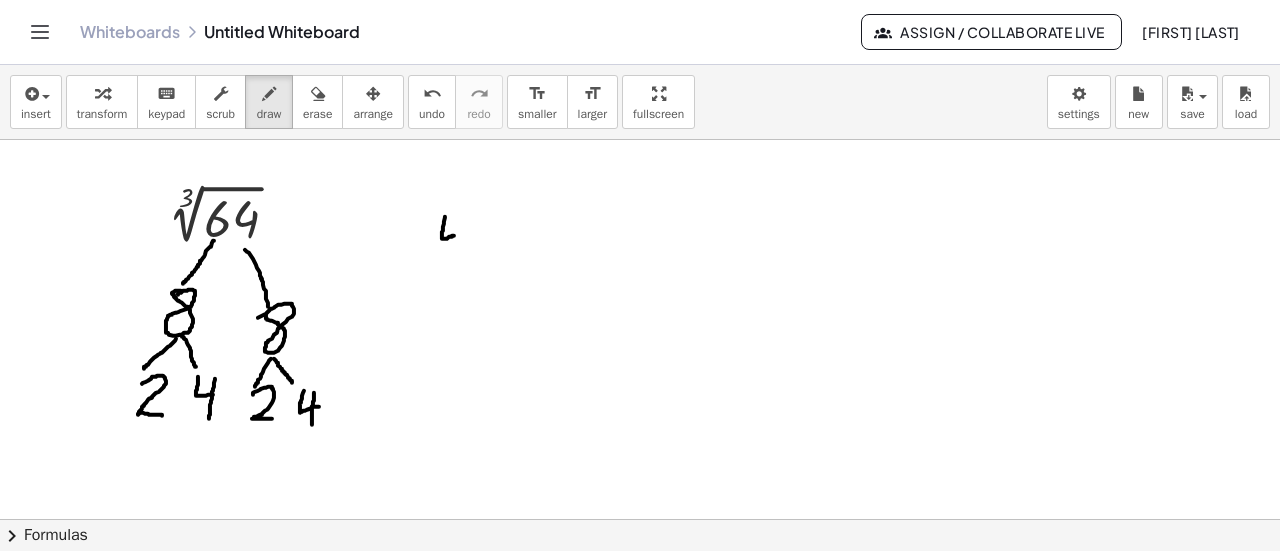drag, startPoint x: 445, startPoint y: 215, endPoint x: 458, endPoint y: 234, distance: 23.021729 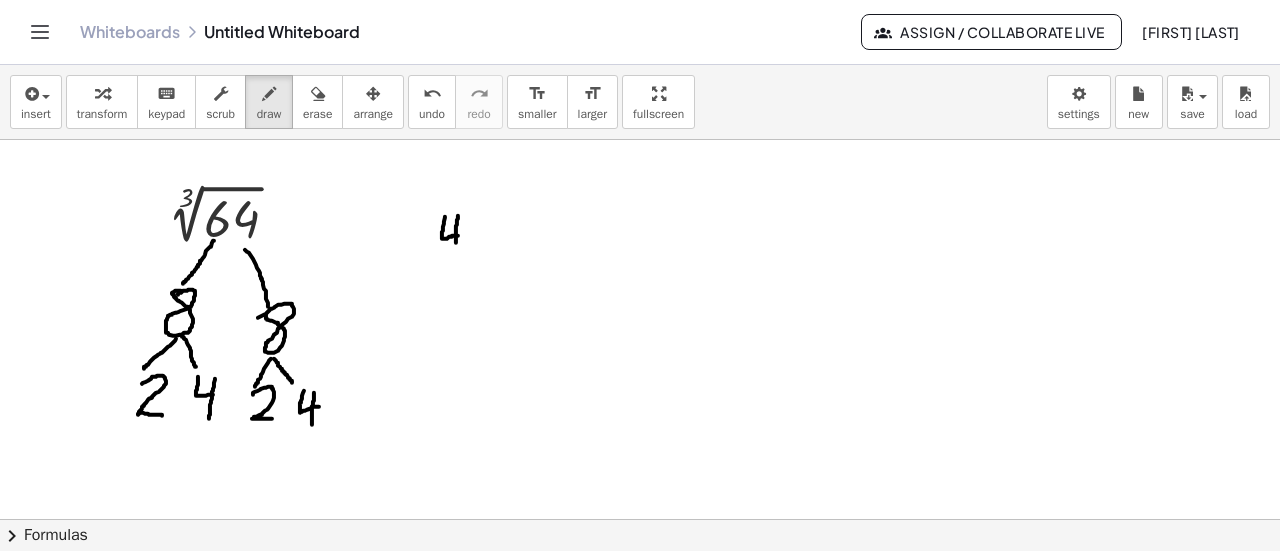 drag, startPoint x: 458, startPoint y: 214, endPoint x: 456, endPoint y: 247, distance: 33.06055 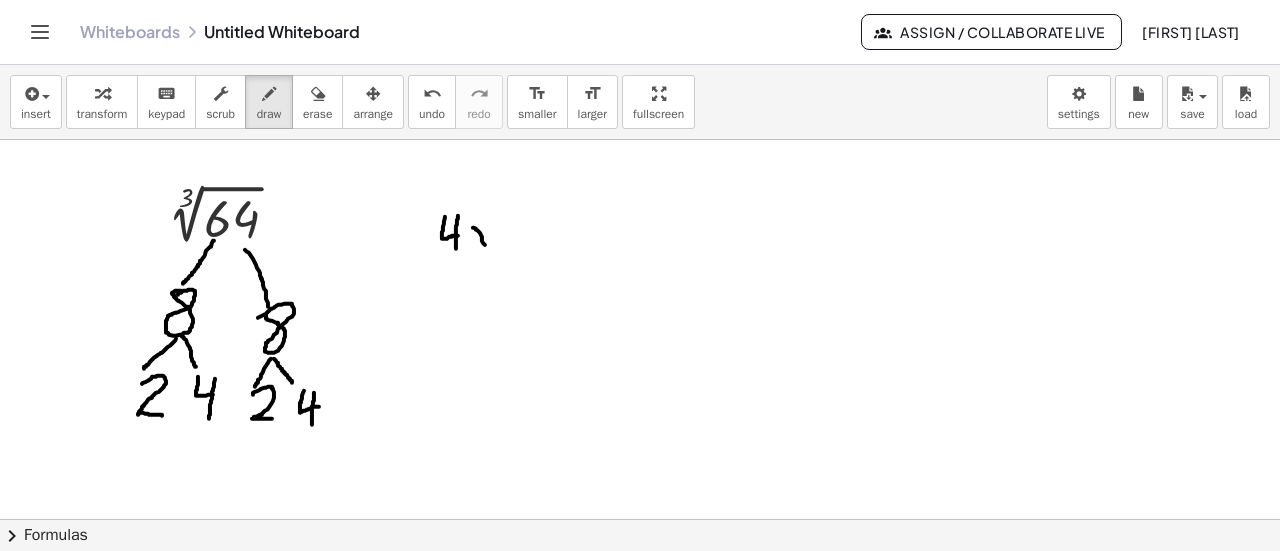 drag, startPoint x: 473, startPoint y: 226, endPoint x: 487, endPoint y: 247, distance: 25.23886 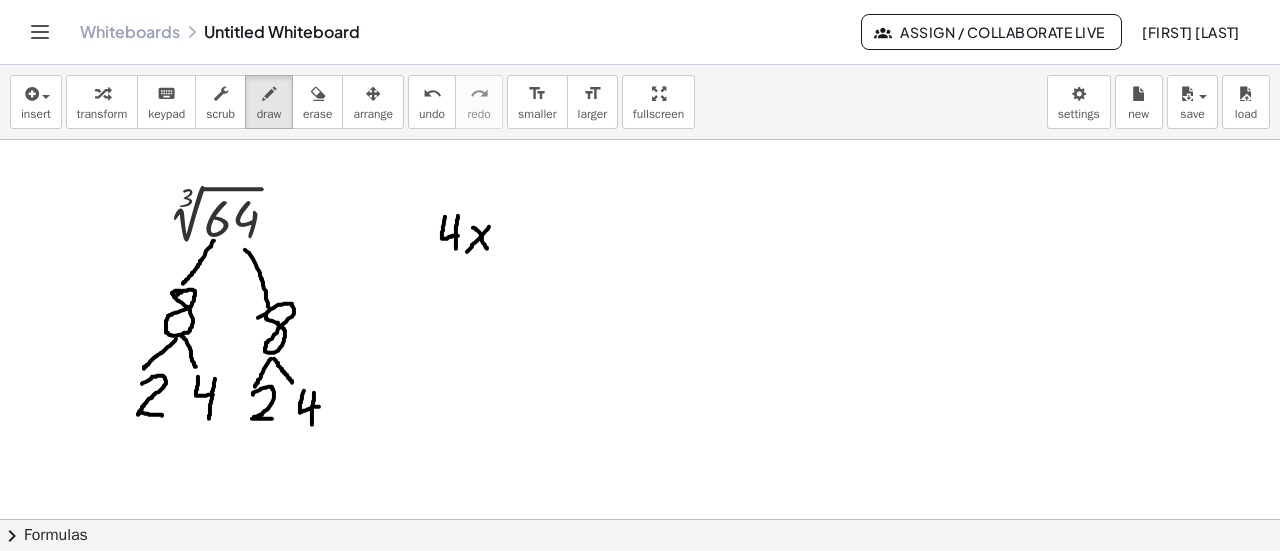 drag, startPoint x: 489, startPoint y: 225, endPoint x: 466, endPoint y: 251, distance: 34.713108 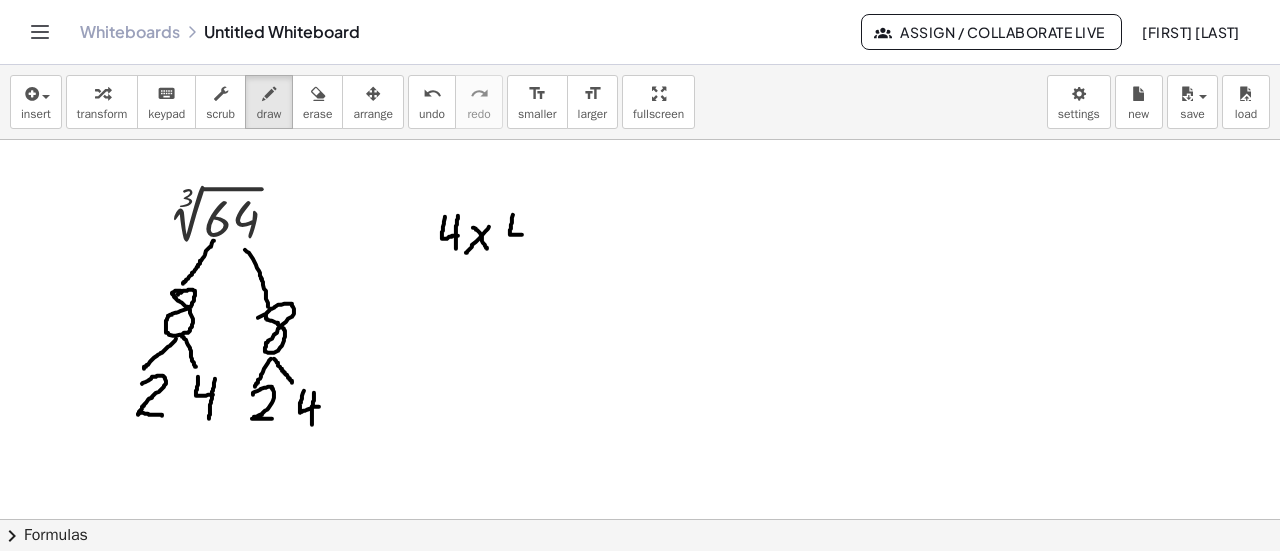 drag, startPoint x: 513, startPoint y: 213, endPoint x: 528, endPoint y: 231, distance: 23.43075 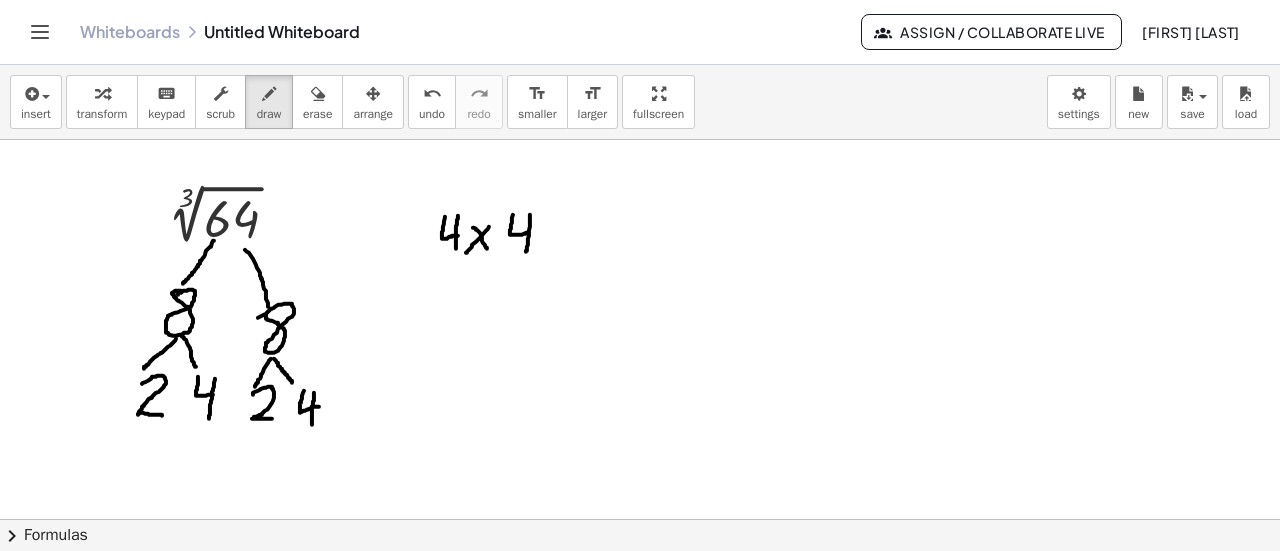 drag, startPoint x: 530, startPoint y: 213, endPoint x: 526, endPoint y: 252, distance: 39.20459 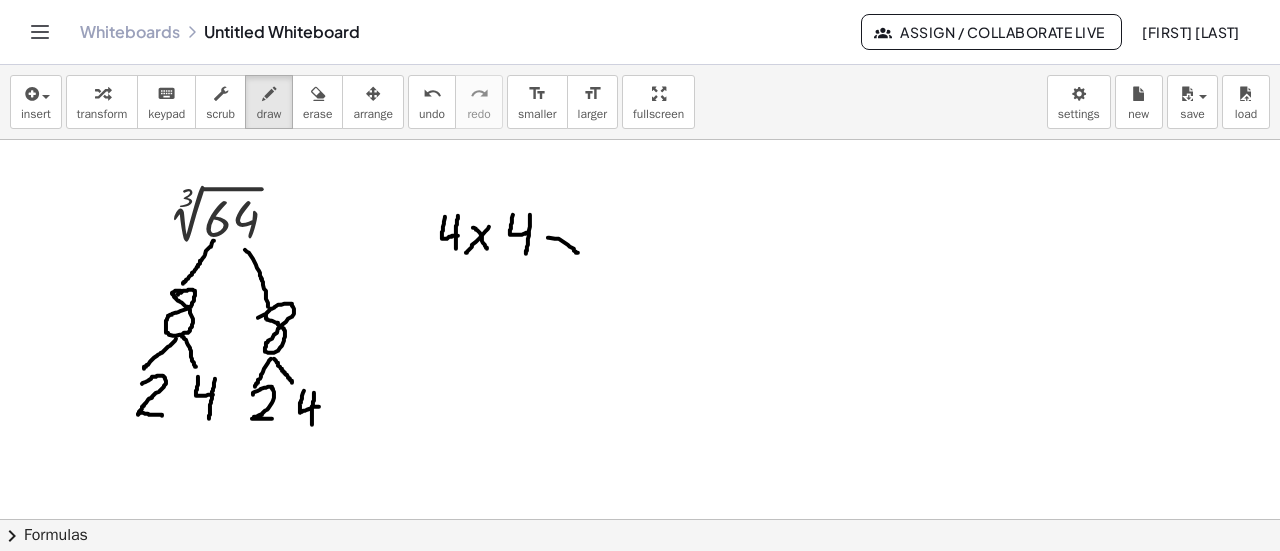 drag, startPoint x: 548, startPoint y: 236, endPoint x: 578, endPoint y: 253, distance: 34.48188 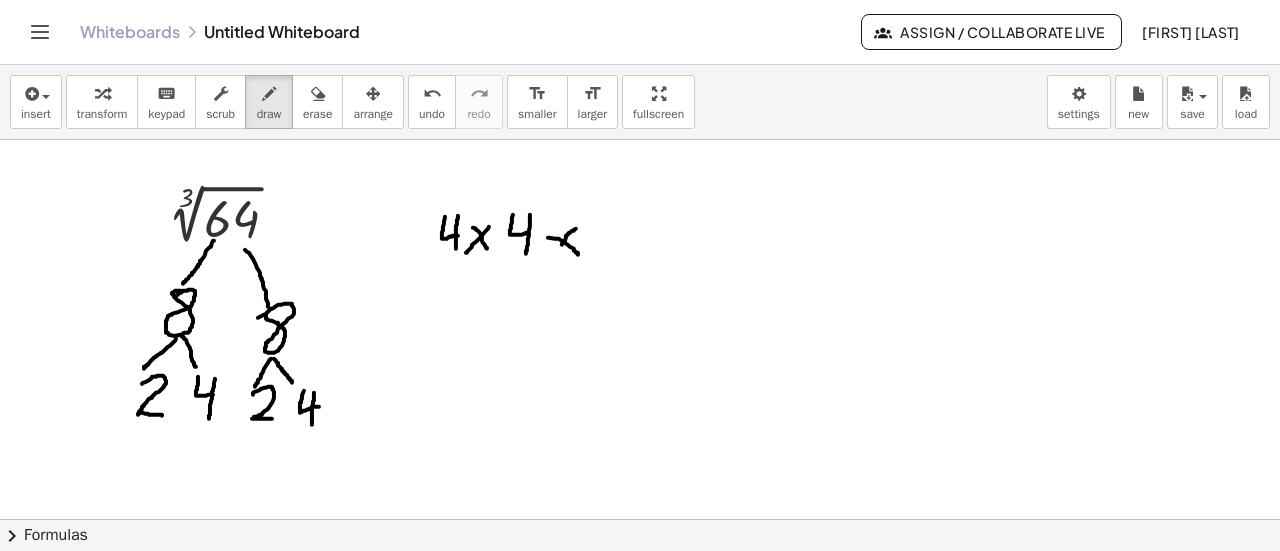 drag, startPoint x: 576, startPoint y: 227, endPoint x: 560, endPoint y: 248, distance: 26.400757 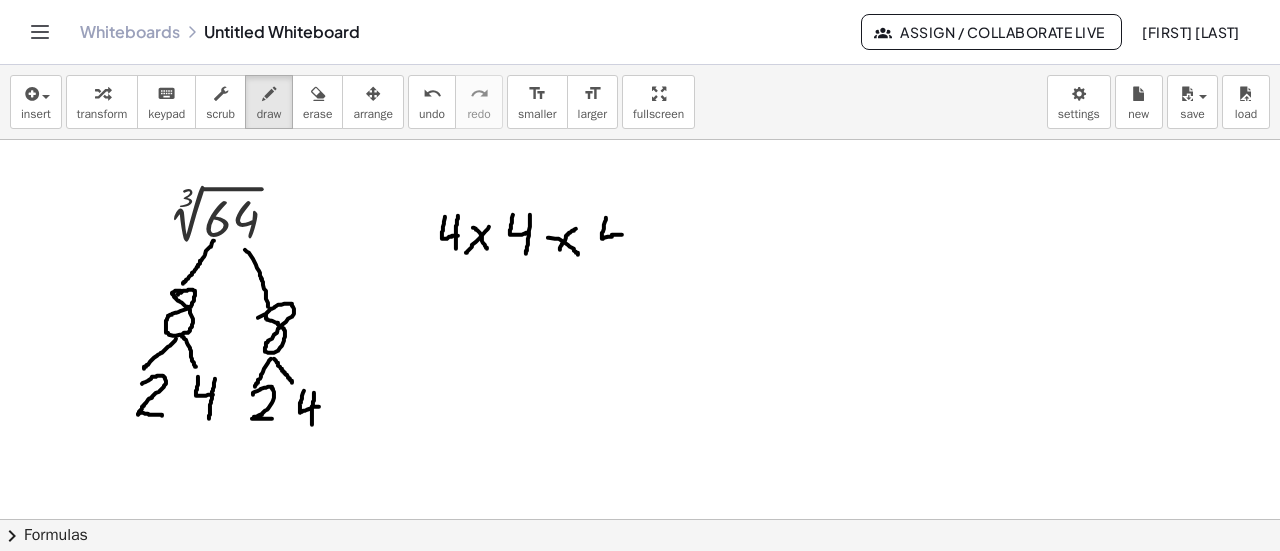 drag, startPoint x: 606, startPoint y: 216, endPoint x: 623, endPoint y: 233, distance: 24.04163 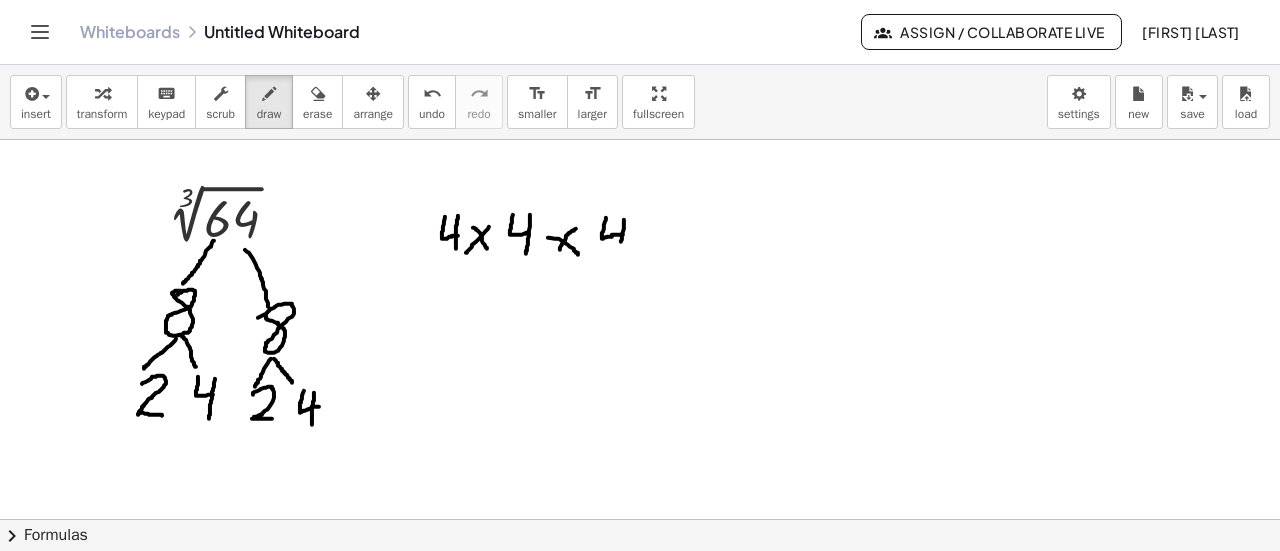 drag, startPoint x: 624, startPoint y: 218, endPoint x: 620, endPoint y: 249, distance: 31.257 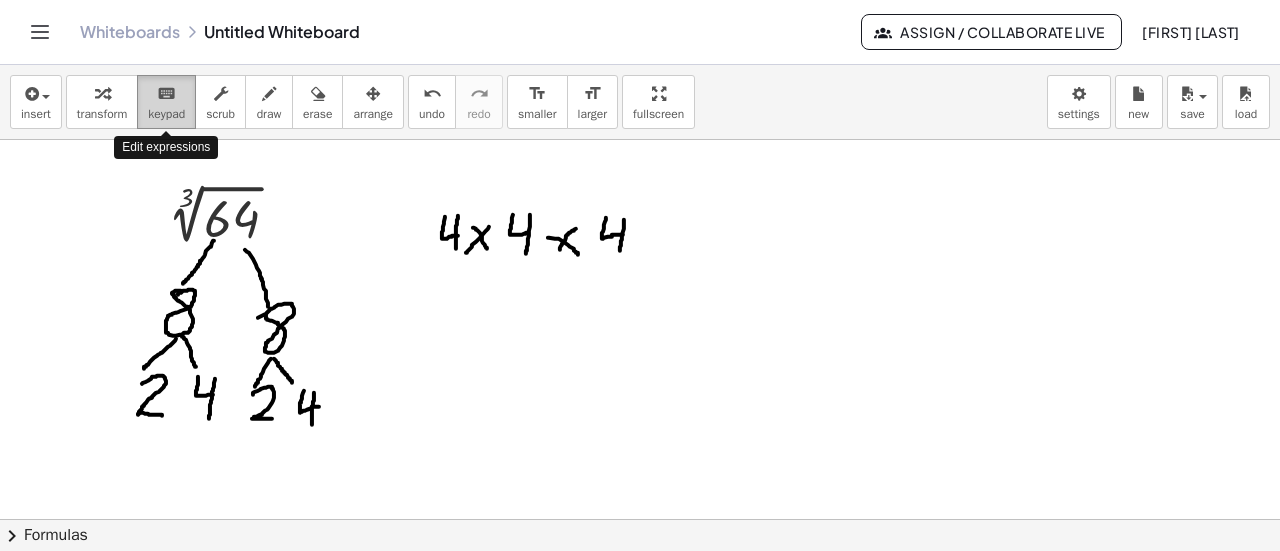 click on "keyboard" at bounding box center [166, 93] 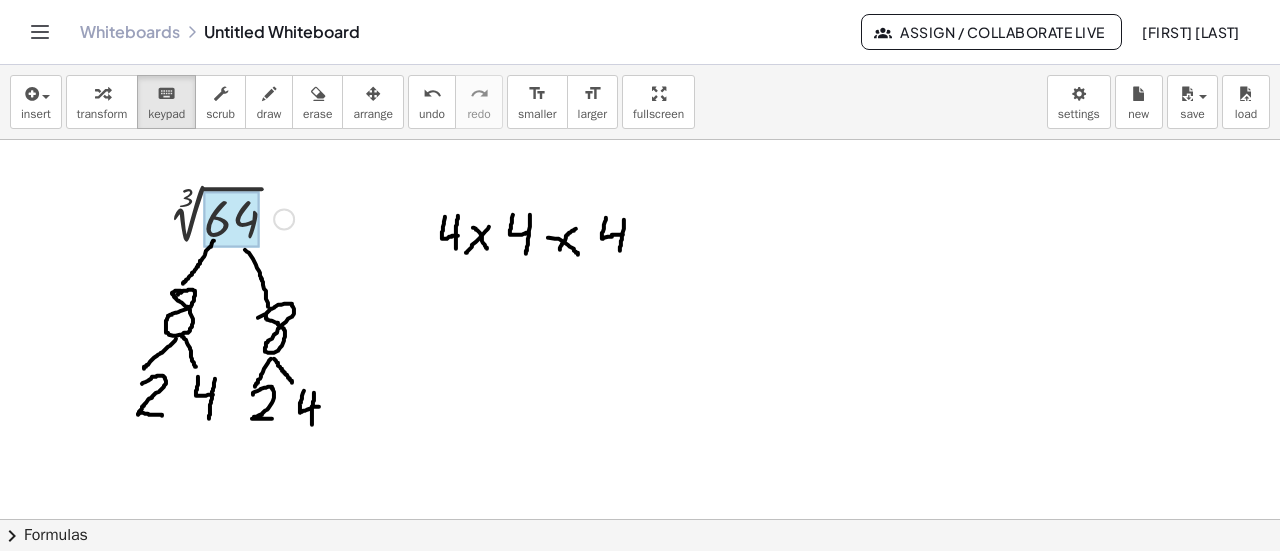 click at bounding box center (231, 220) 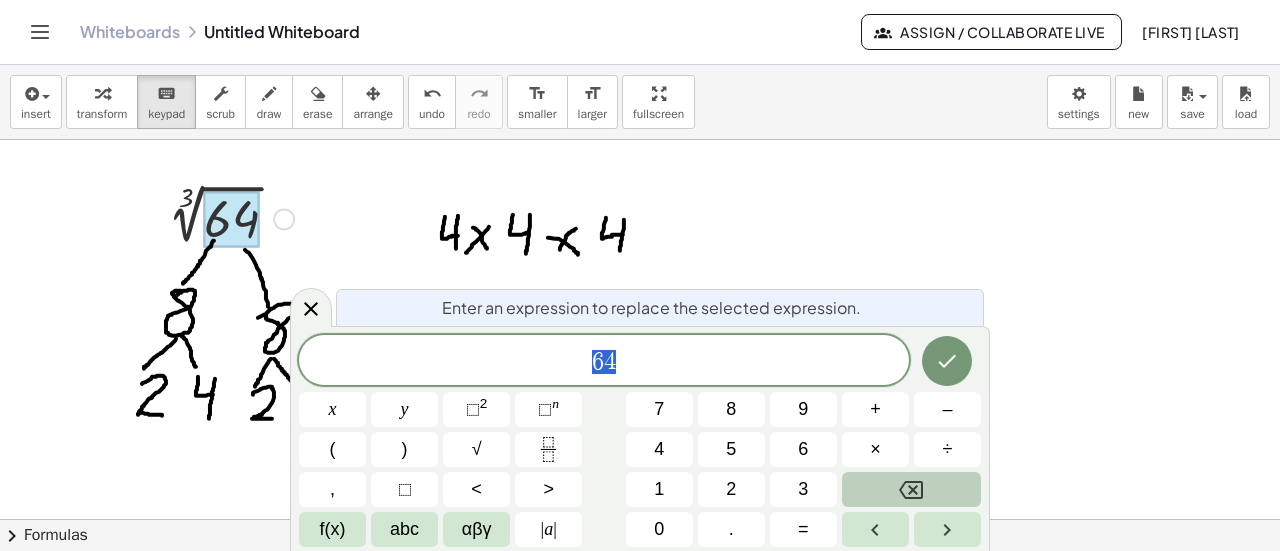 click at bounding box center [640, -51] 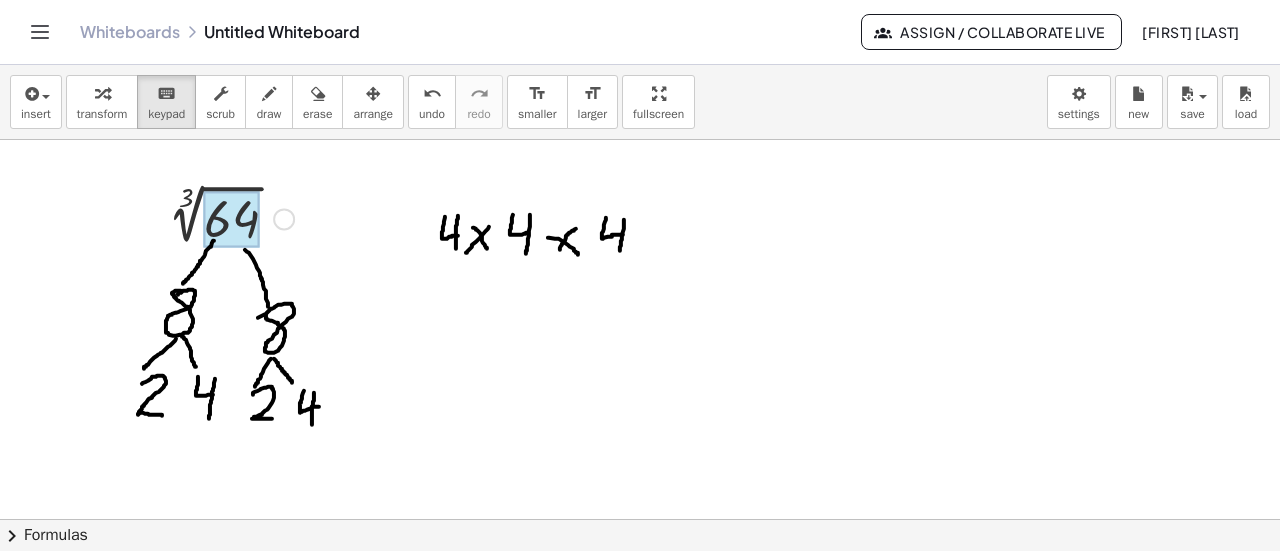 click at bounding box center (231, 220) 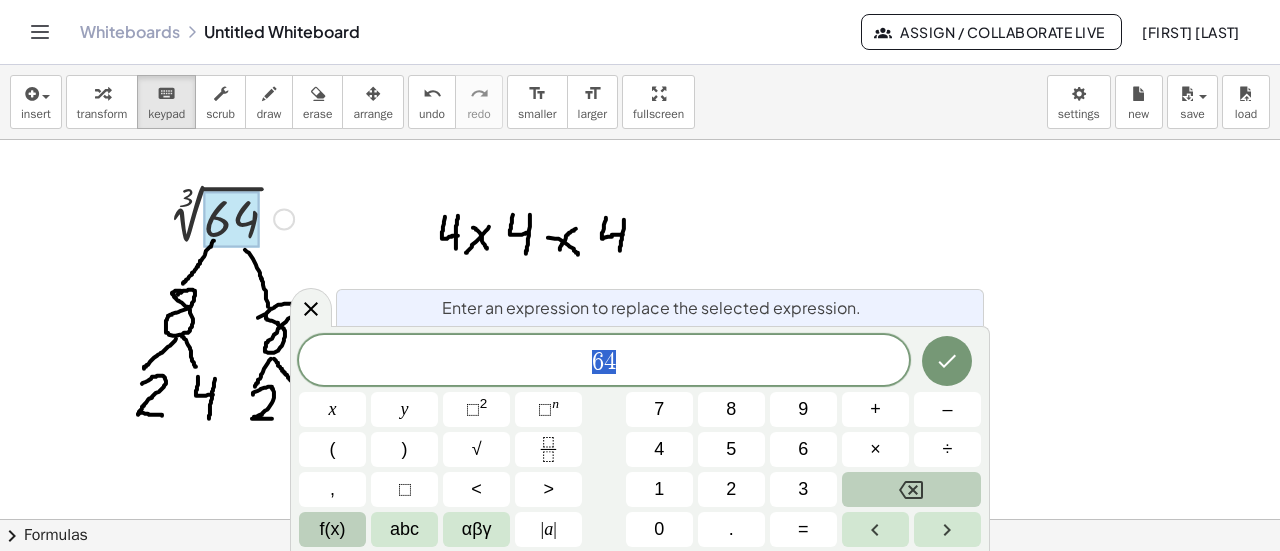 click on "f(x)" at bounding box center [333, 529] 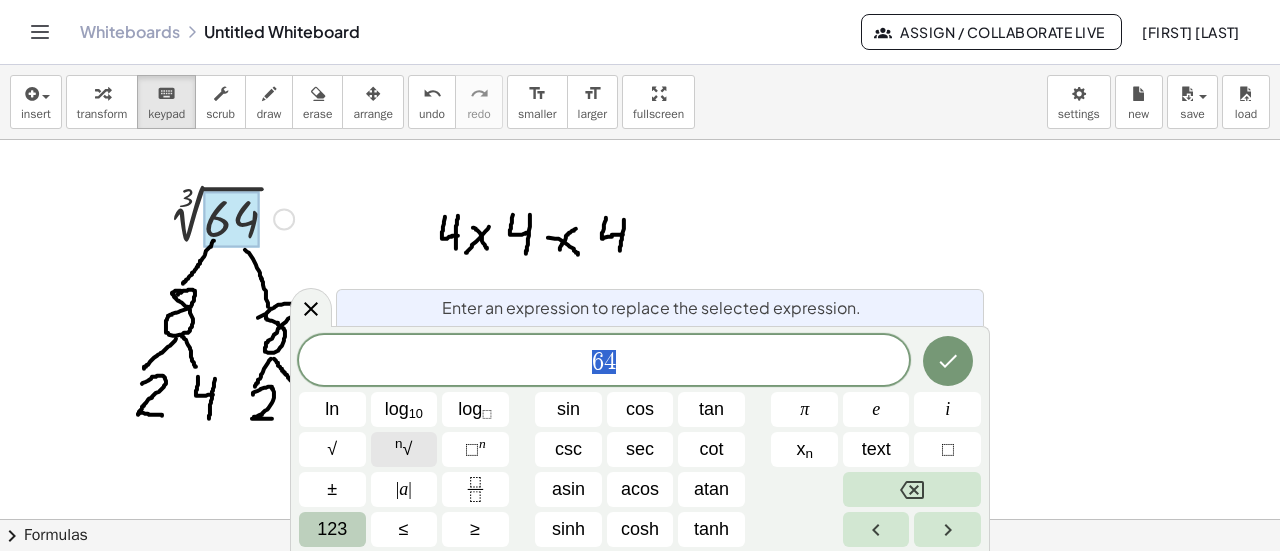click on "n √" 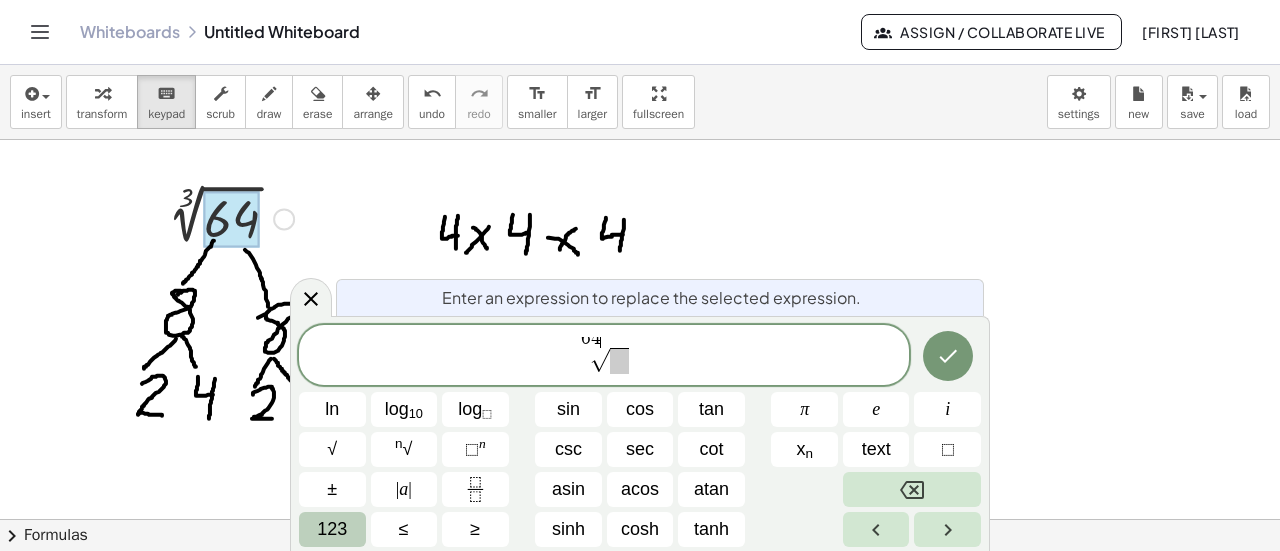 click on "4" at bounding box center [596, 338] 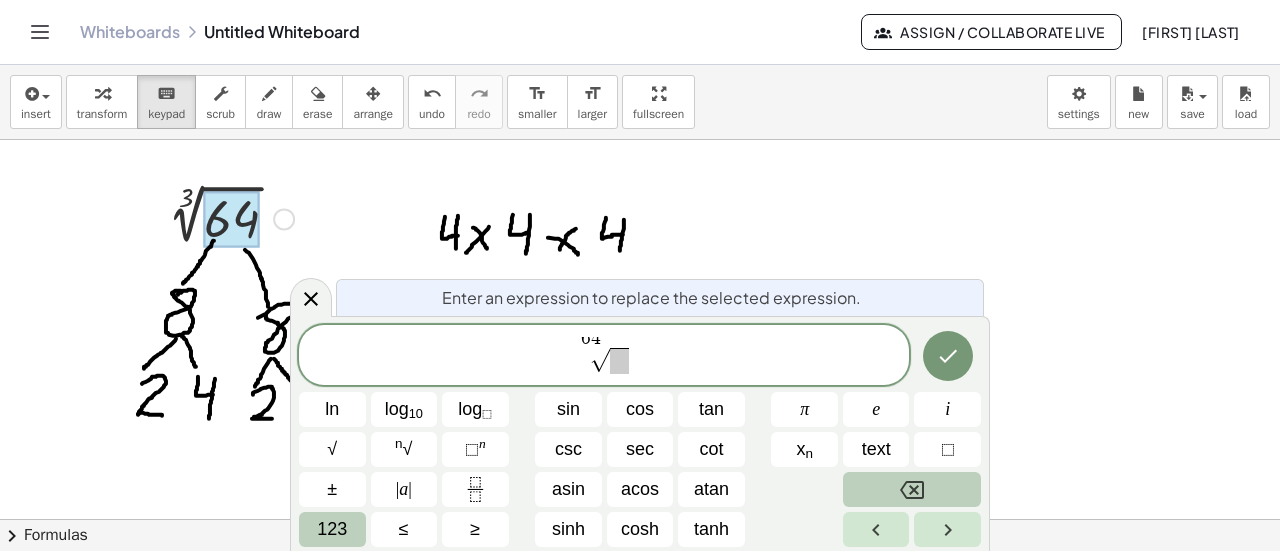 click at bounding box center (912, 489) 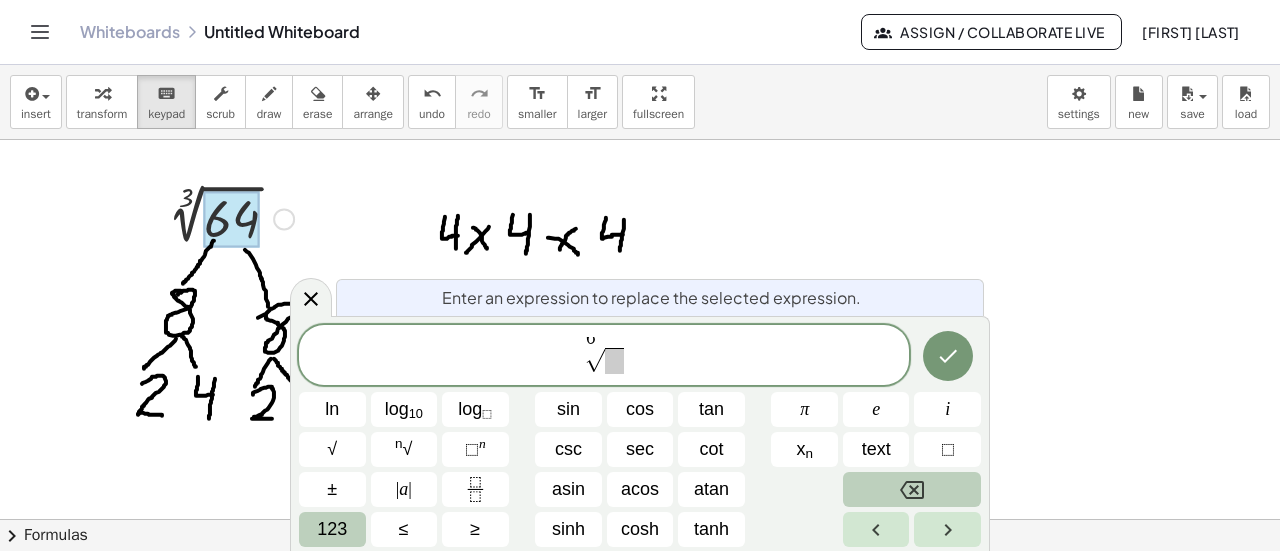 click at bounding box center [912, 489] 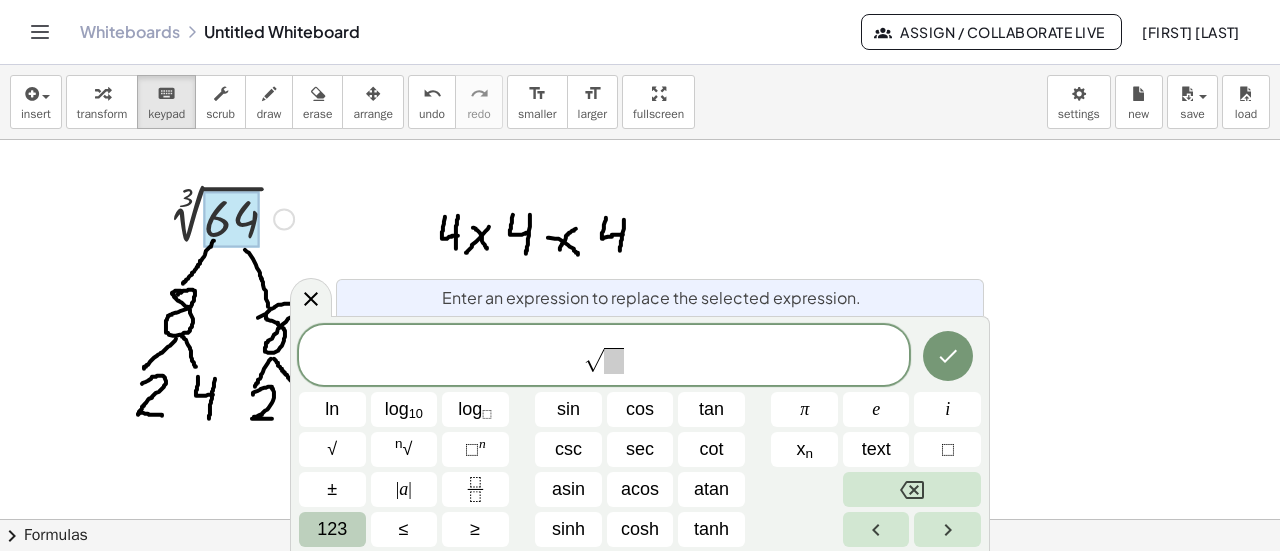 click on "123" at bounding box center [332, 529] 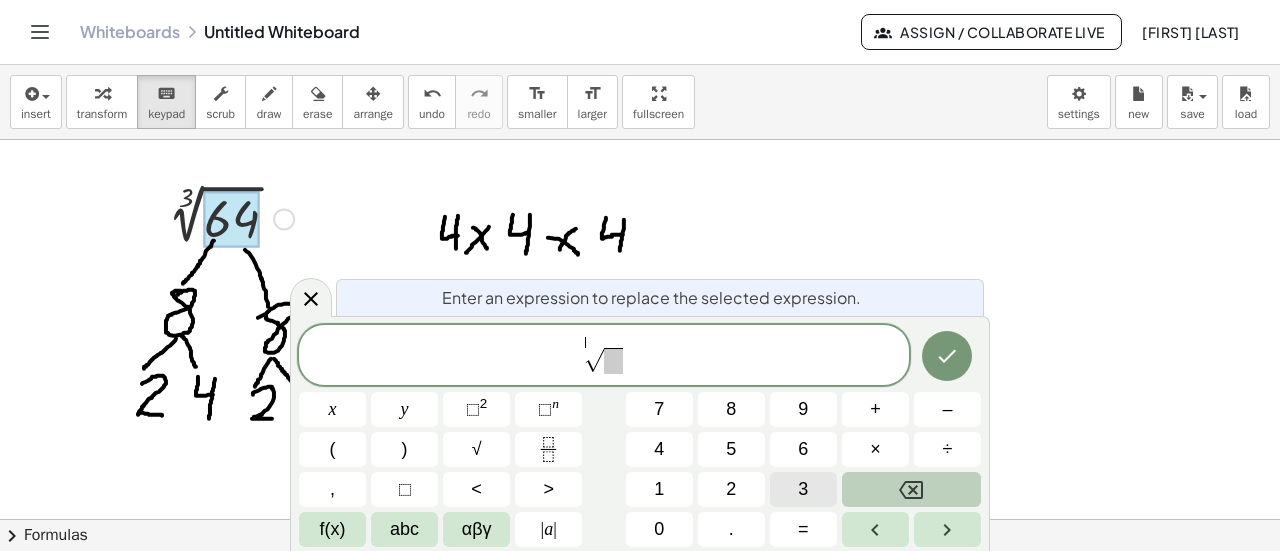 click on "3" at bounding box center [803, 489] 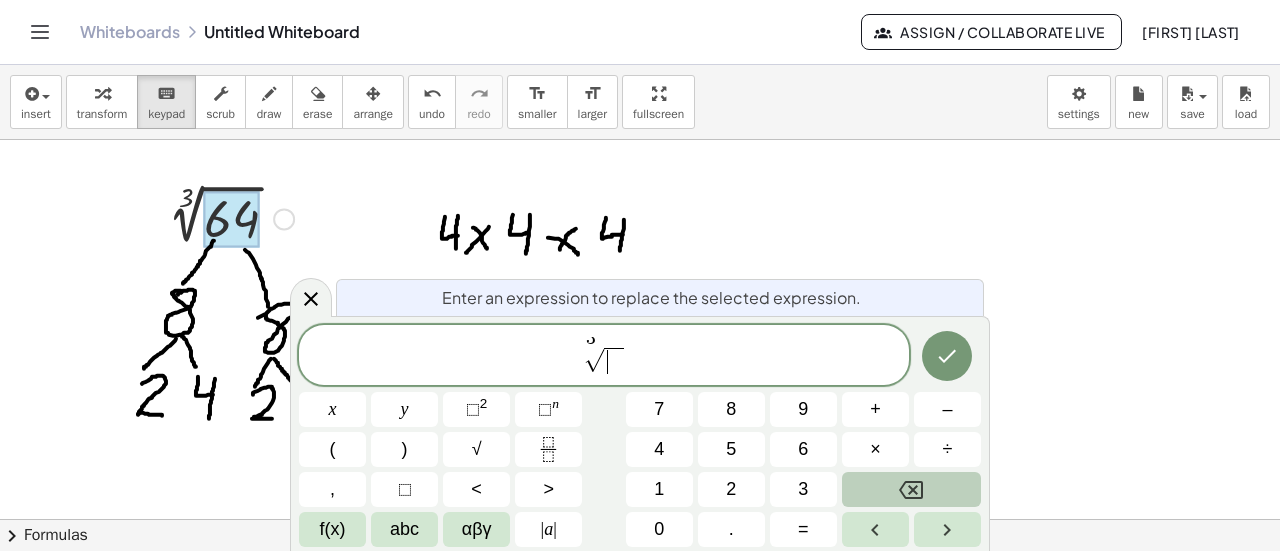 click on "​" at bounding box center (613, 361) 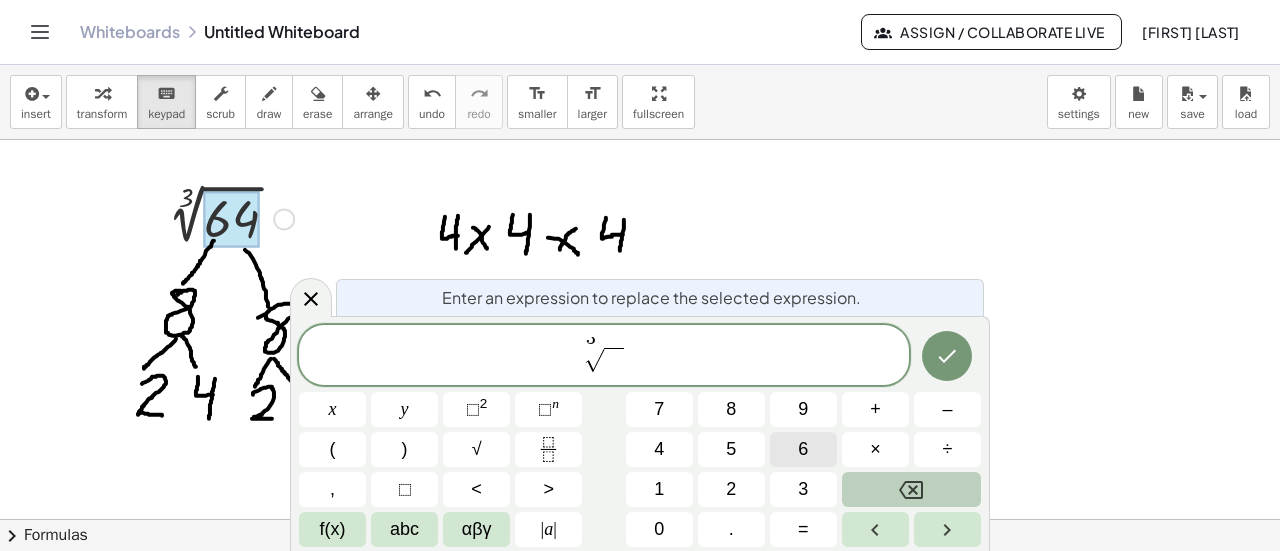 click on "6" at bounding box center (803, 449) 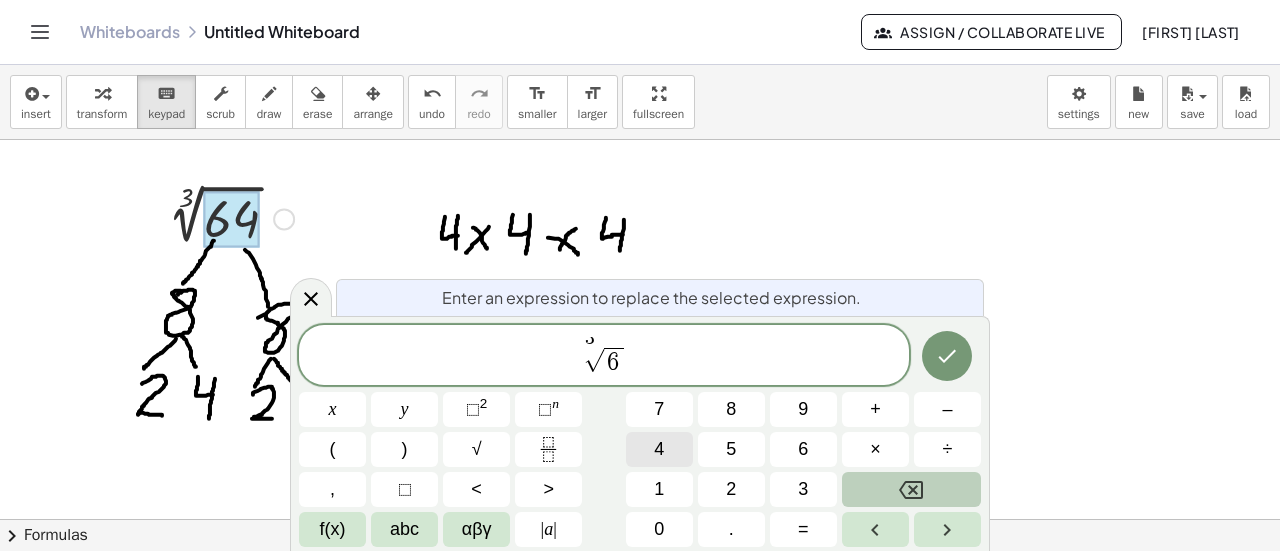 click on "4" at bounding box center (659, 449) 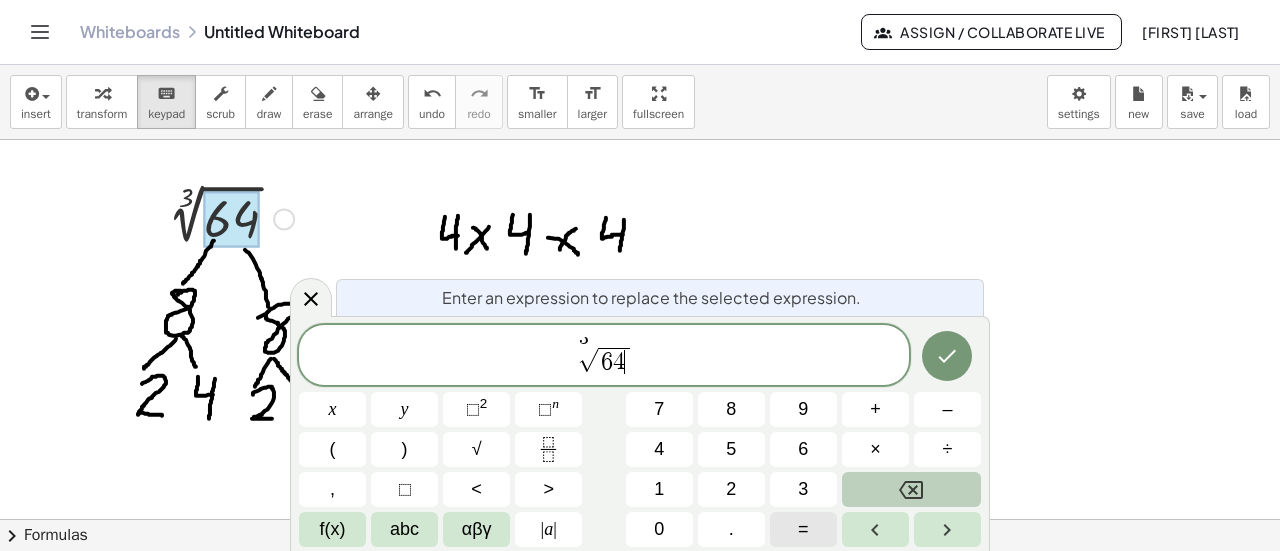click on "=" at bounding box center (803, 529) 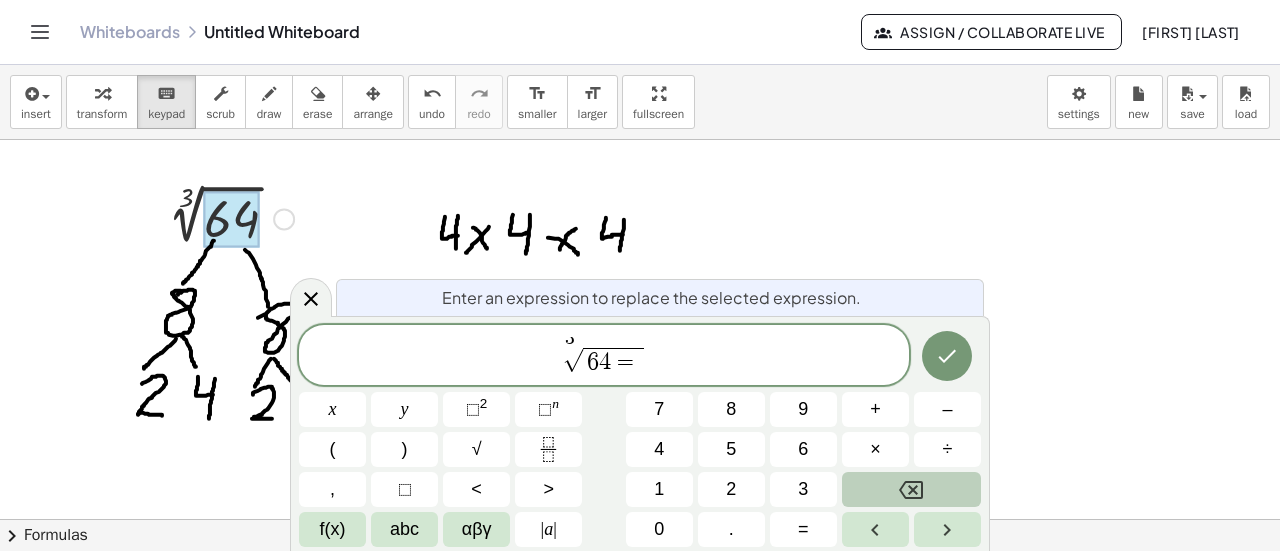 click at bounding box center (911, 489) 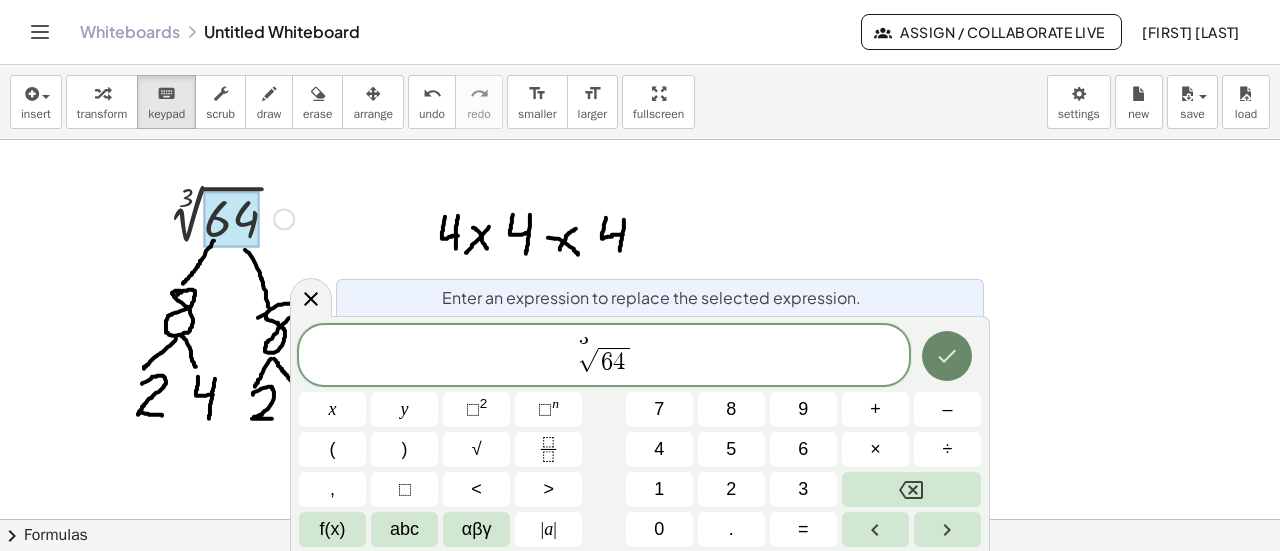 click 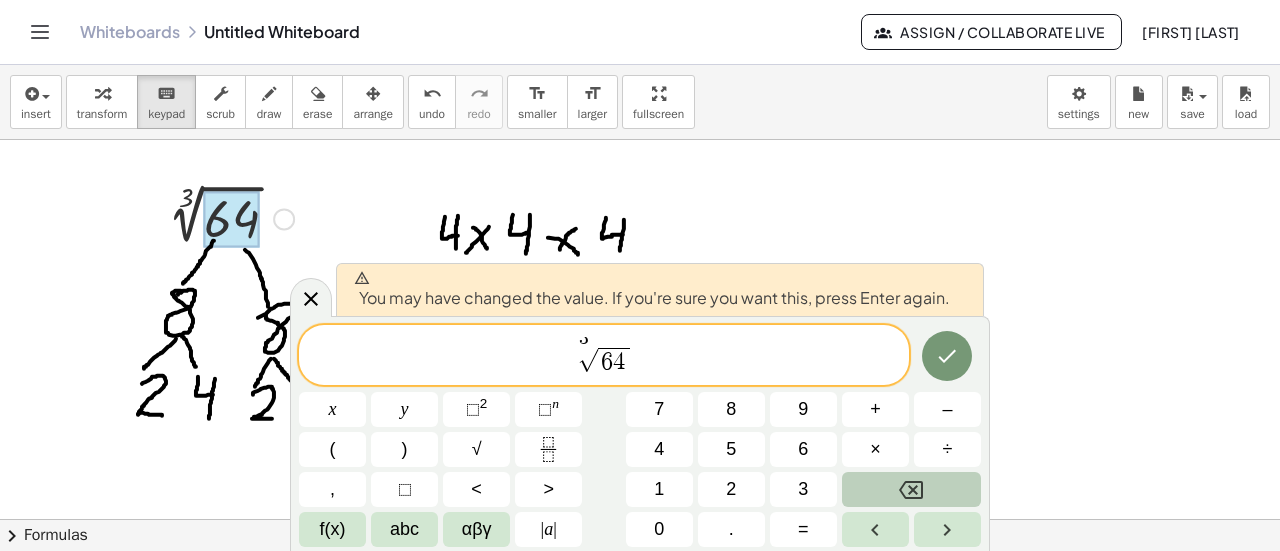click 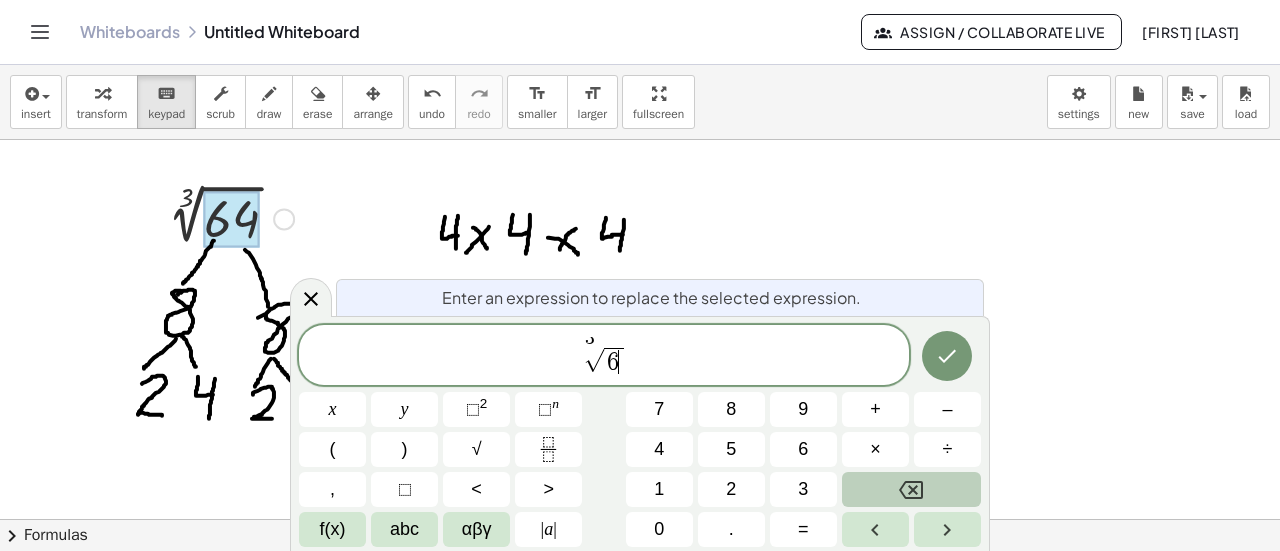 click 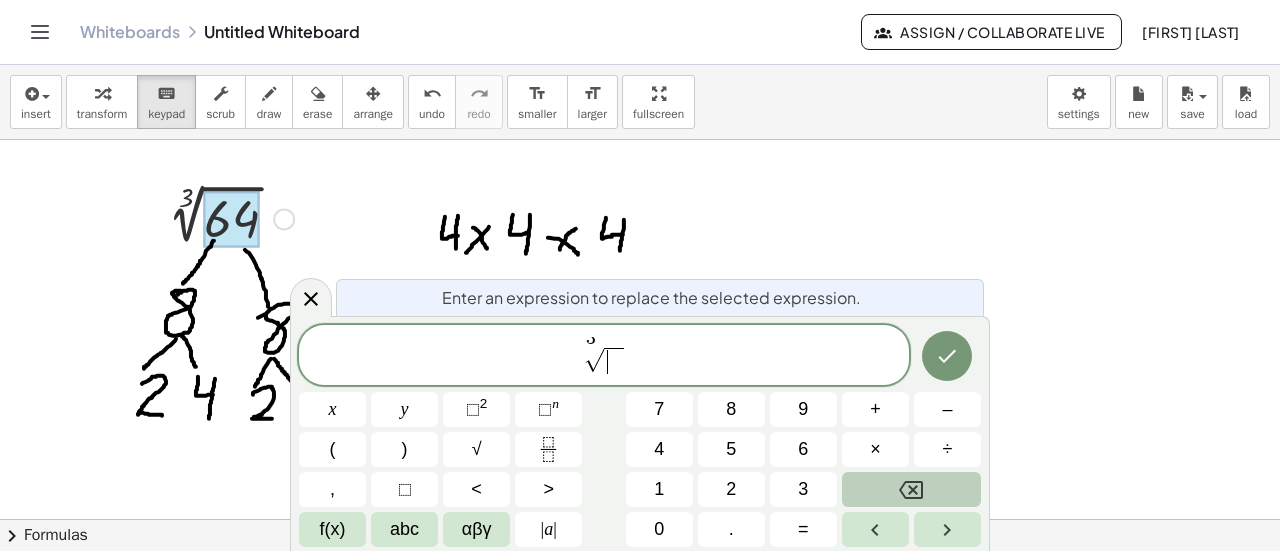 click 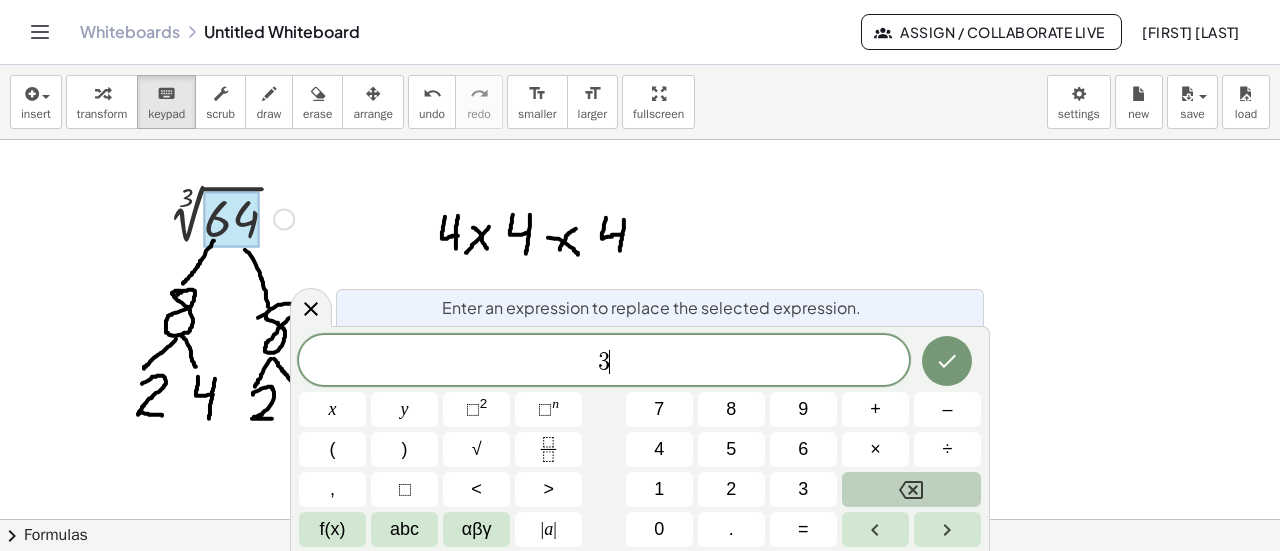 click 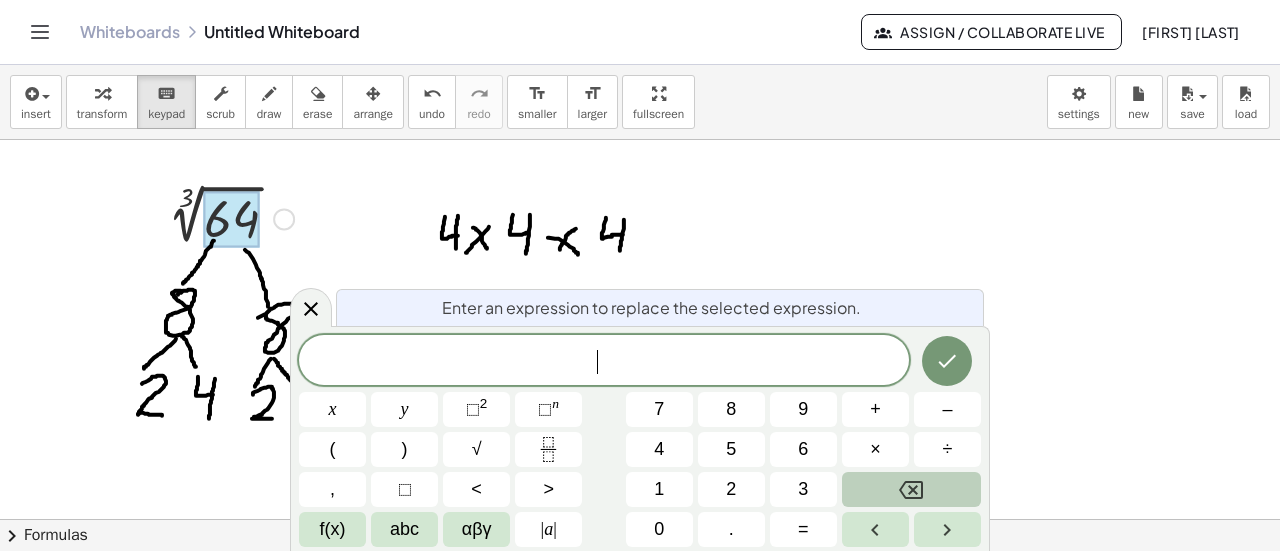 click 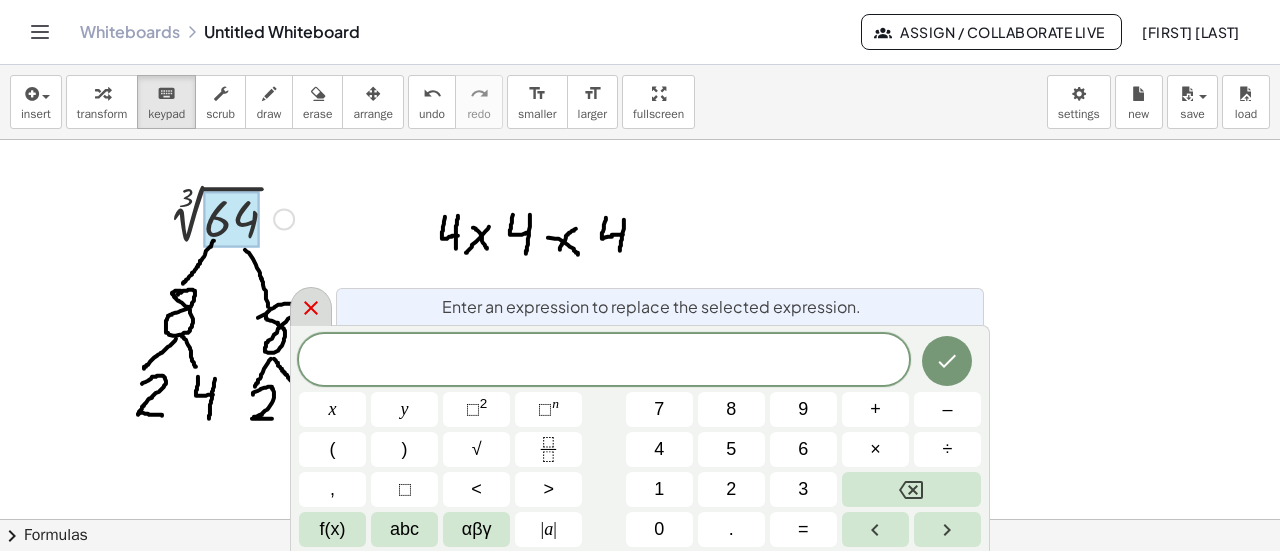 click 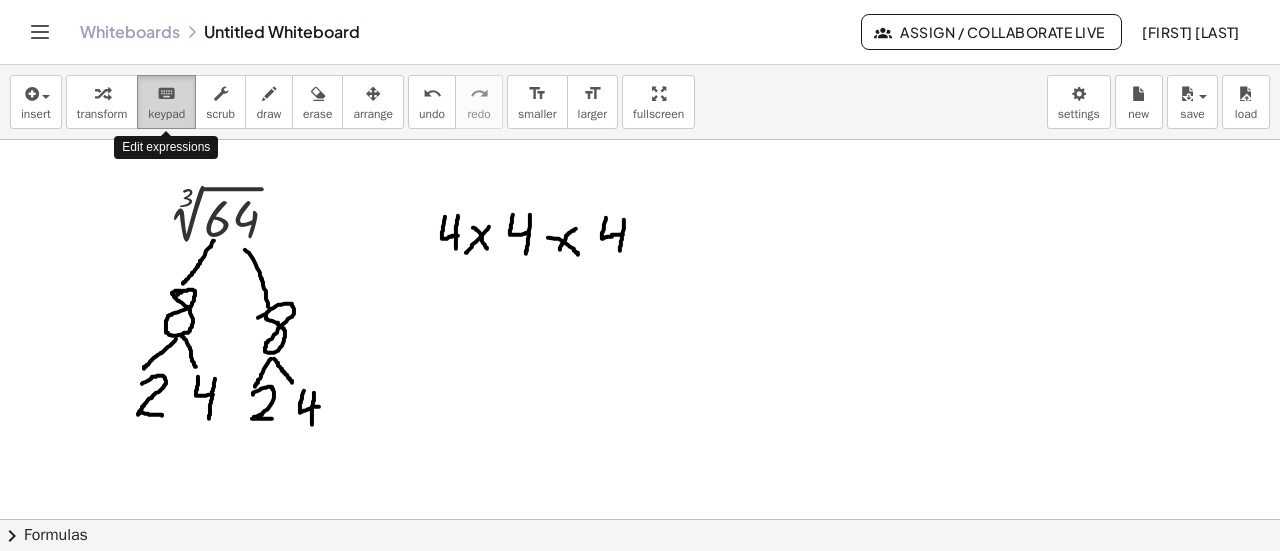click on "keypad" at bounding box center (166, 114) 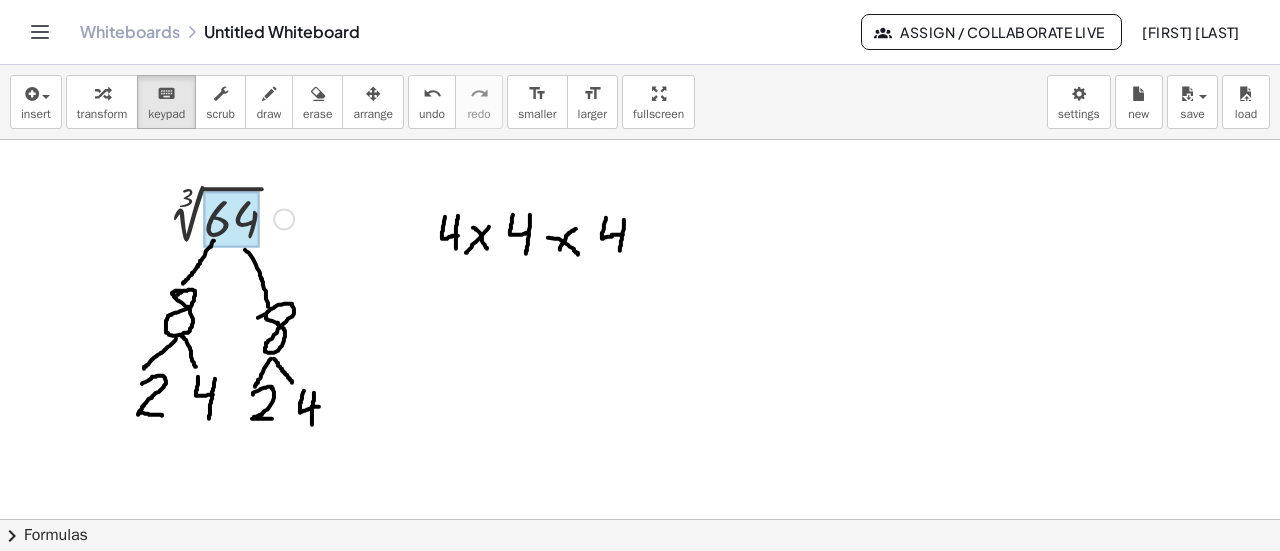 click at bounding box center [231, 220] 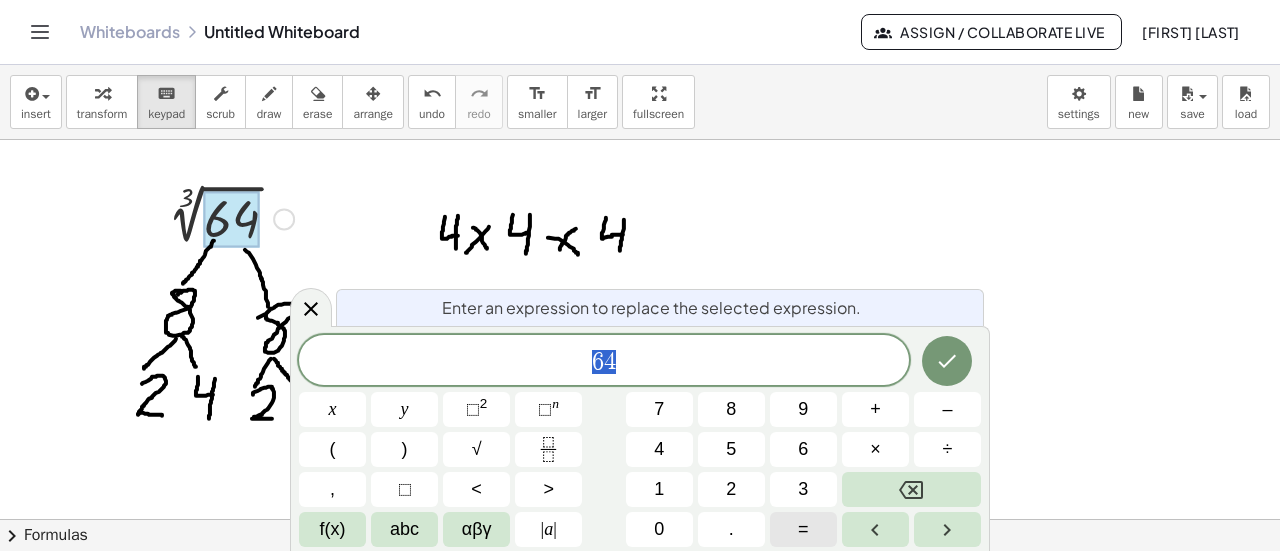 click on "=" at bounding box center [803, 529] 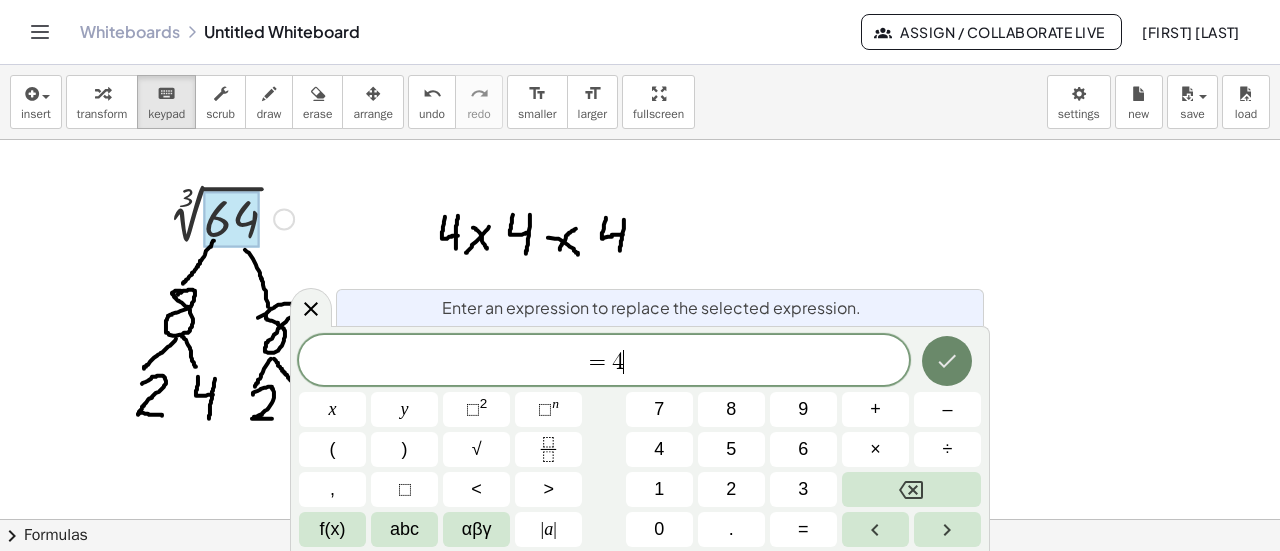 click at bounding box center (947, 361) 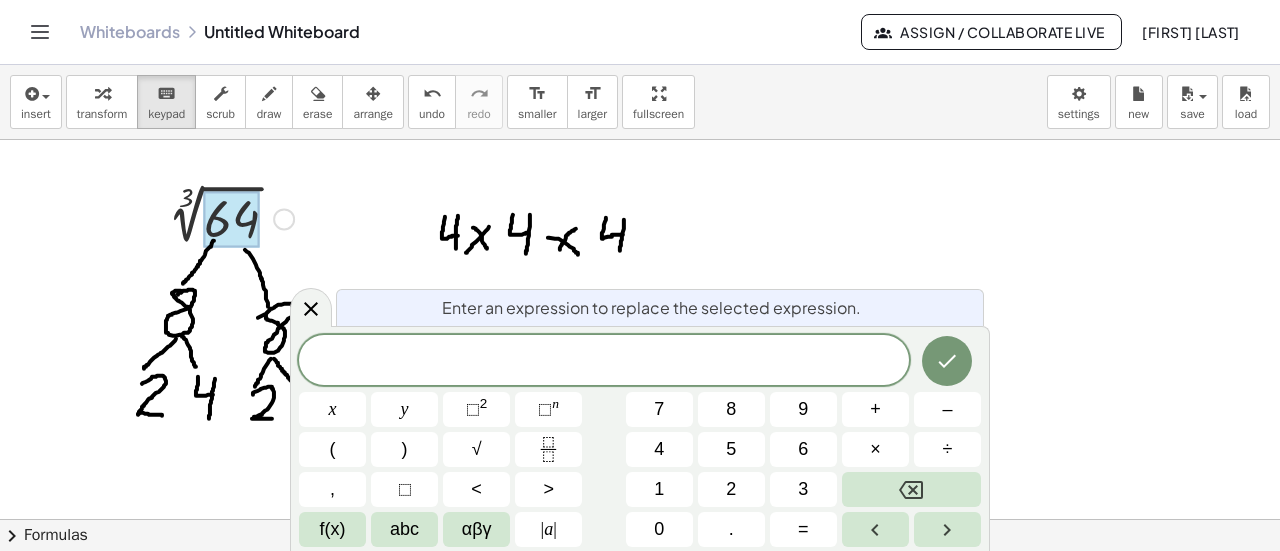 click at bounding box center [284, 219] 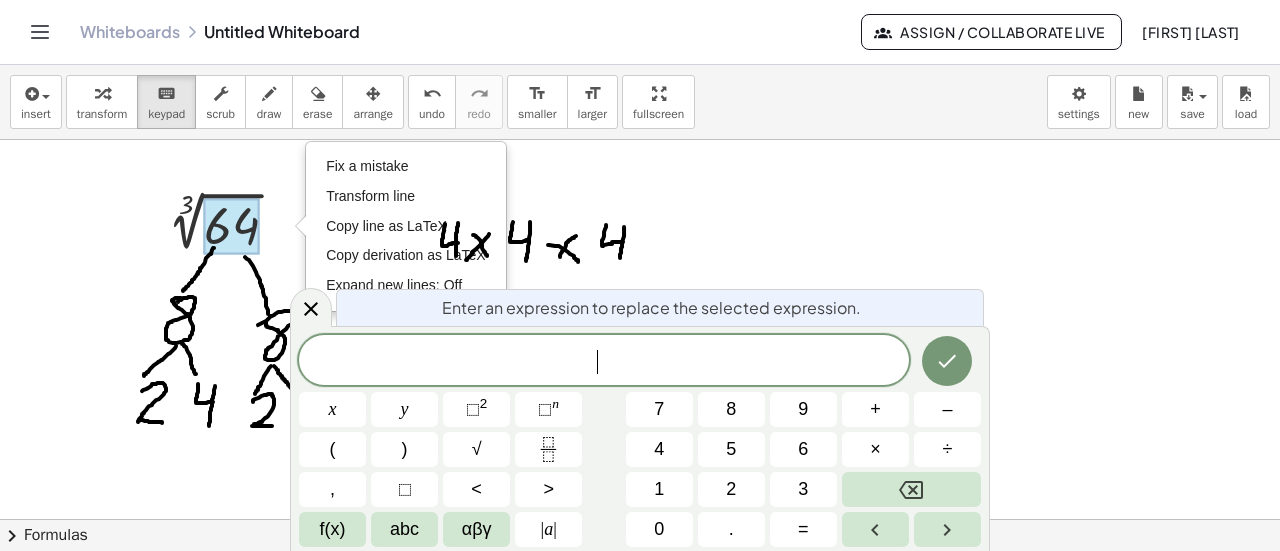 scroll, scrollTop: 952, scrollLeft: 0, axis: vertical 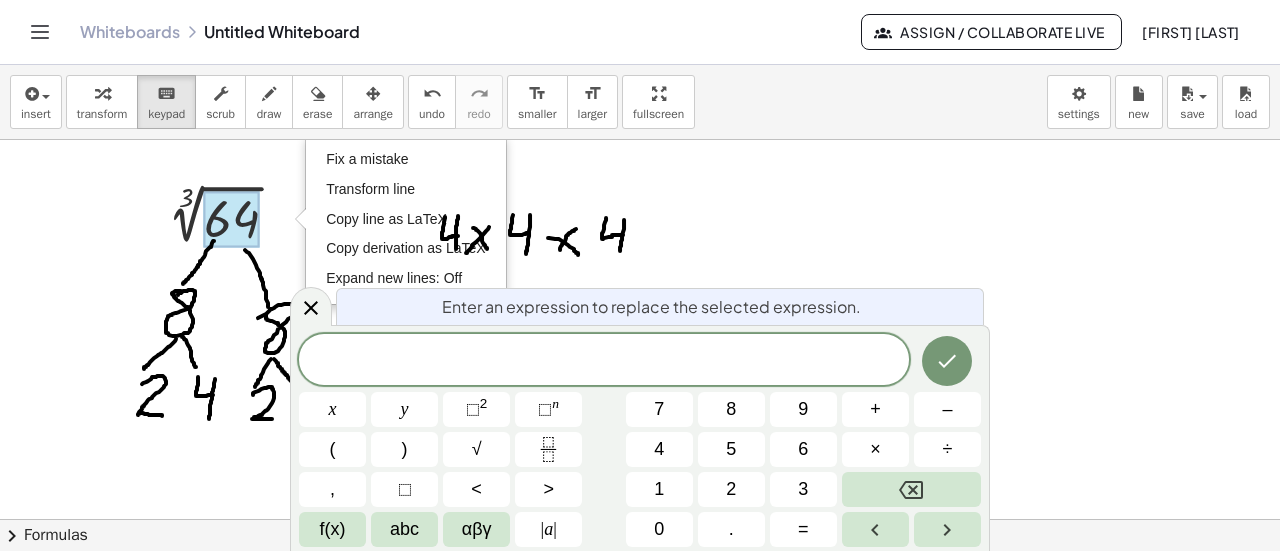 click 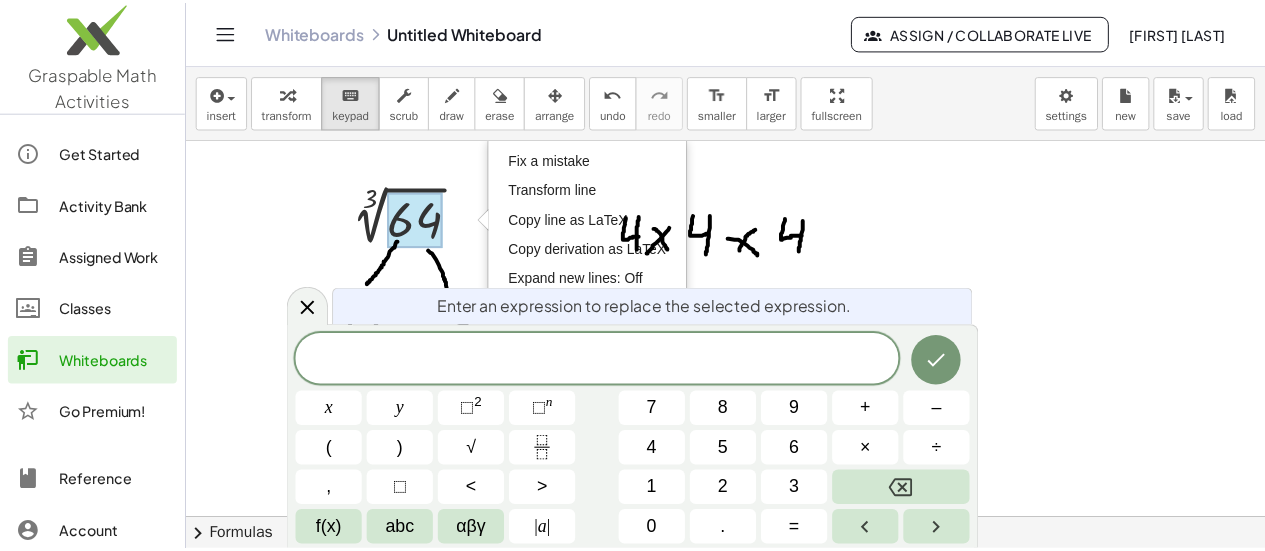 scroll, scrollTop: 52, scrollLeft: 0, axis: vertical 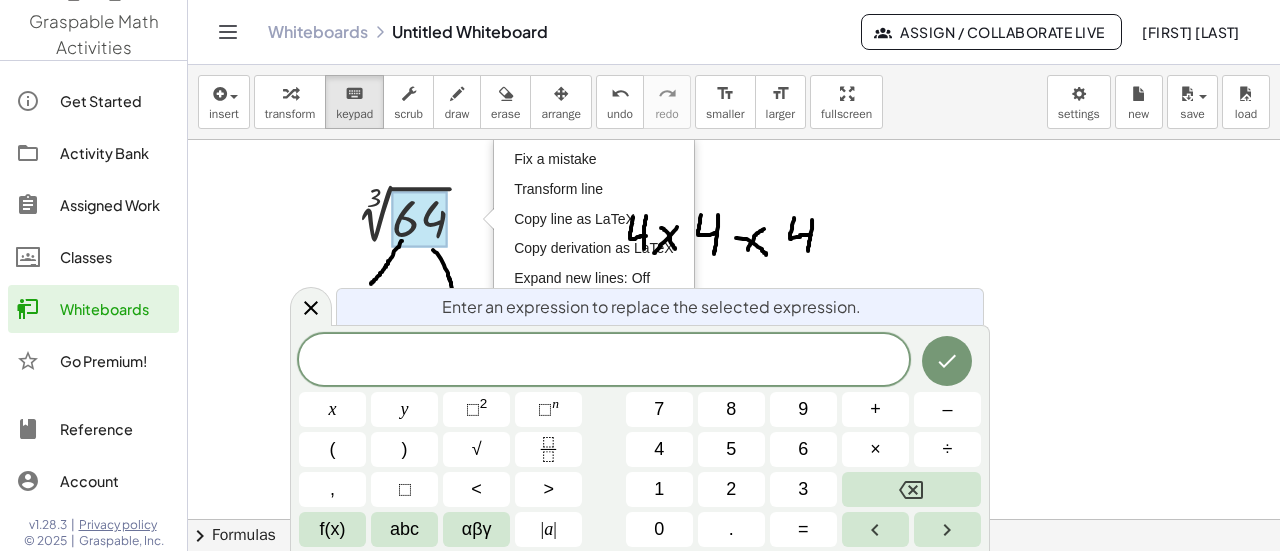 click on "Get Started" 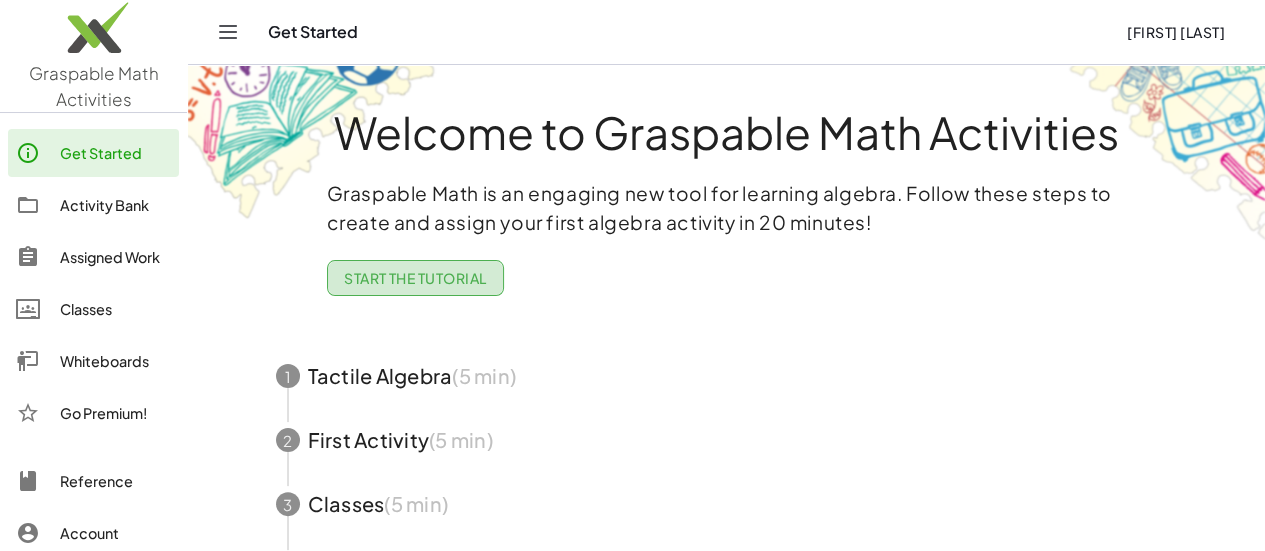click on "Start the Tutorial" 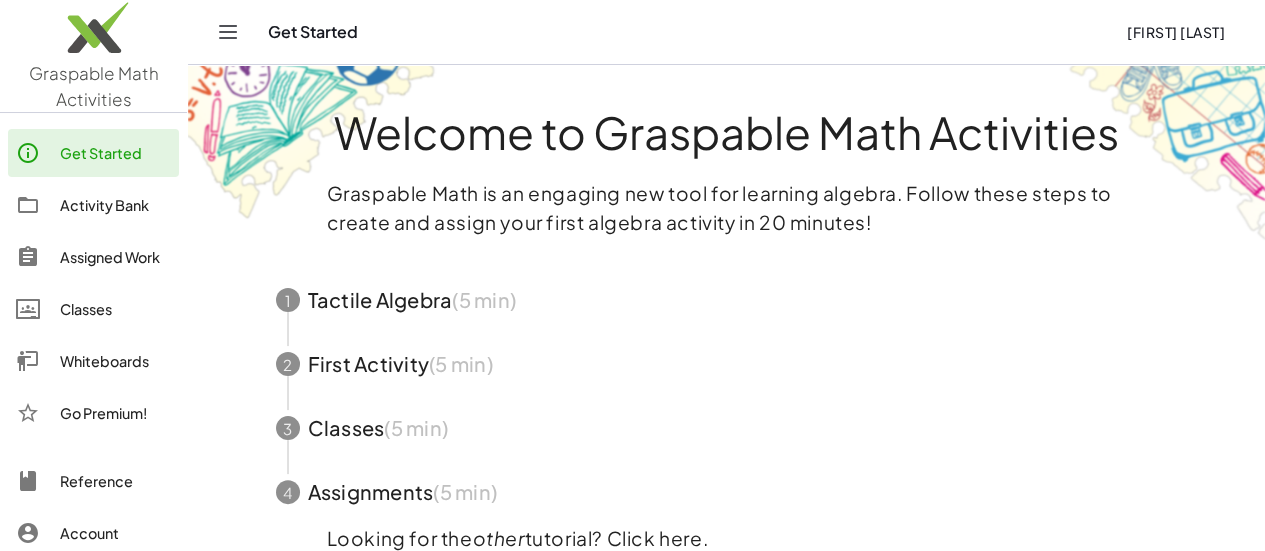 click at bounding box center (727, 300) 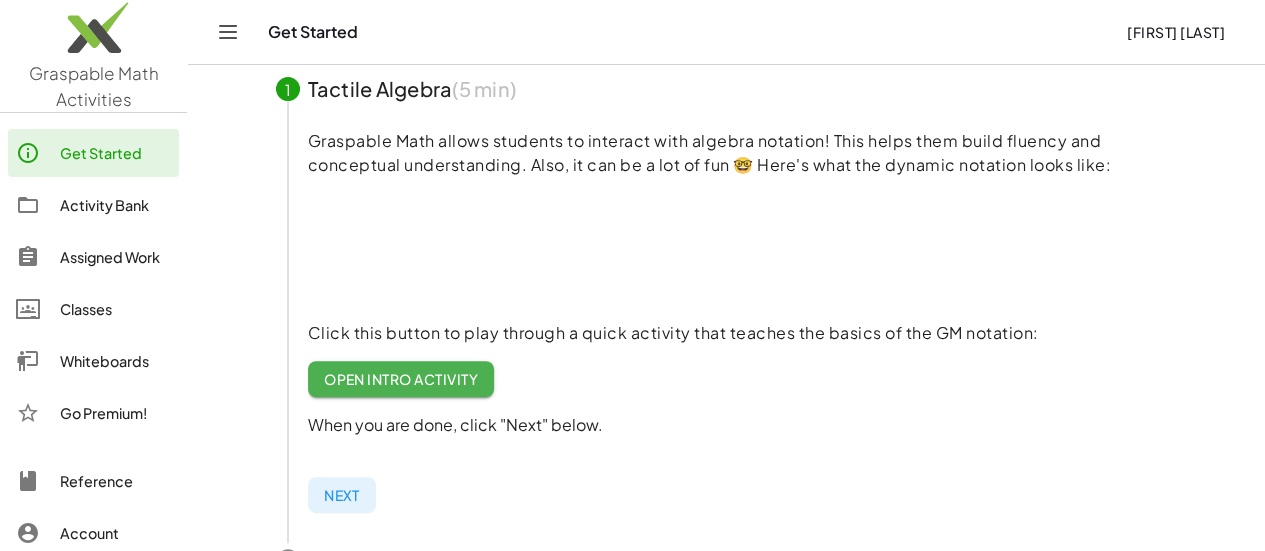 scroll, scrollTop: 215, scrollLeft: 0, axis: vertical 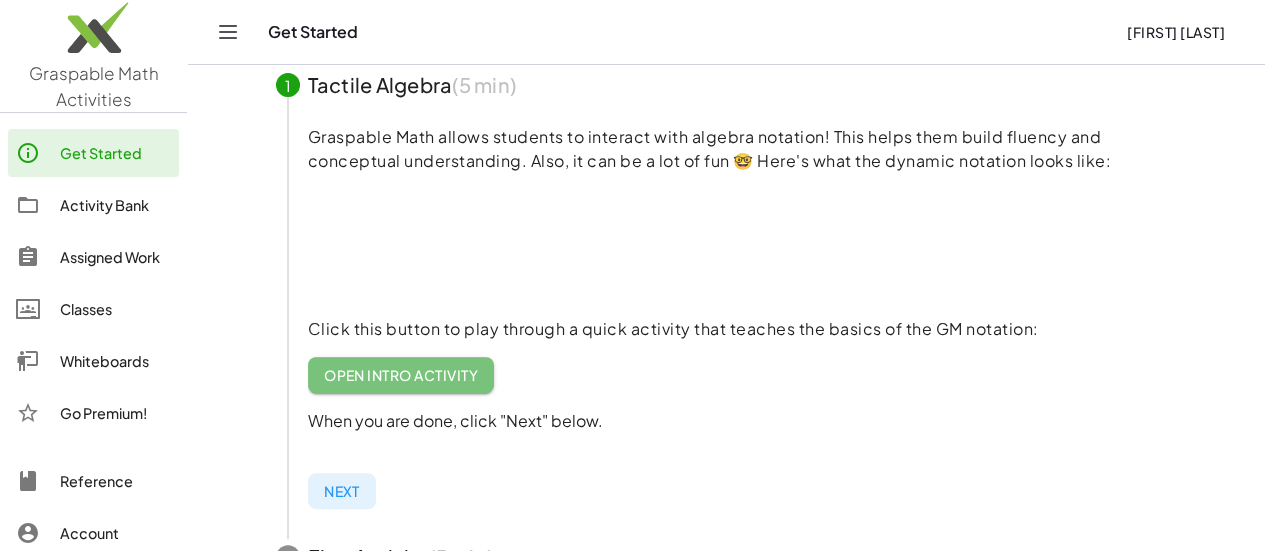 click on "Open Intro Activity" 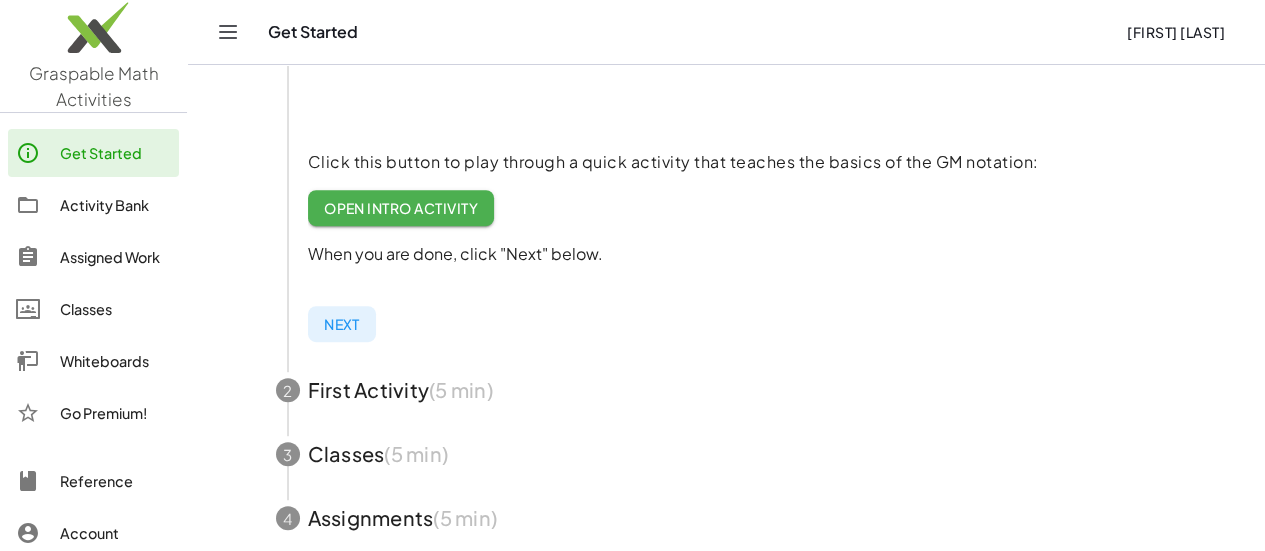 scroll, scrollTop: 389, scrollLeft: 0, axis: vertical 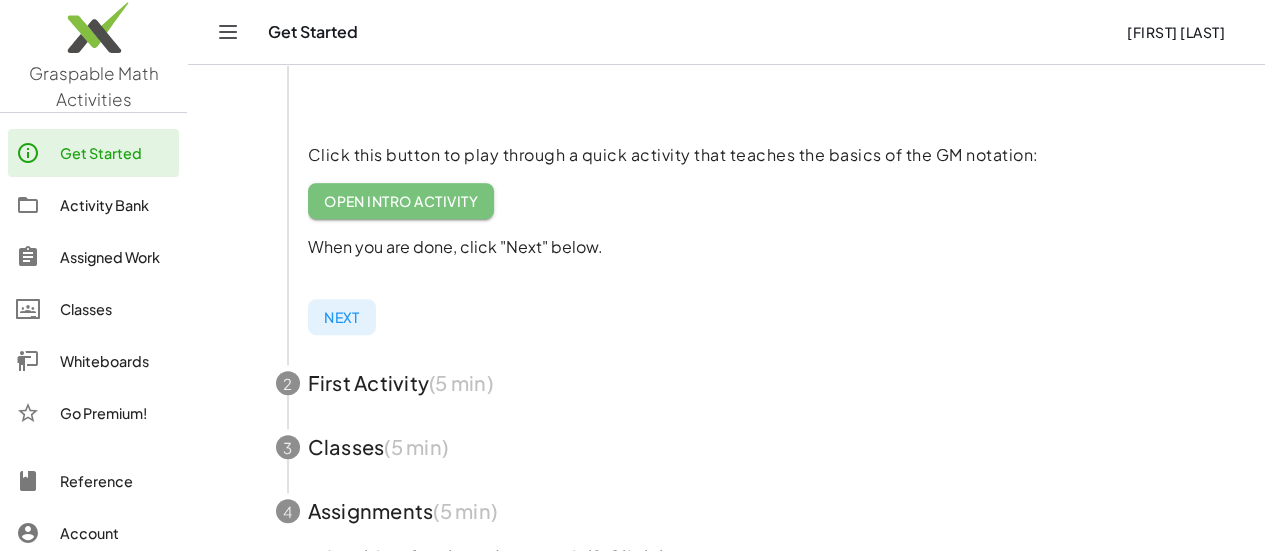 click on "Open Intro Activity" 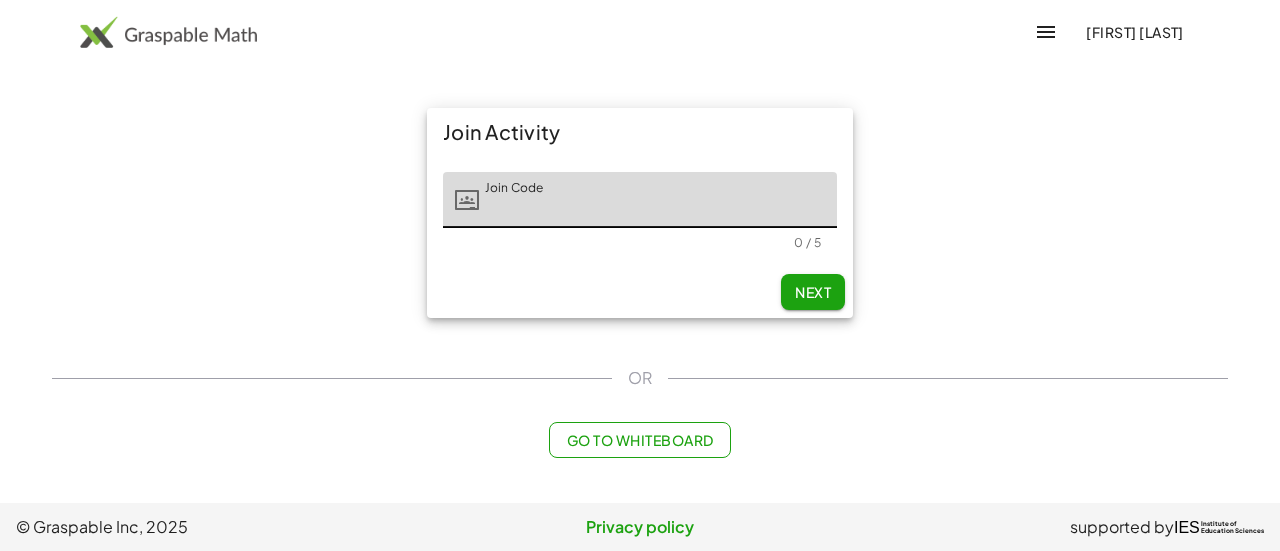 scroll, scrollTop: 0, scrollLeft: 0, axis: both 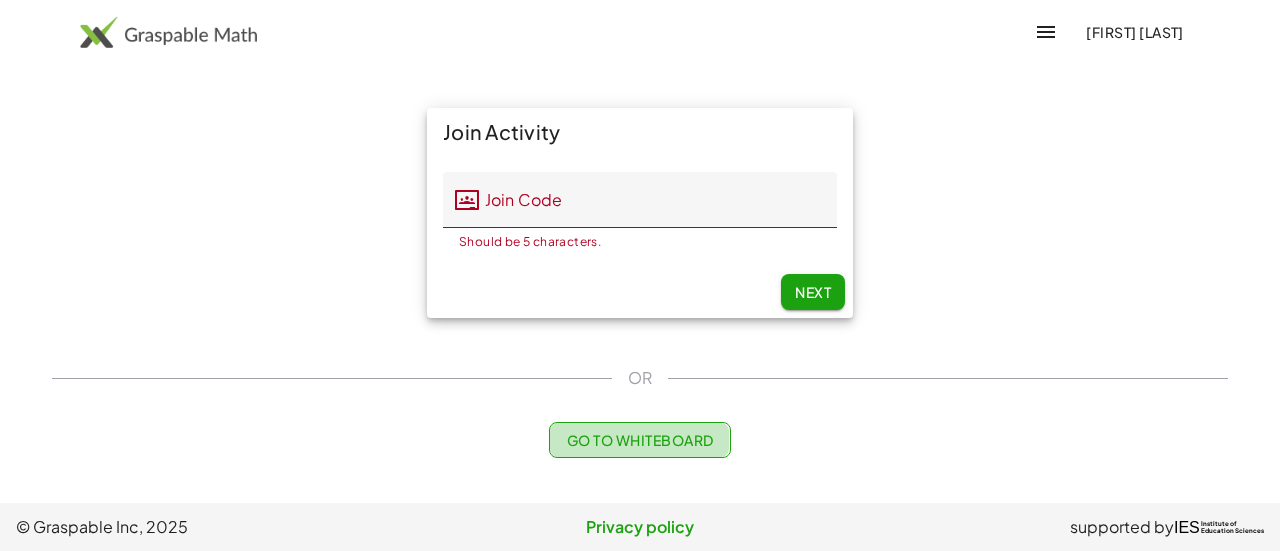 click on "Go to Whiteboard" at bounding box center [639, 440] 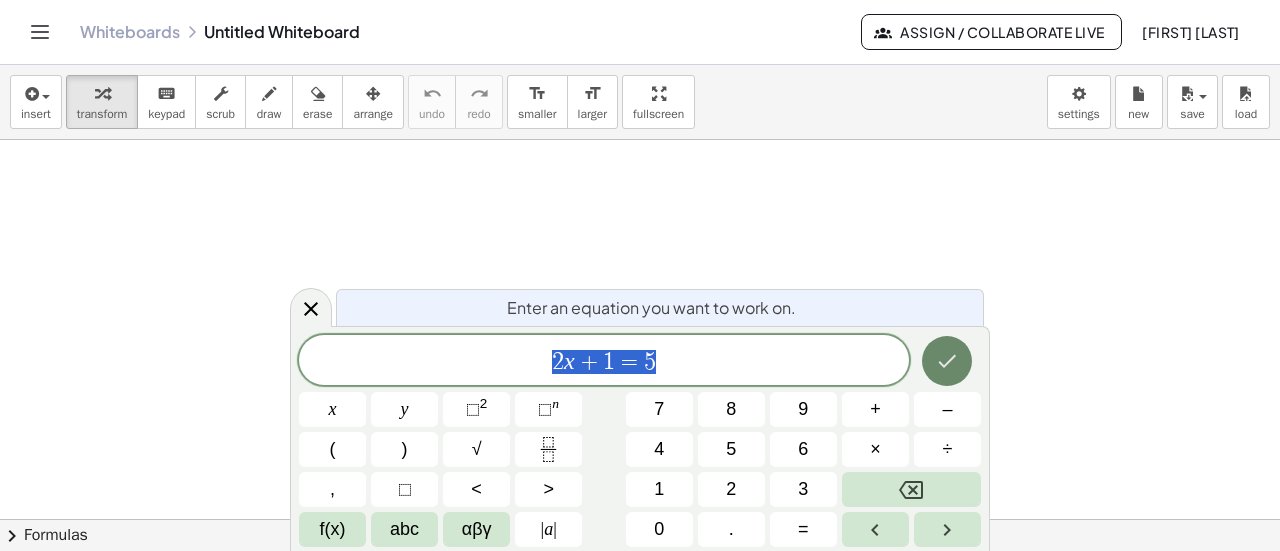 click at bounding box center [947, 361] 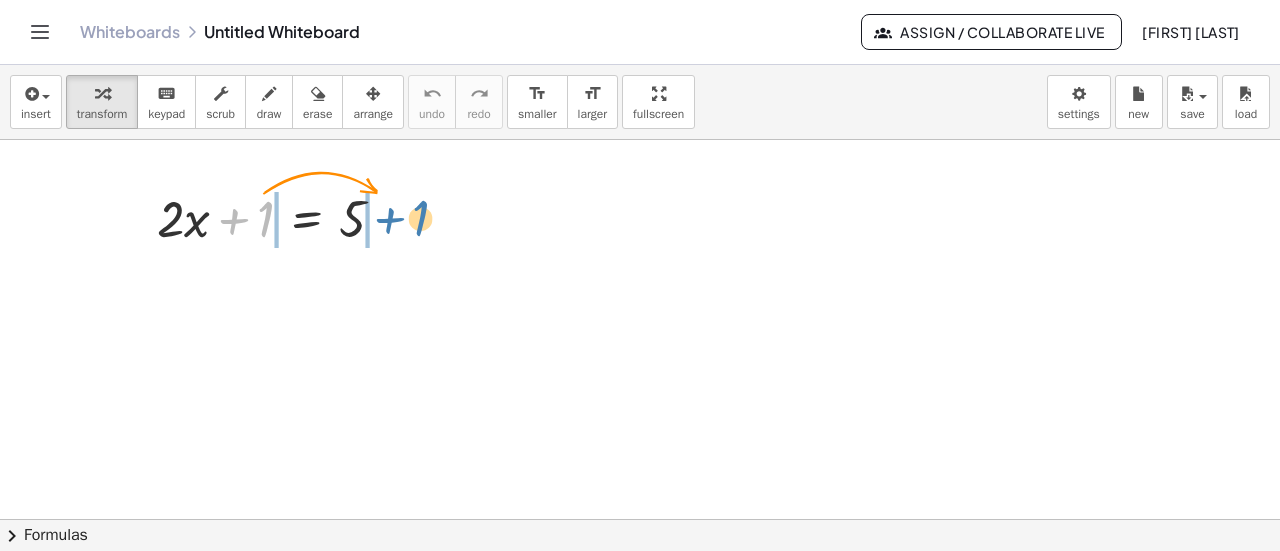 drag, startPoint x: 263, startPoint y: 220, endPoint x: 418, endPoint y: 218, distance: 155.01291 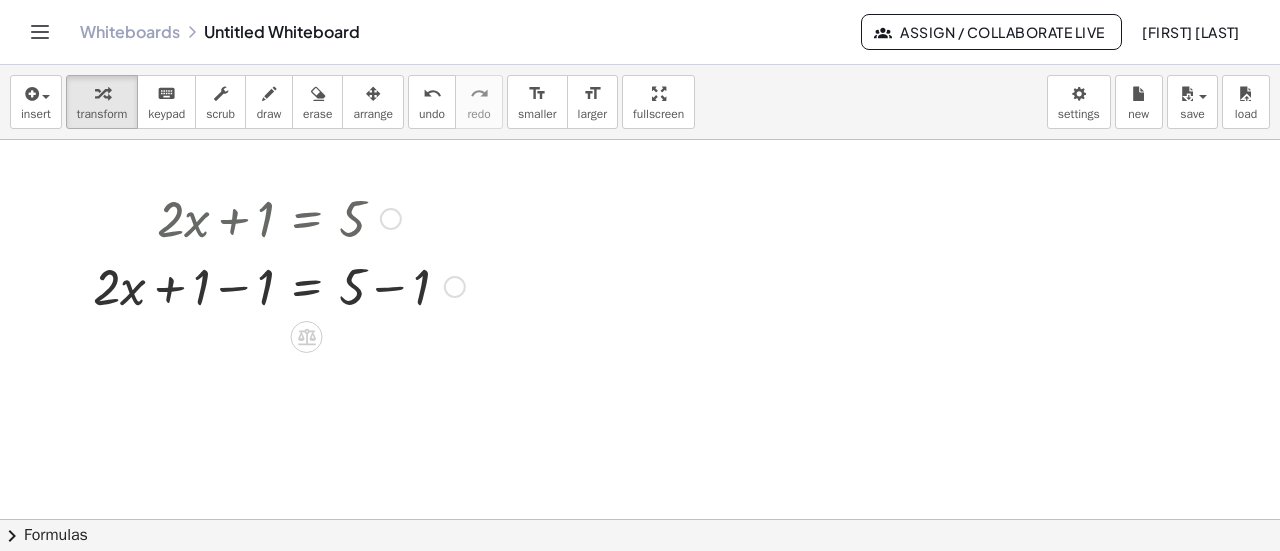 click at bounding box center (455, 287) 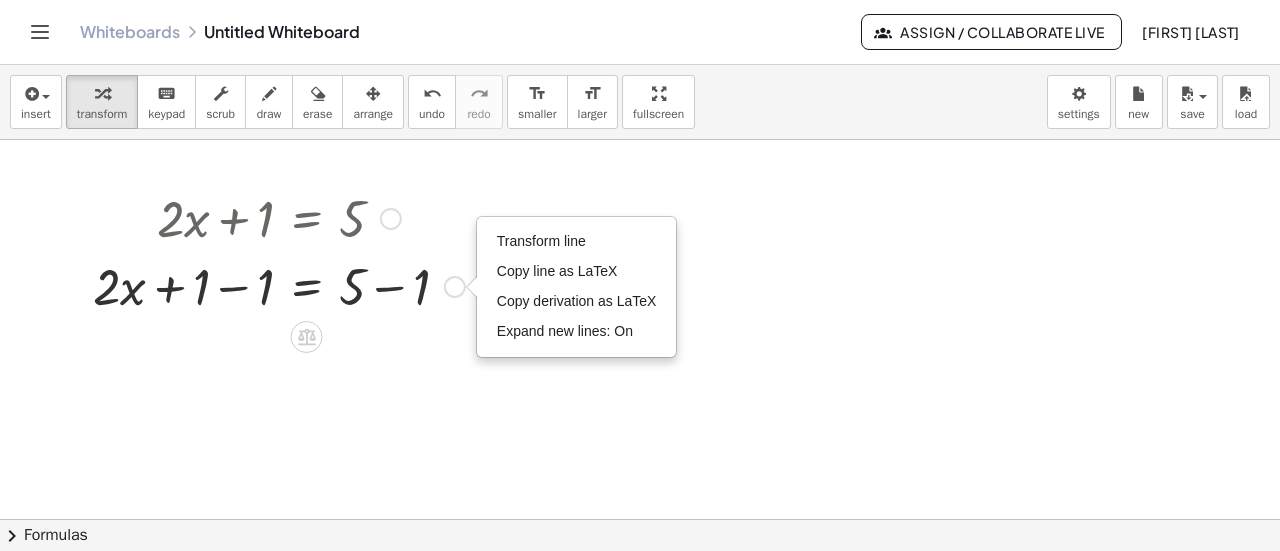 click on "Transform line Copy line as LaTeX Copy derivation as LaTeX Expand new lines: On" at bounding box center (455, 287) 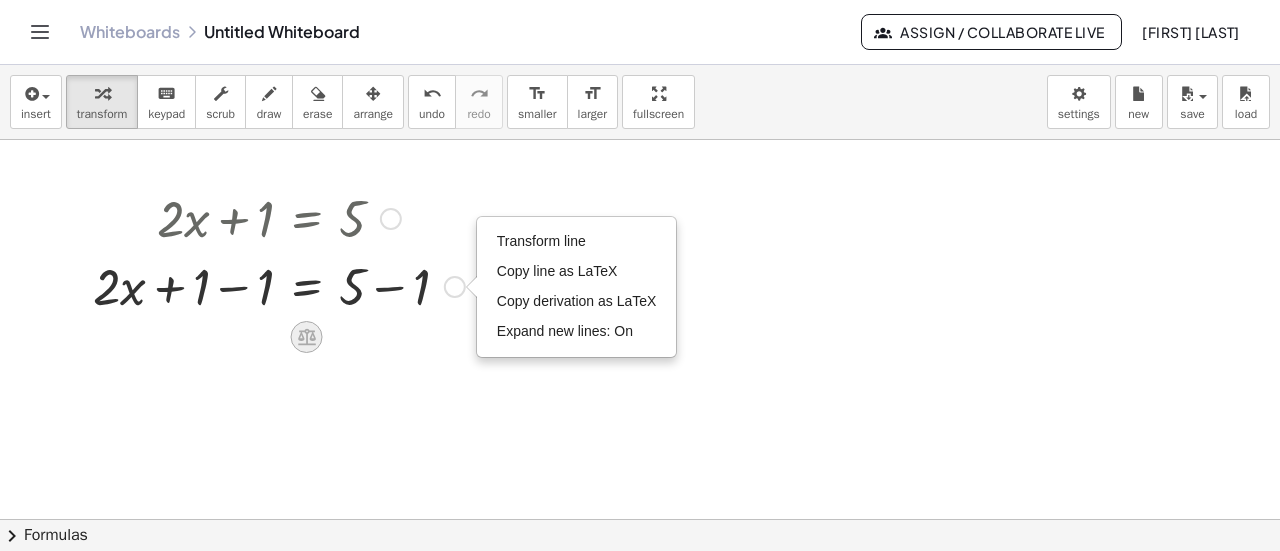 click 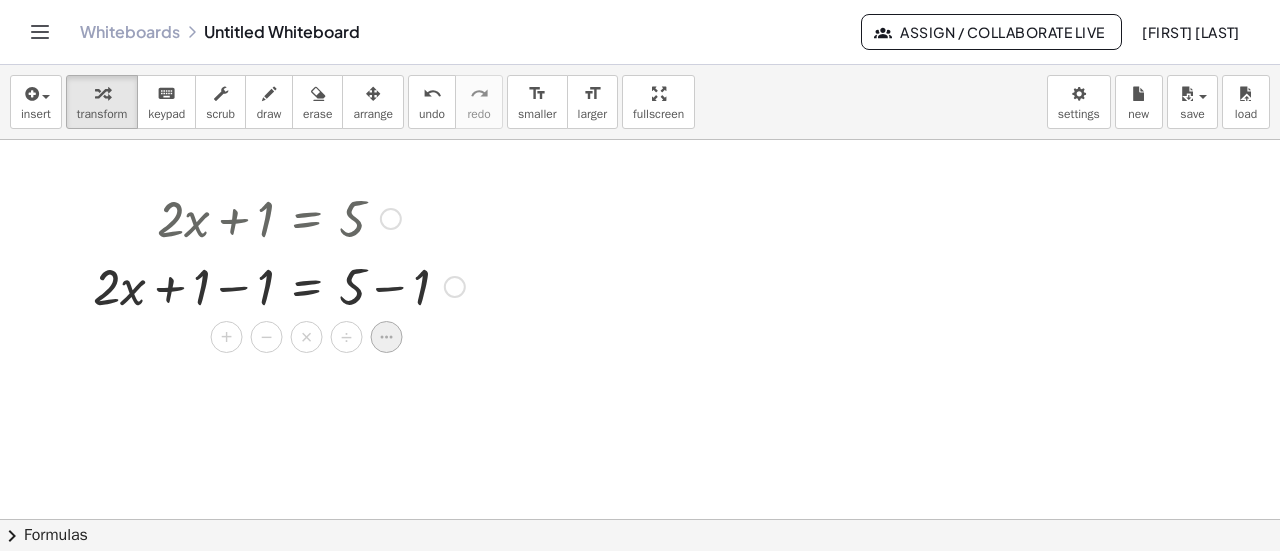 click 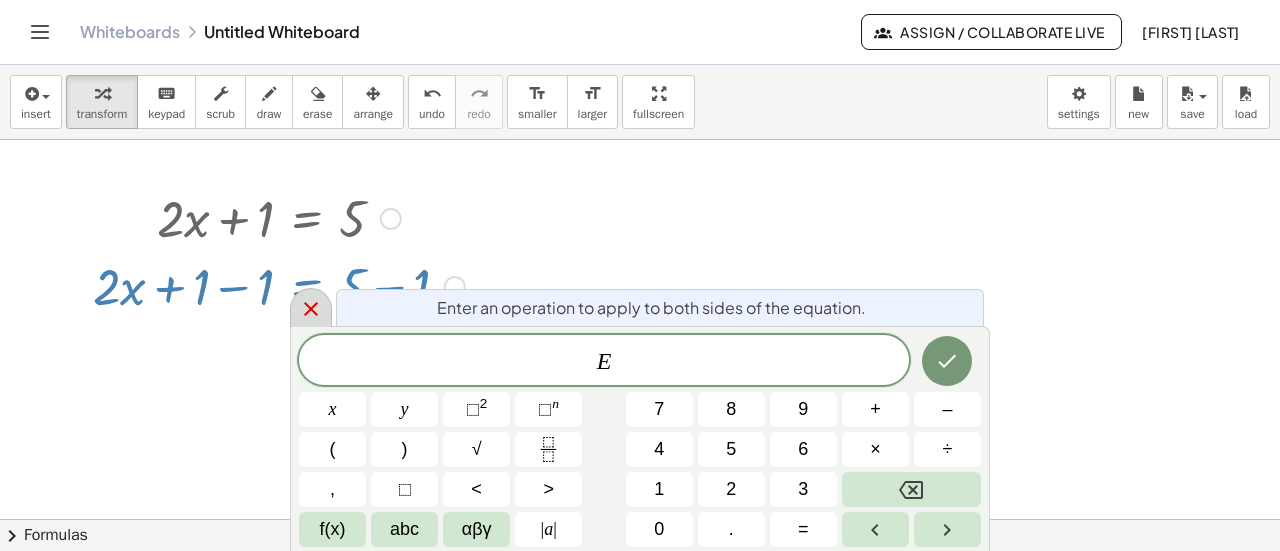 click 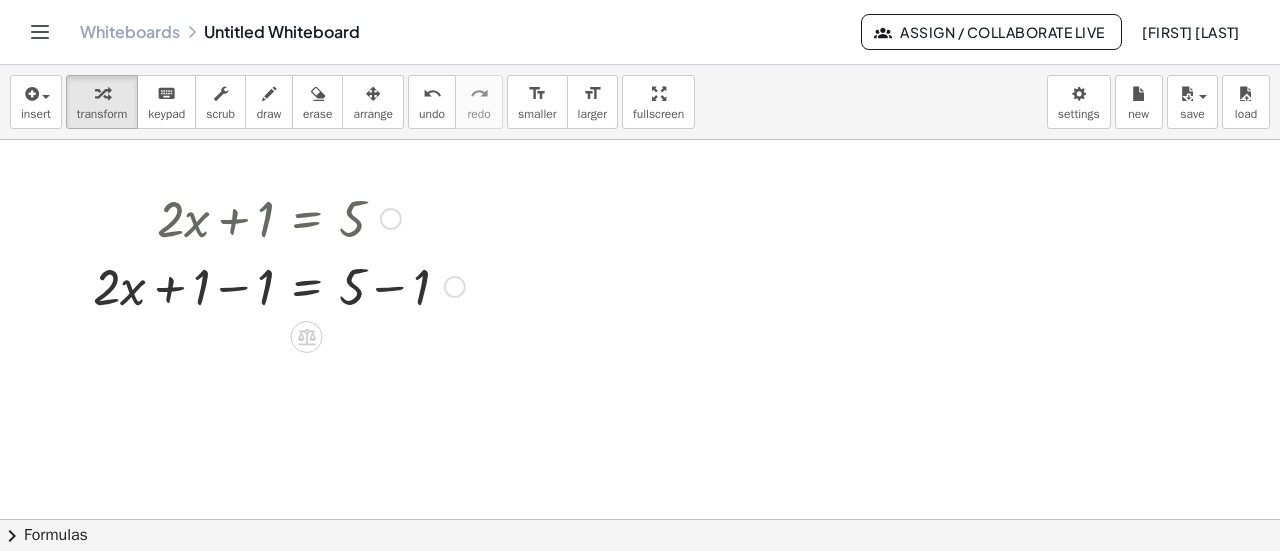 click on "Transform line Copy line as LaTeX Copy derivation as LaTeX Expand new lines: On" at bounding box center [455, 287] 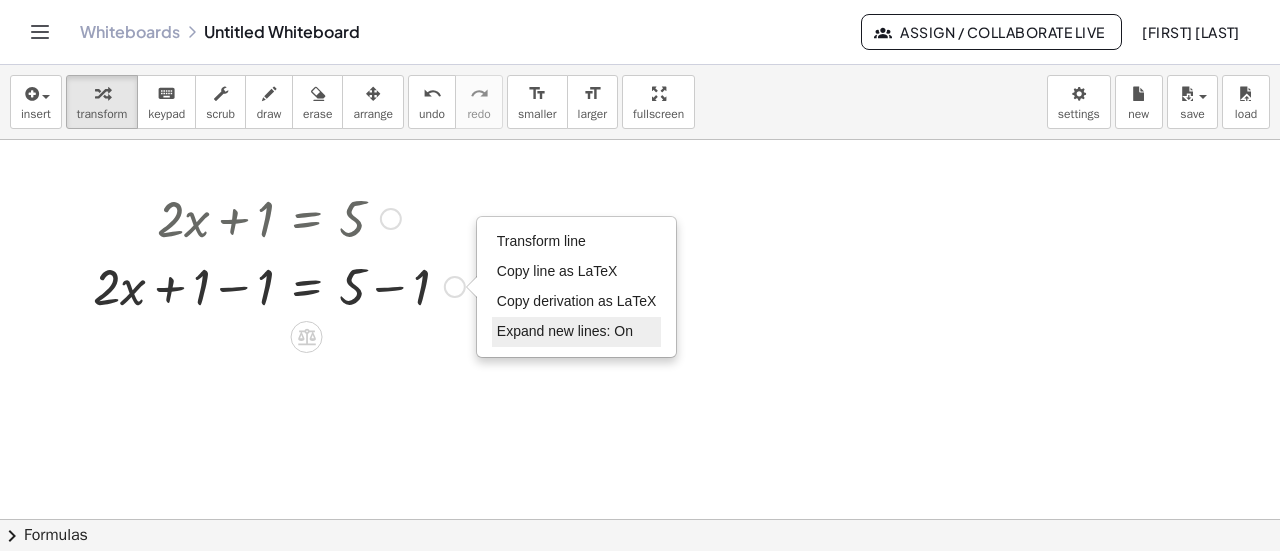 click on "Expand new lines: On" at bounding box center [565, 331] 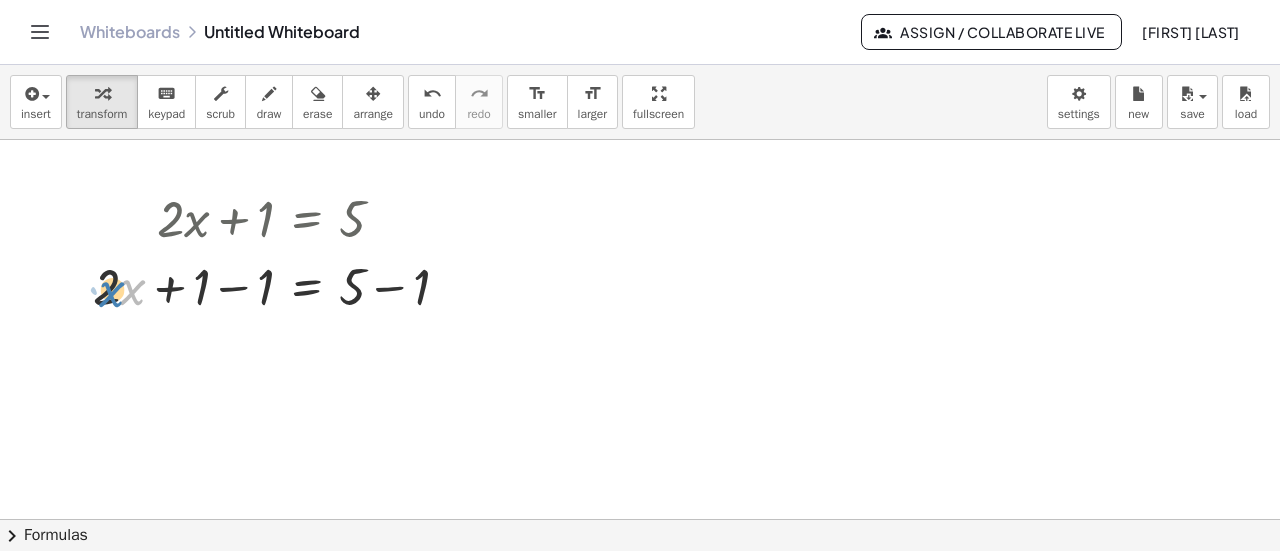 drag, startPoint x: 124, startPoint y: 284, endPoint x: 105, endPoint y: 286, distance: 19.104973 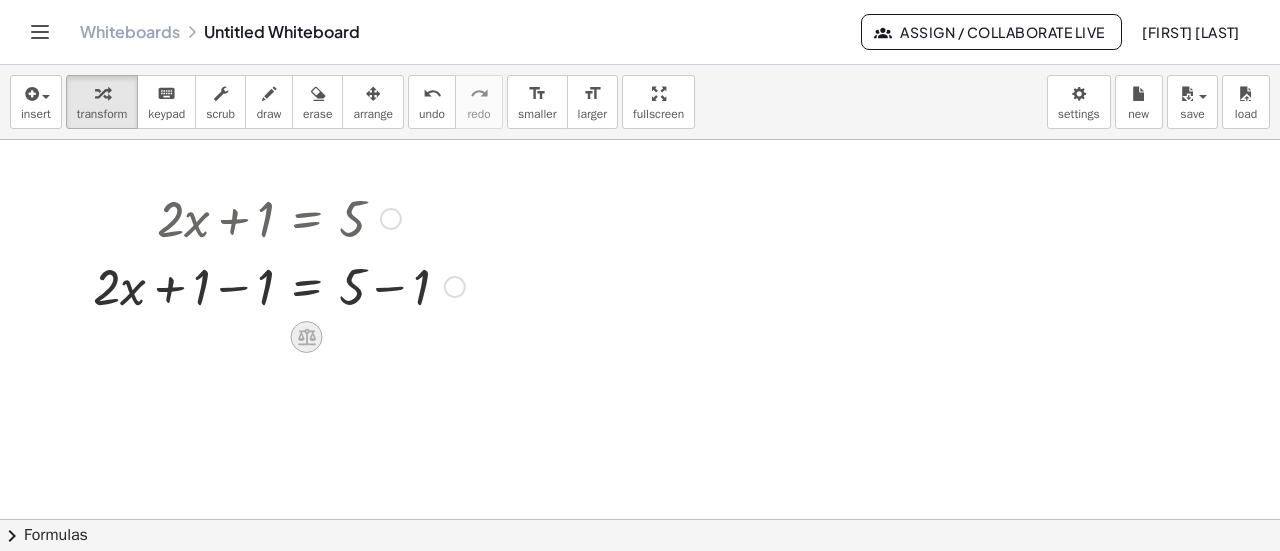 click 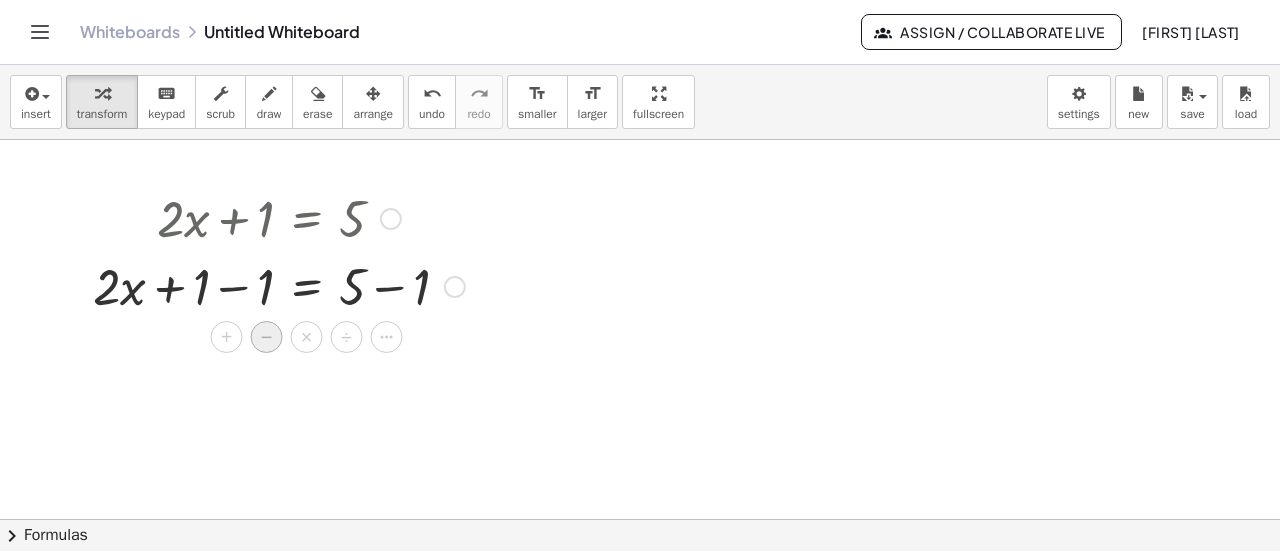 click on "−" at bounding box center [267, 337] 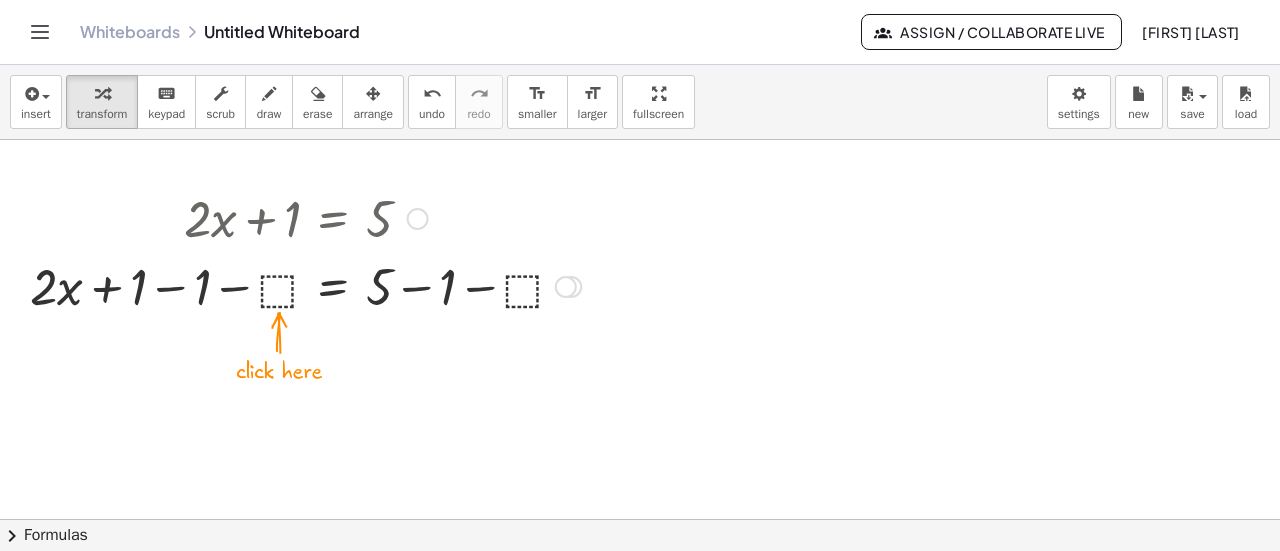 click at bounding box center (305, 285) 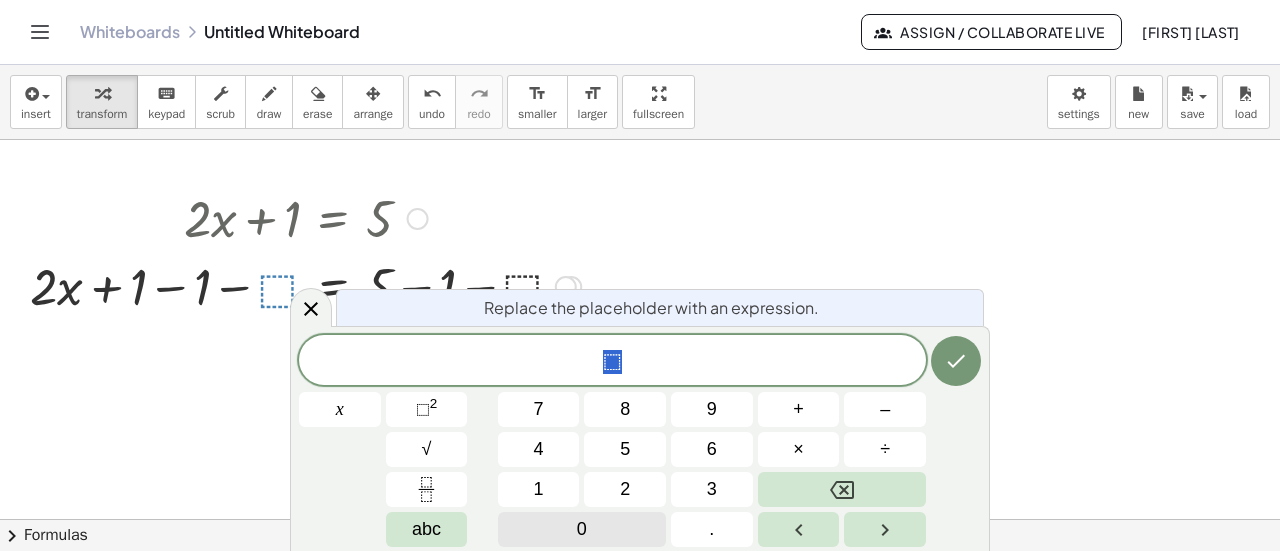 click on "0" at bounding box center [582, 529] 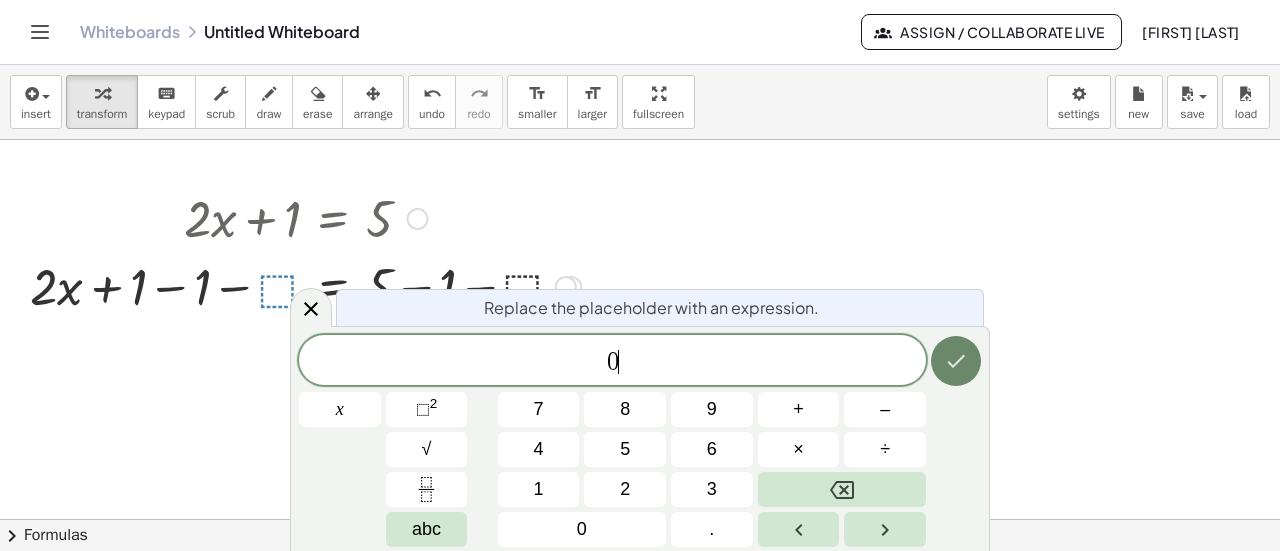 click 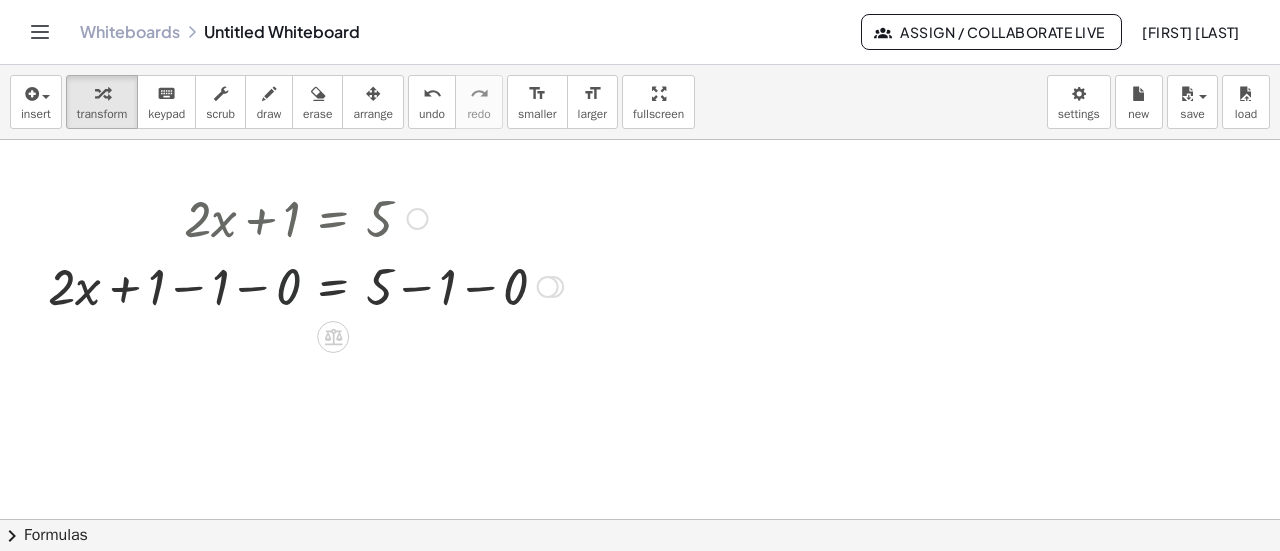 click at bounding box center (305, 285) 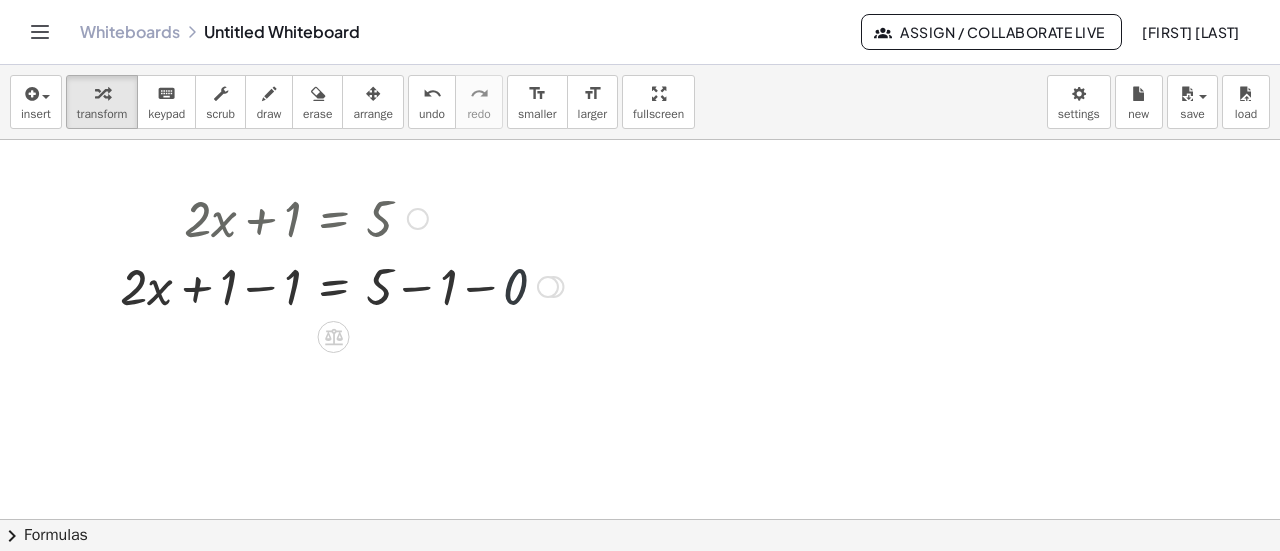 click at bounding box center (341, 285) 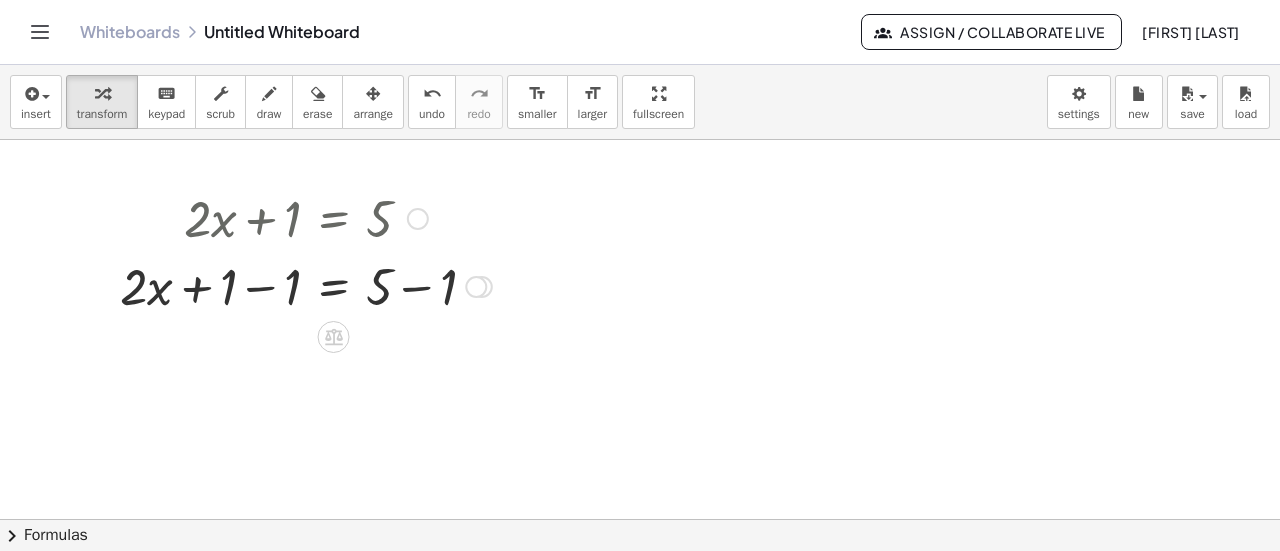 click at bounding box center [476, 287] 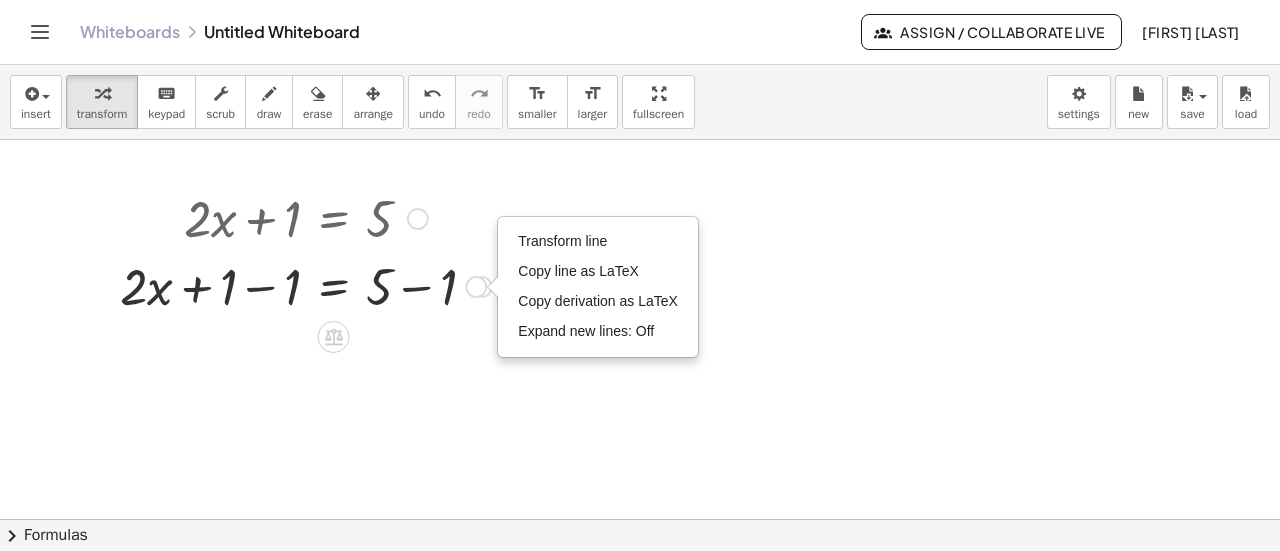 click on "Transform line Copy line as LaTeX Copy derivation as LaTeX Expand new lines: Off" at bounding box center [476, 287] 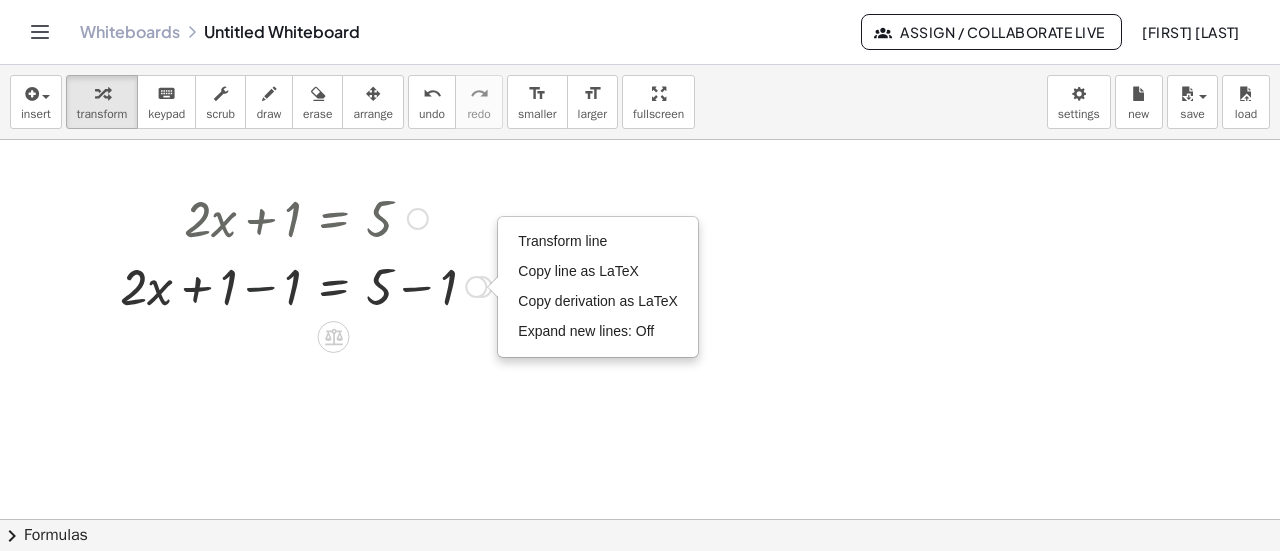 click at bounding box center [306, 285] 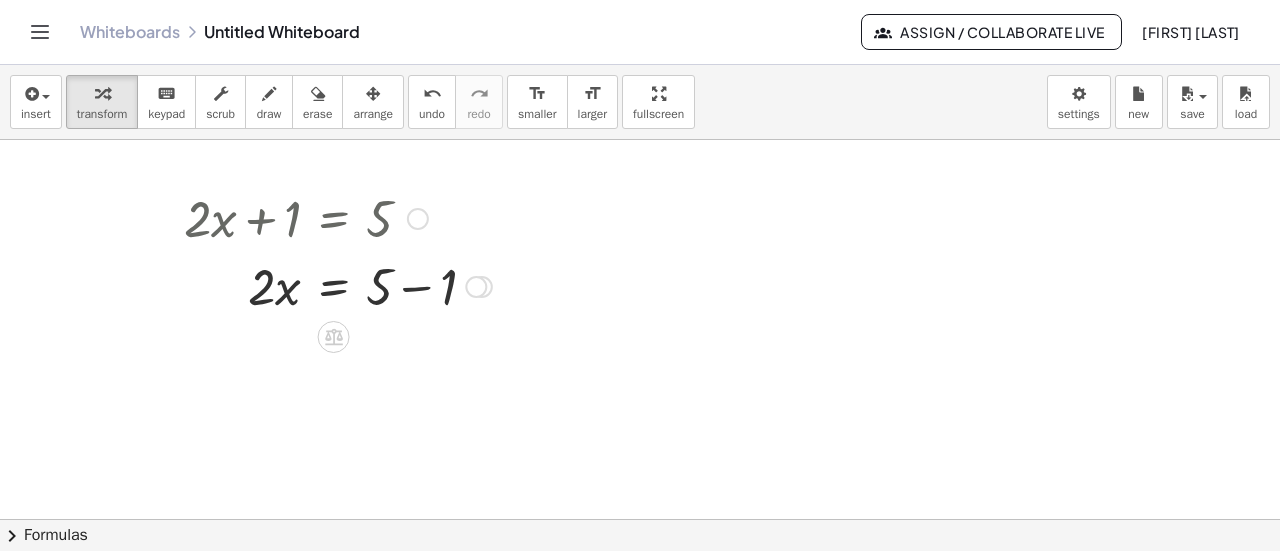 click at bounding box center (338, 285) 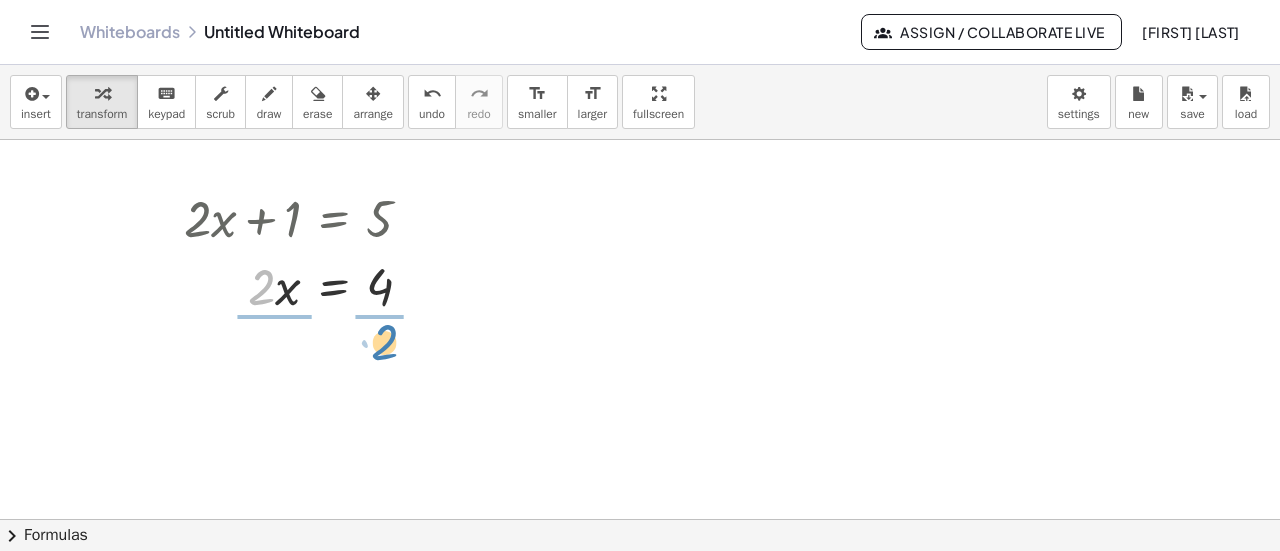 drag, startPoint x: 260, startPoint y: 289, endPoint x: 383, endPoint y: 344, distance: 134.73679 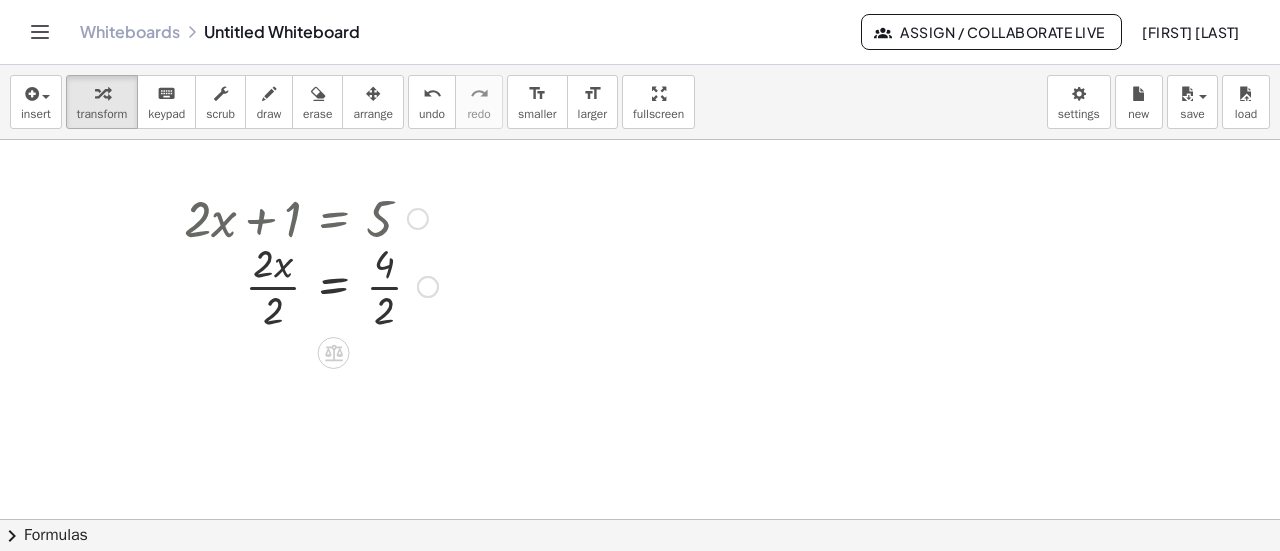 click at bounding box center (640, 585) 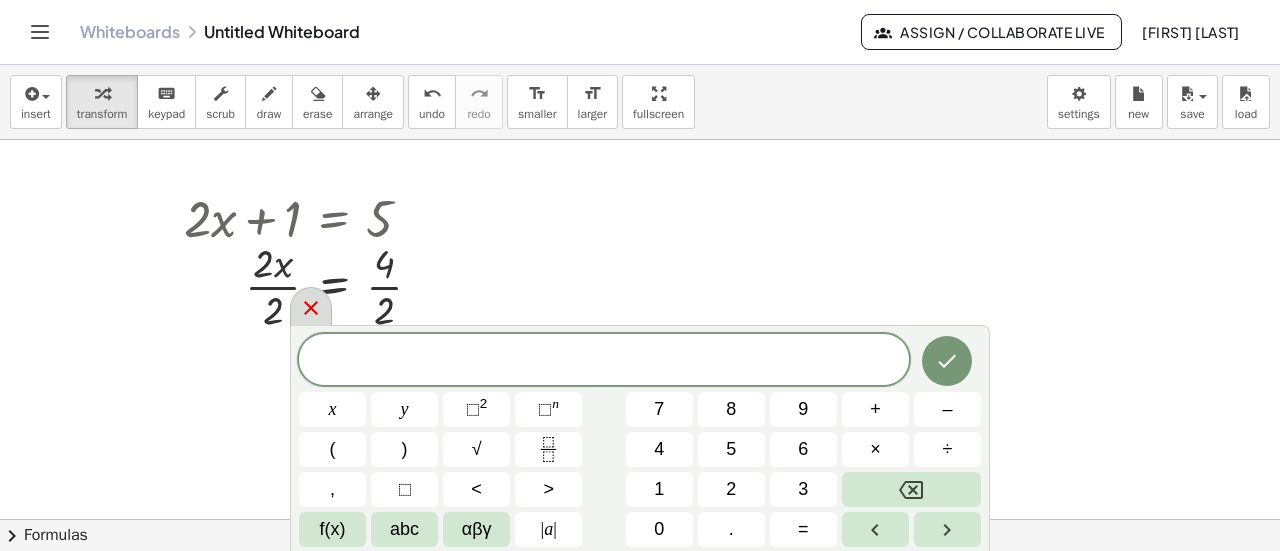click 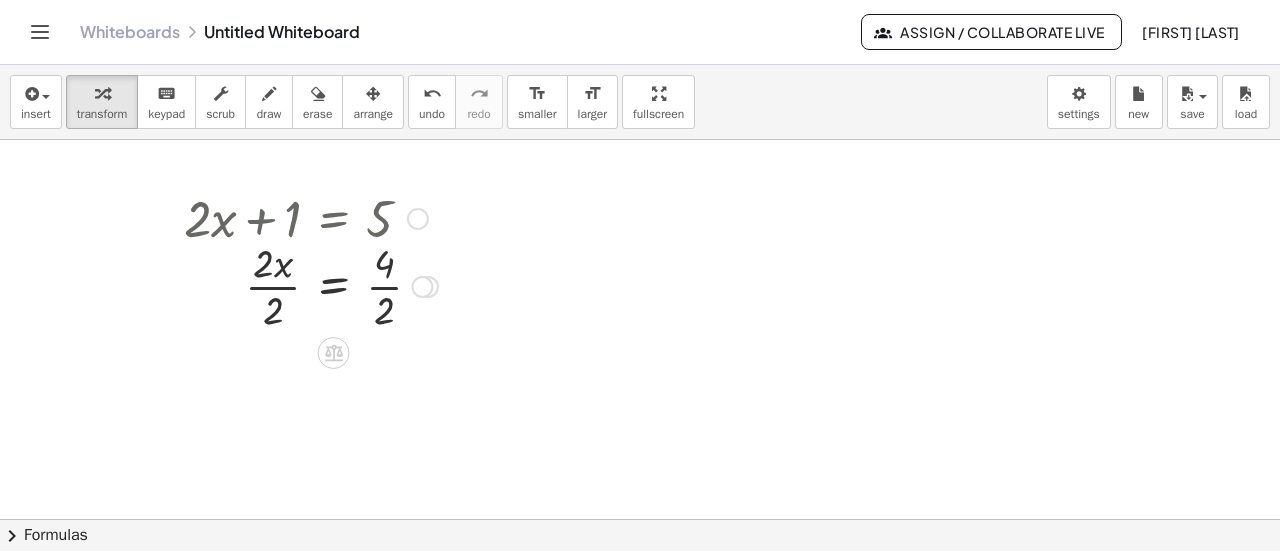 click at bounding box center [311, 285] 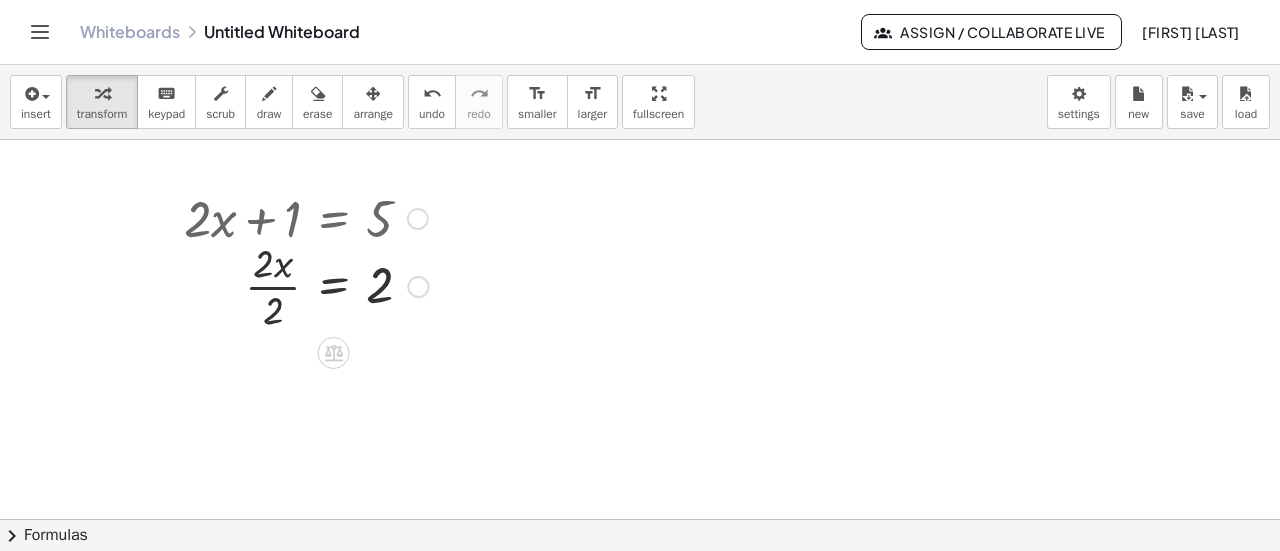 click at bounding box center (306, 285) 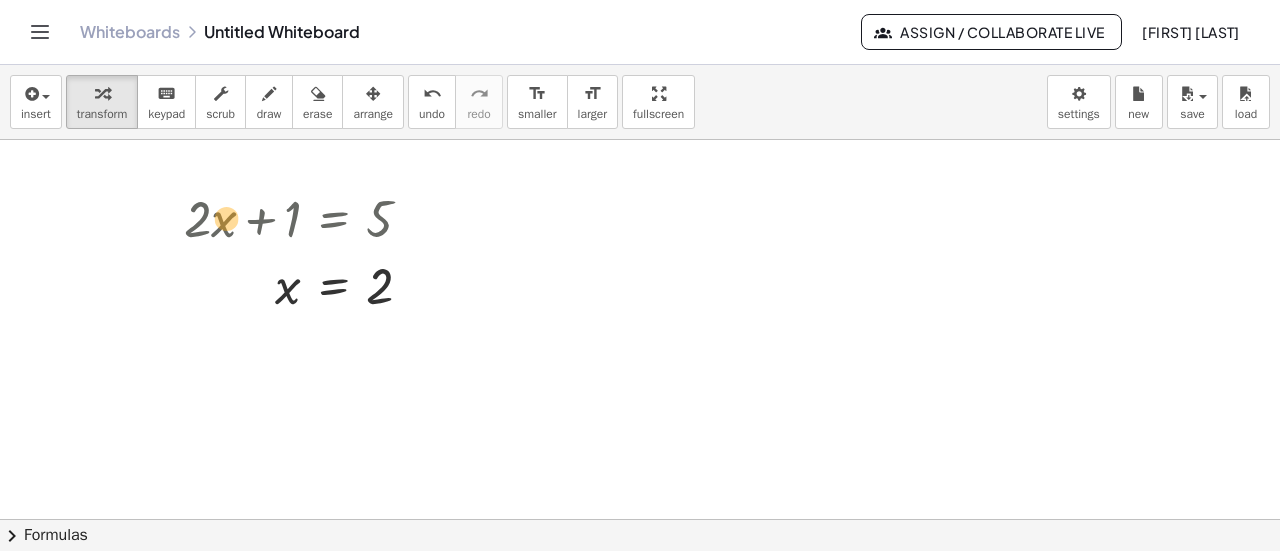 drag, startPoint x: 382, startPoint y: 293, endPoint x: 228, endPoint y: 225, distance: 168.34488 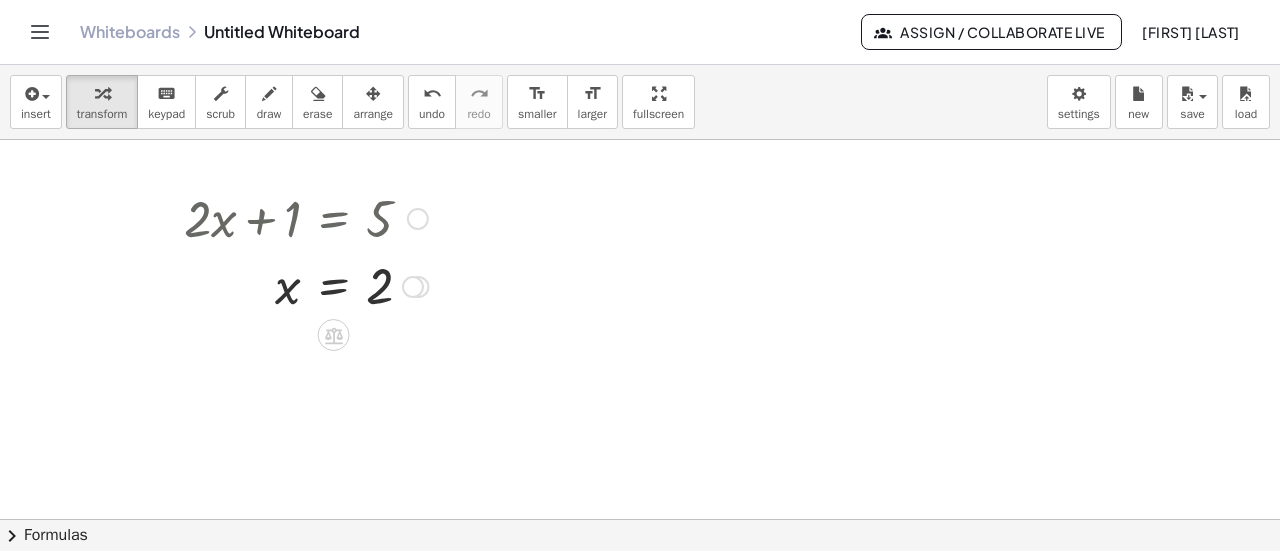 click at bounding box center (306, 217) 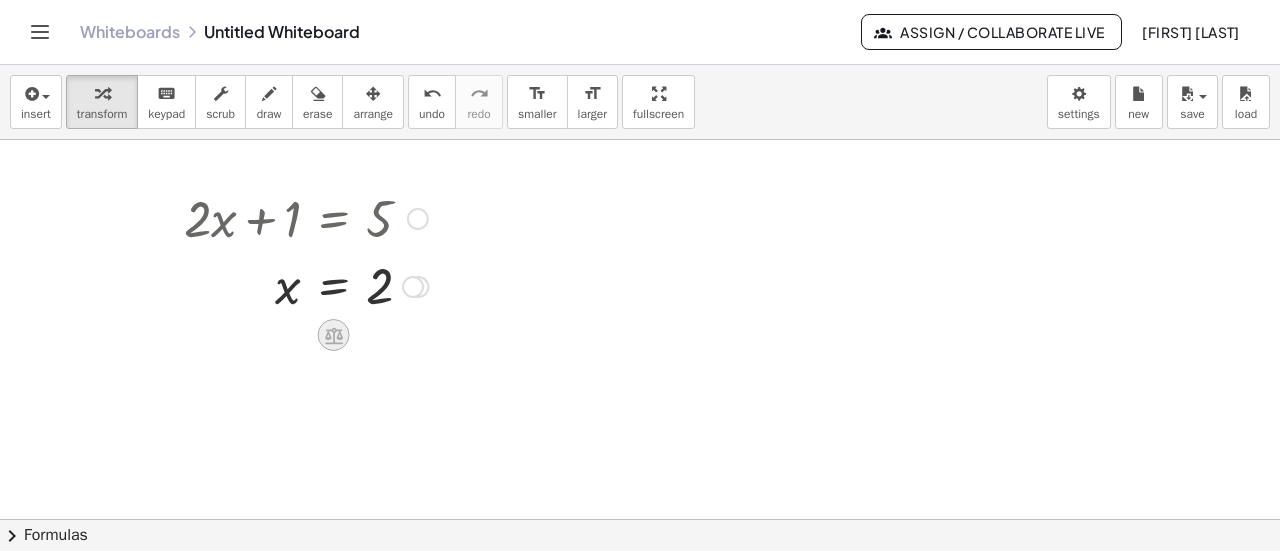 click 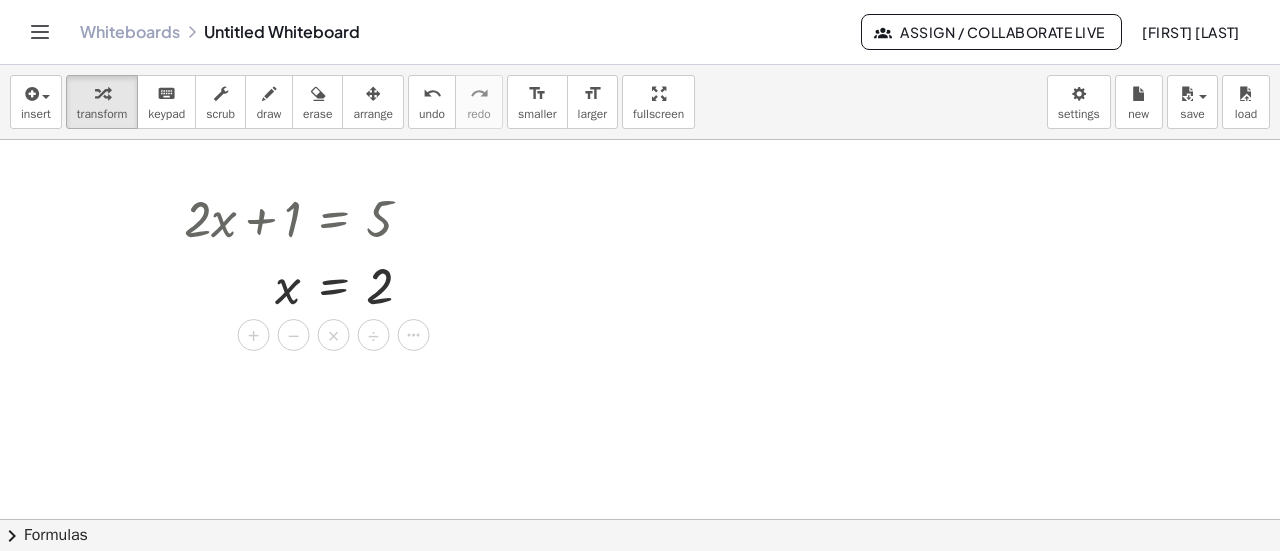 click at bounding box center (640, 585) 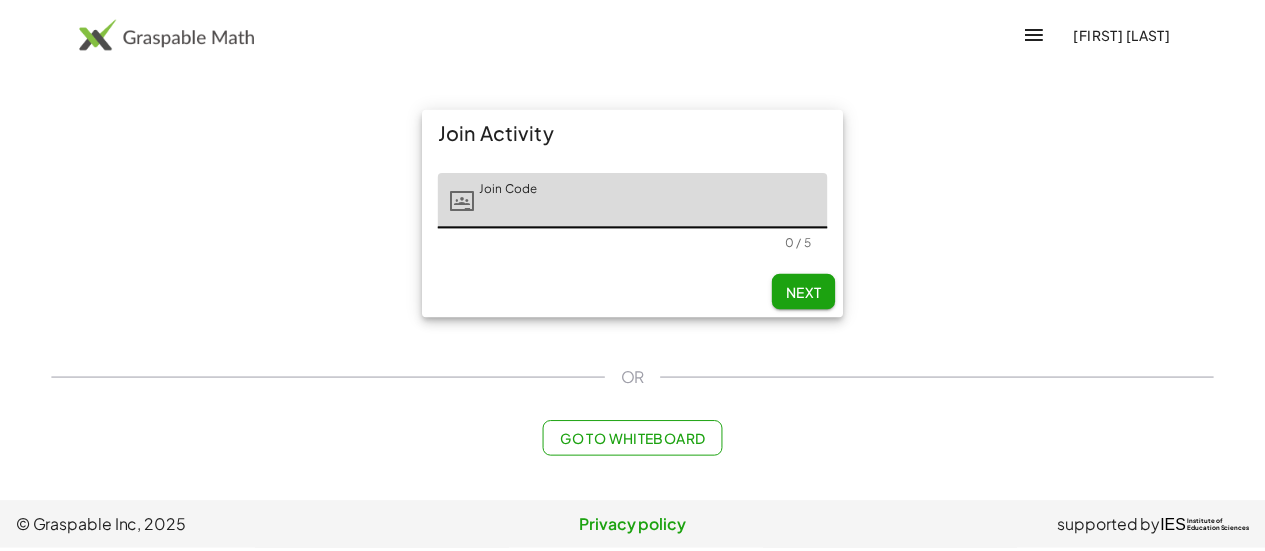 scroll, scrollTop: 0, scrollLeft: 0, axis: both 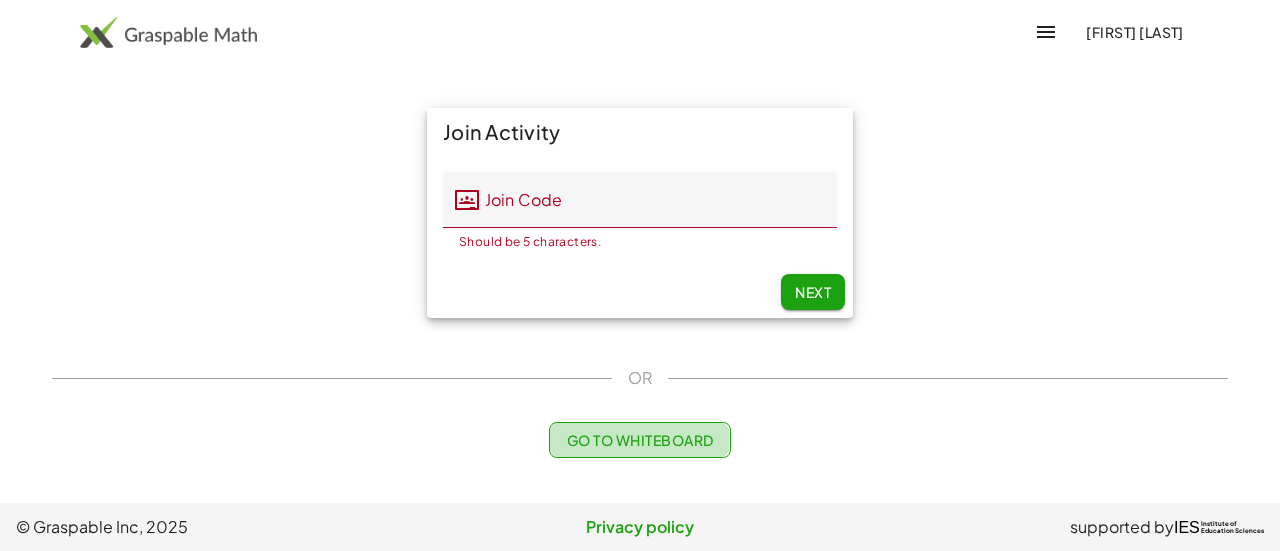 click on "Go to Whiteboard" at bounding box center [639, 440] 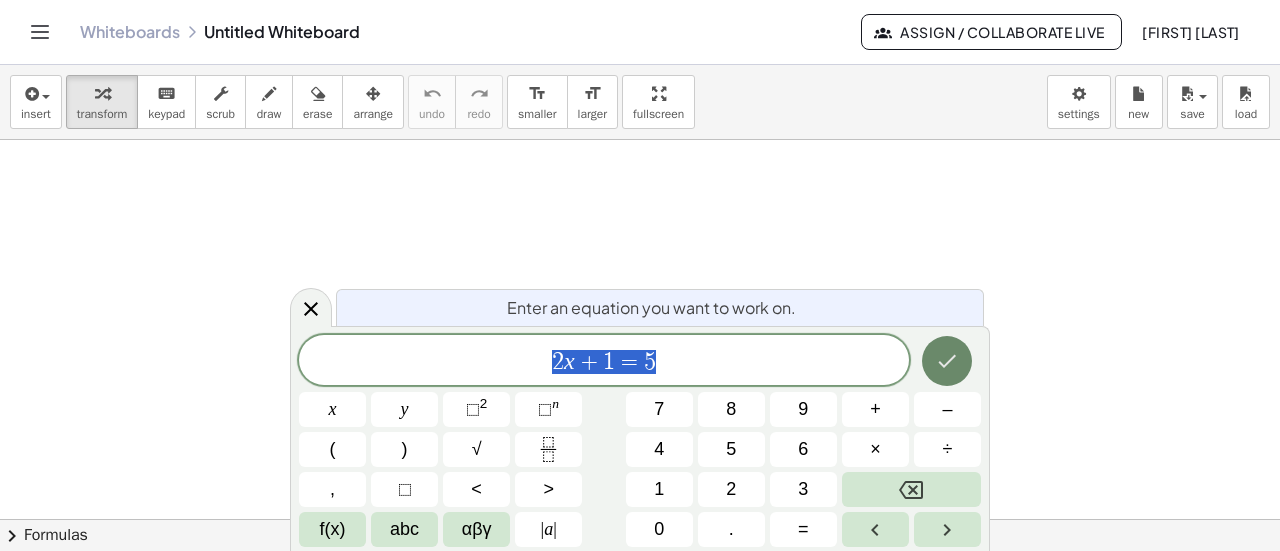 click at bounding box center [947, 361] 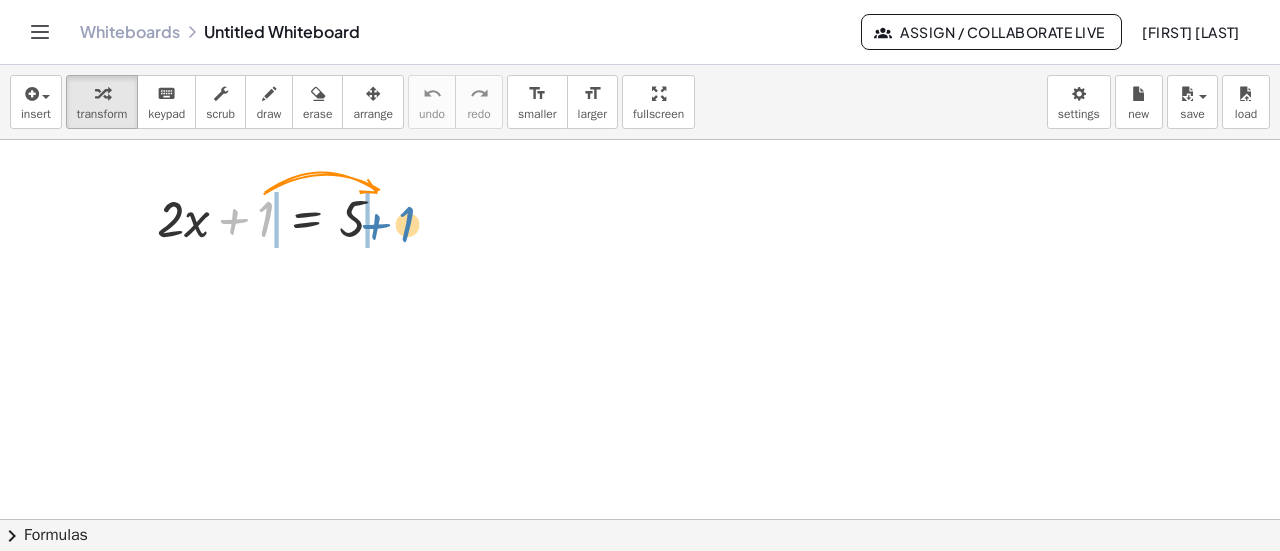 drag, startPoint x: 240, startPoint y: 218, endPoint x: 382, endPoint y: 215, distance: 142.0317 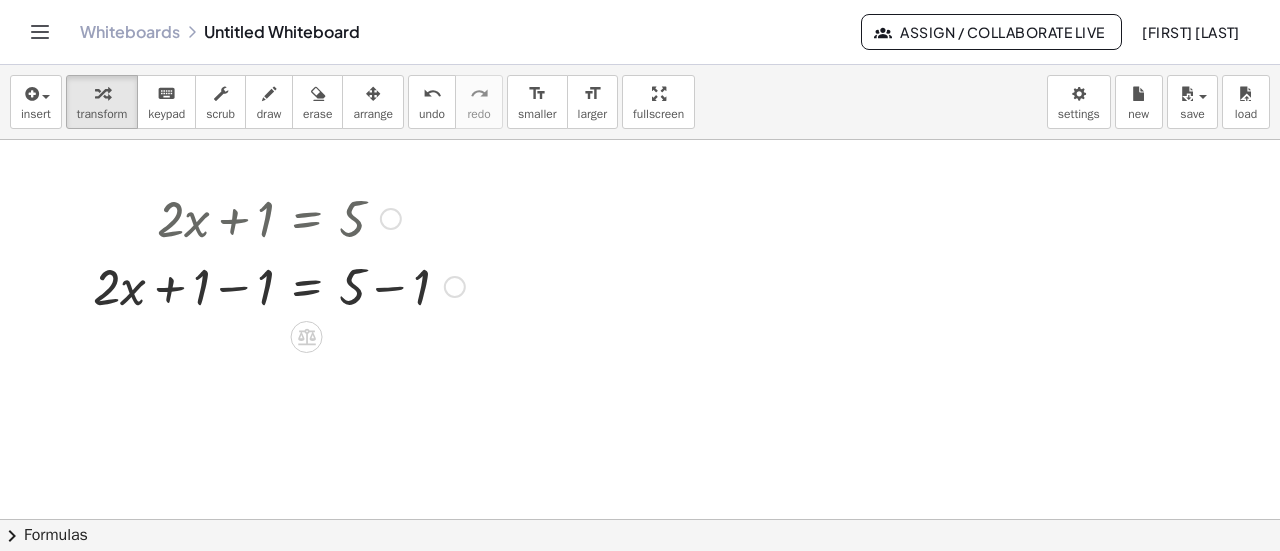click at bounding box center [279, 285] 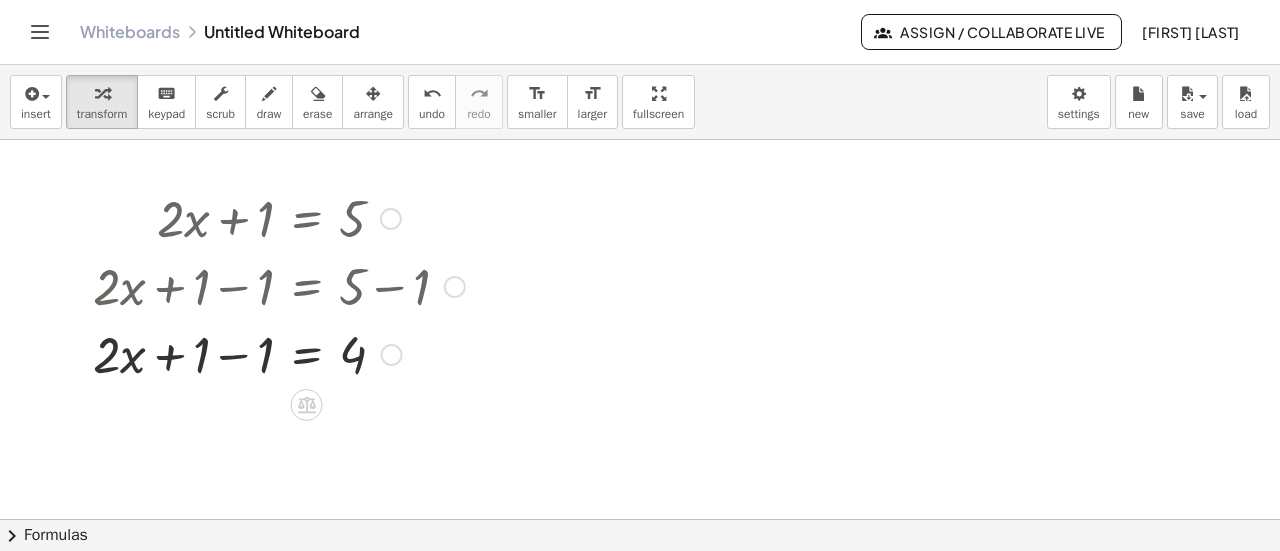click at bounding box center [279, 353] 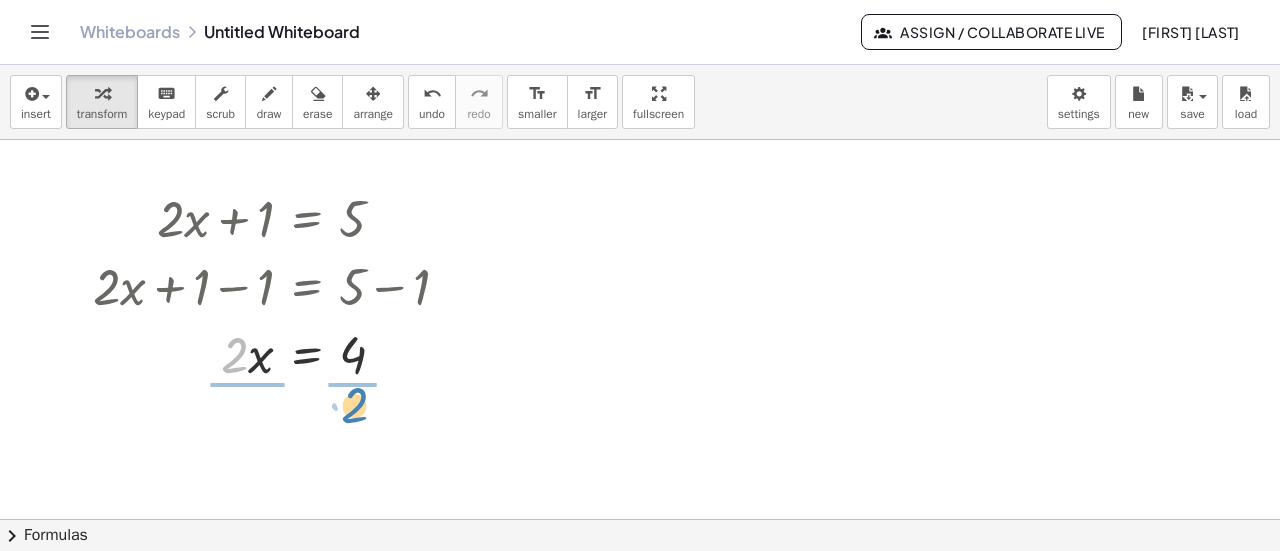 drag, startPoint x: 236, startPoint y: 356, endPoint x: 356, endPoint y: 406, distance: 130 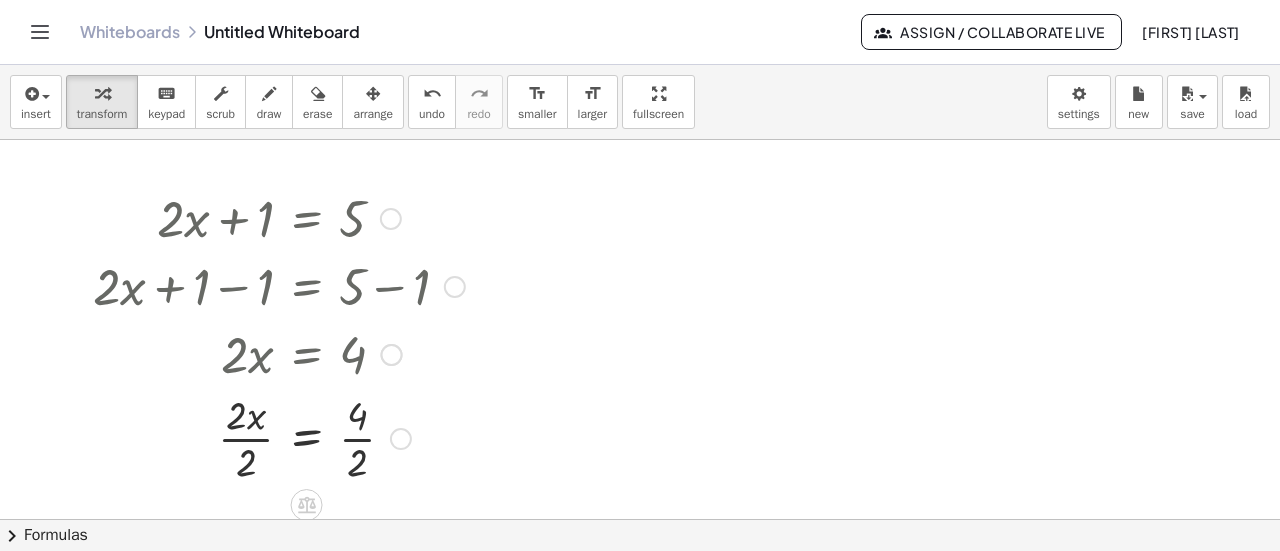 click at bounding box center [279, 437] 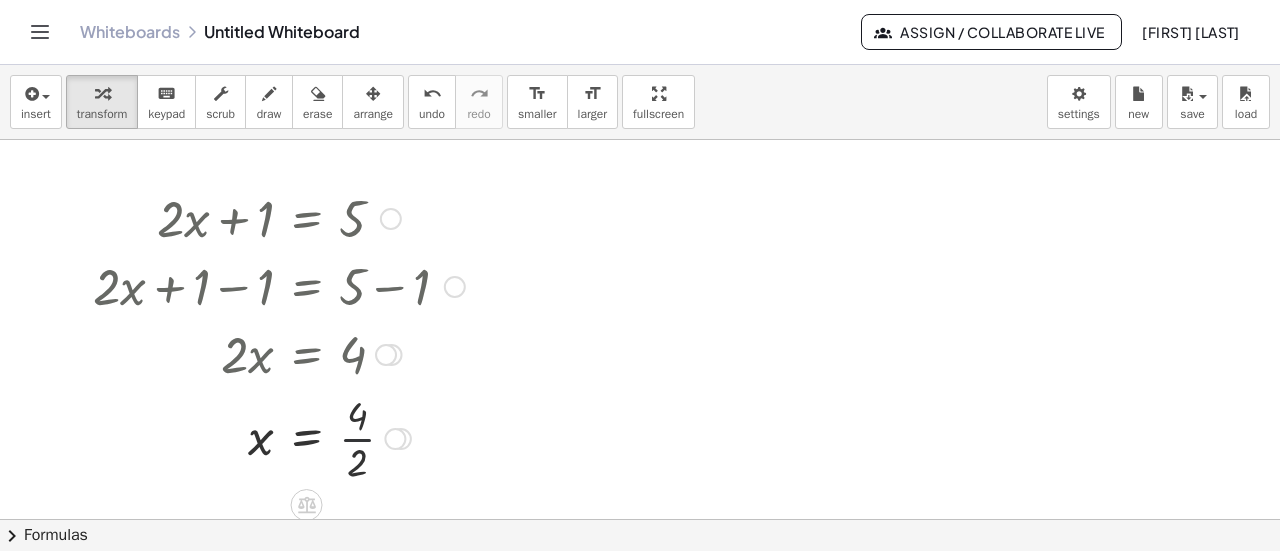 click at bounding box center (279, 437) 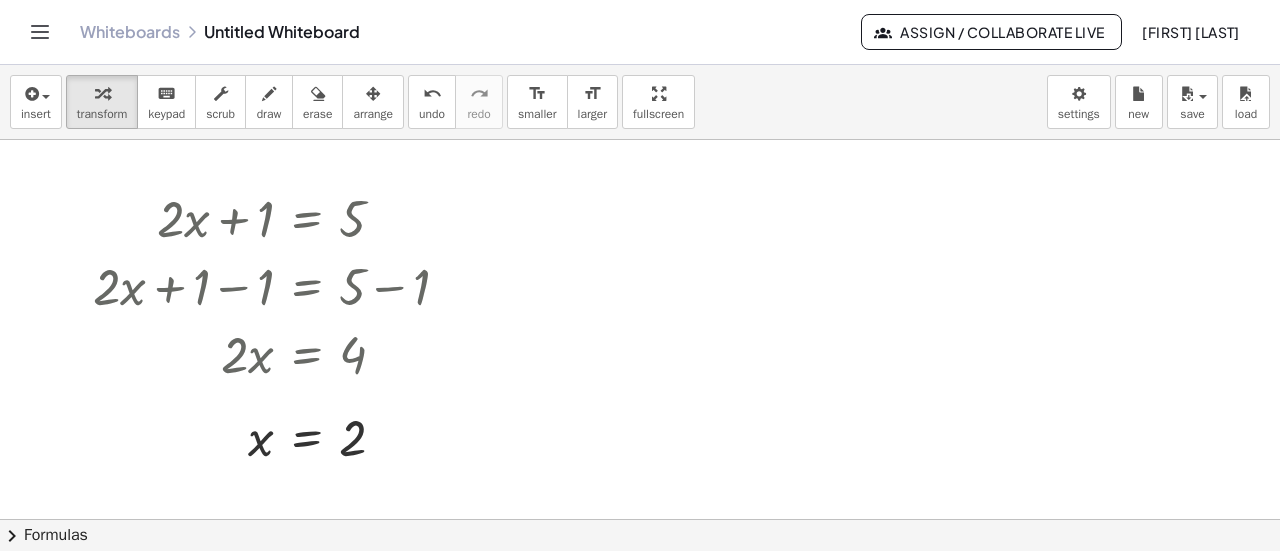 click 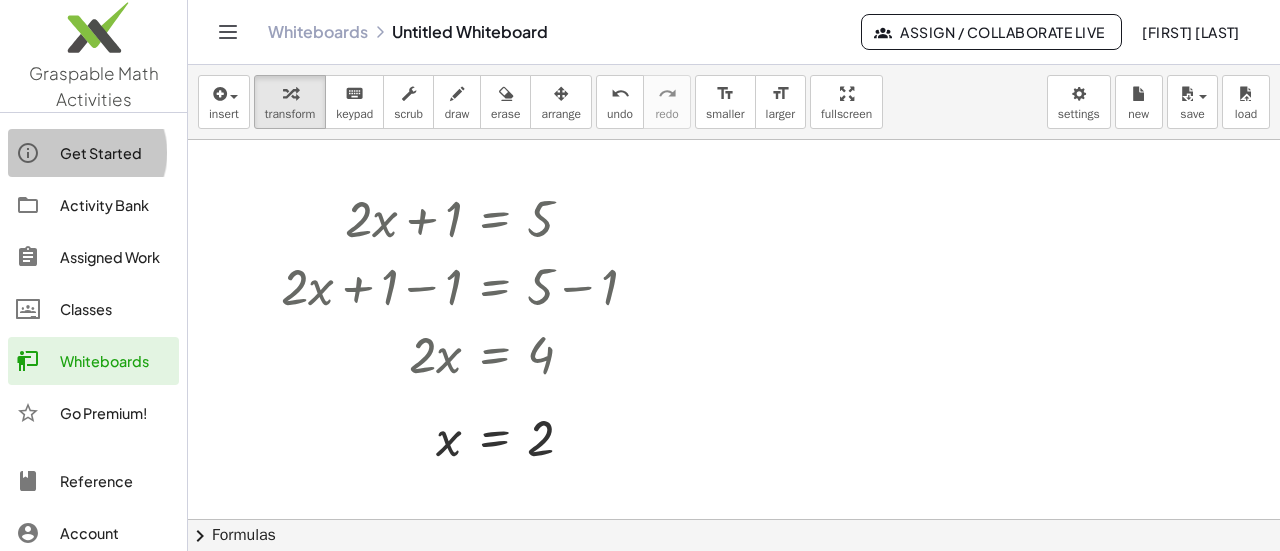 click on "Get Started" 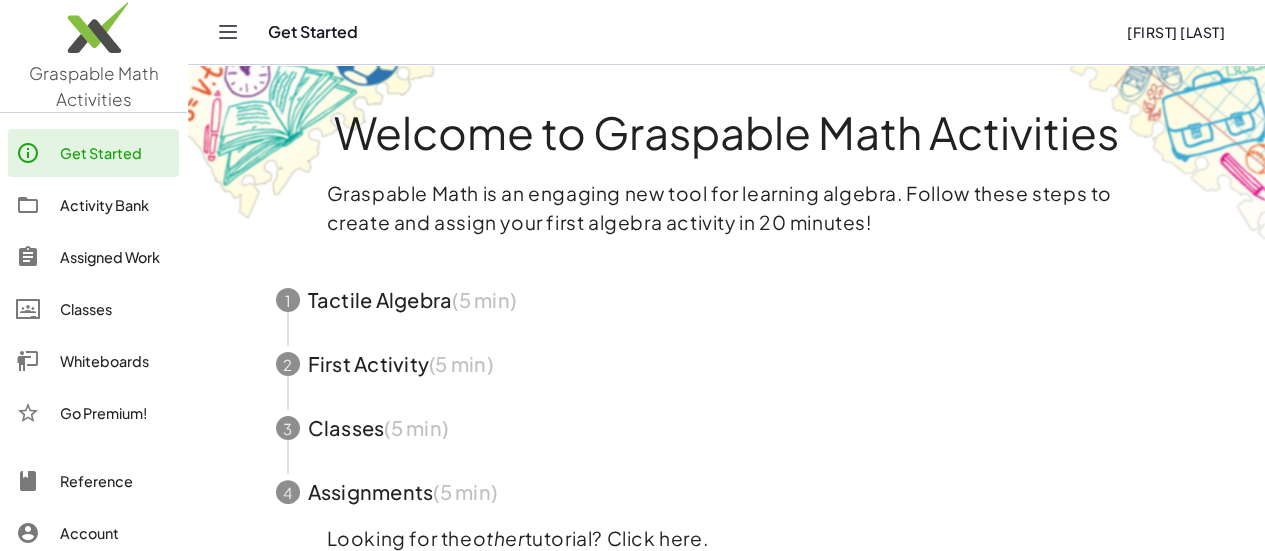 click at bounding box center (727, 364) 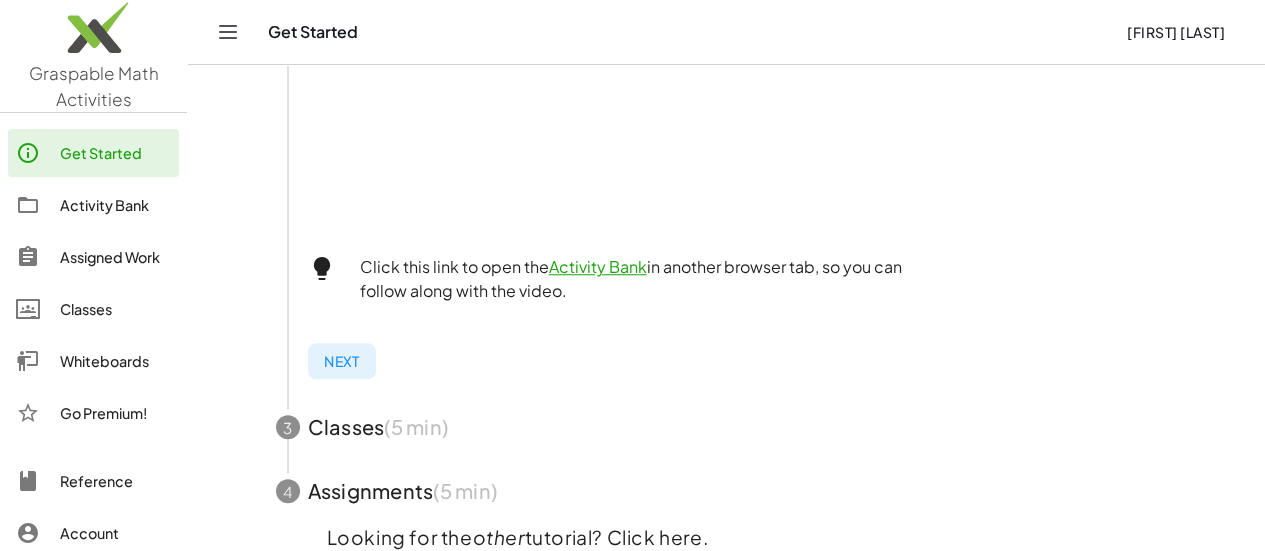 scroll, scrollTop: 846, scrollLeft: 0, axis: vertical 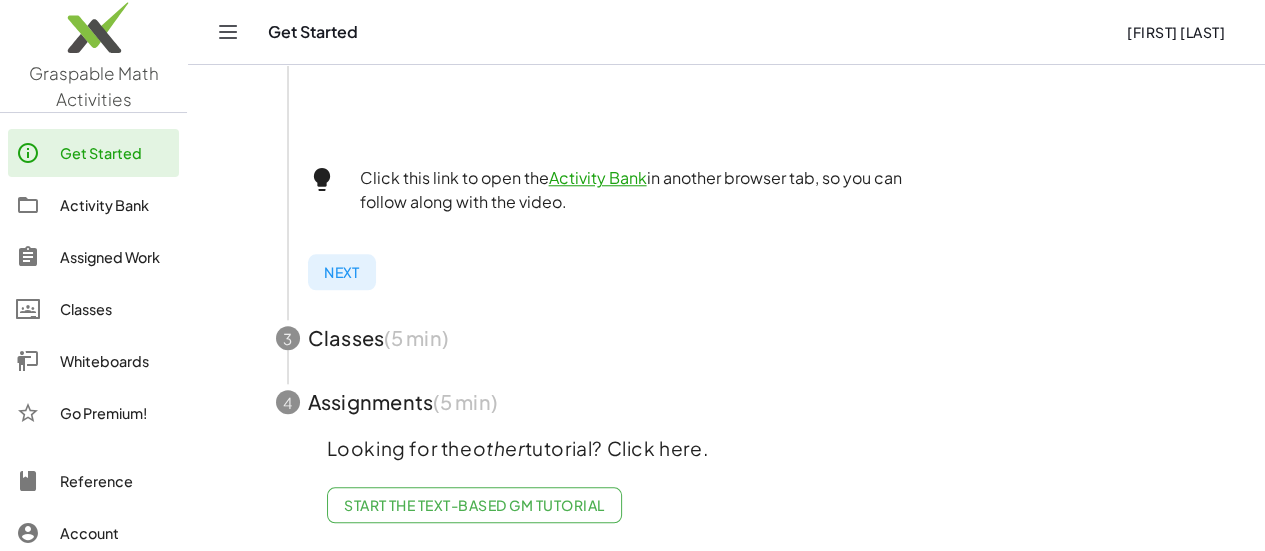 click at bounding box center [727, 338] 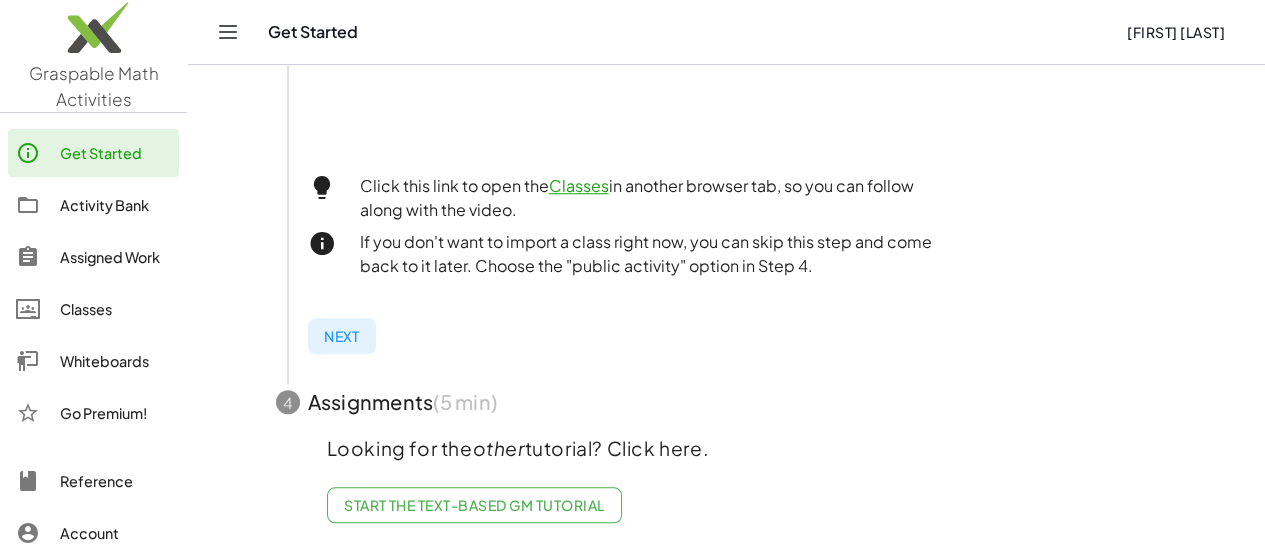 scroll, scrollTop: 830, scrollLeft: 0, axis: vertical 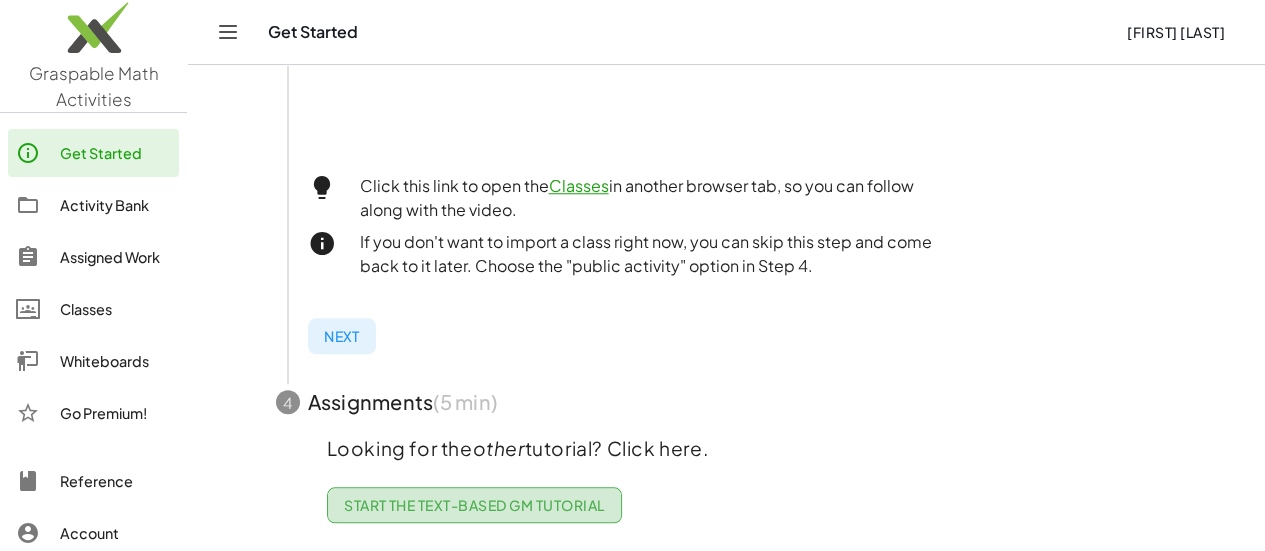 click on "Start the Text-based GM Tutorial" 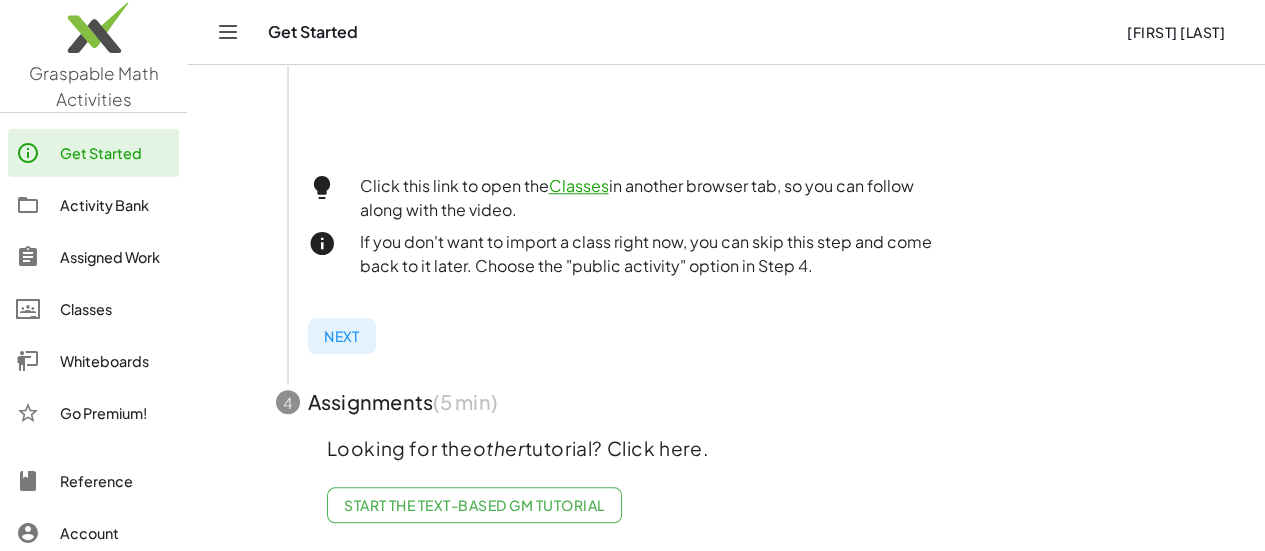 scroll, scrollTop: 0, scrollLeft: 0, axis: both 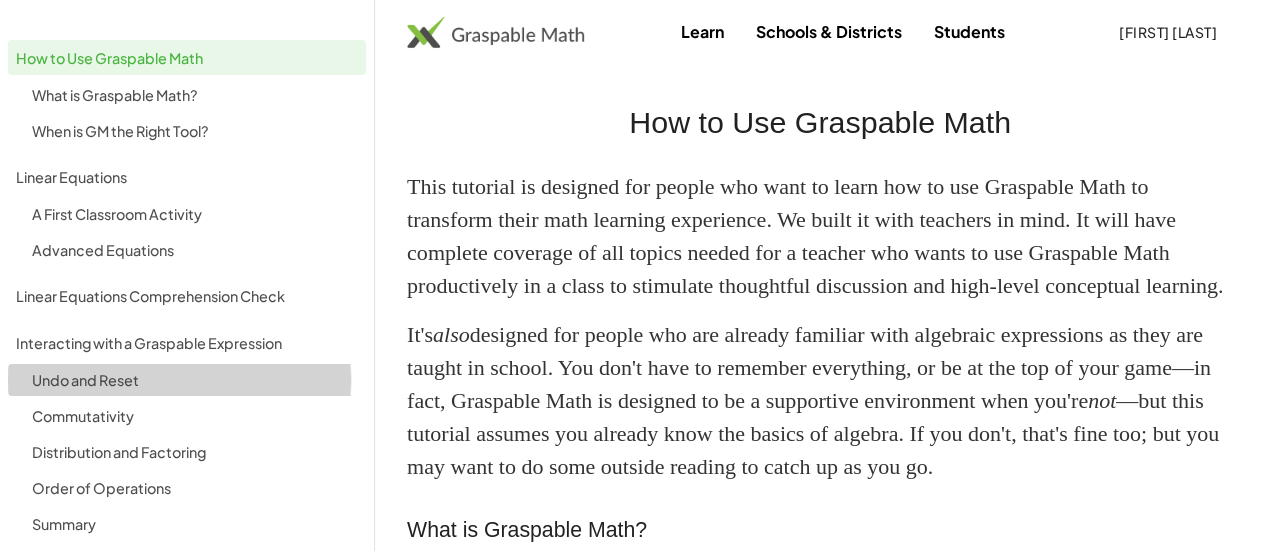 click on "Undo and Reset" 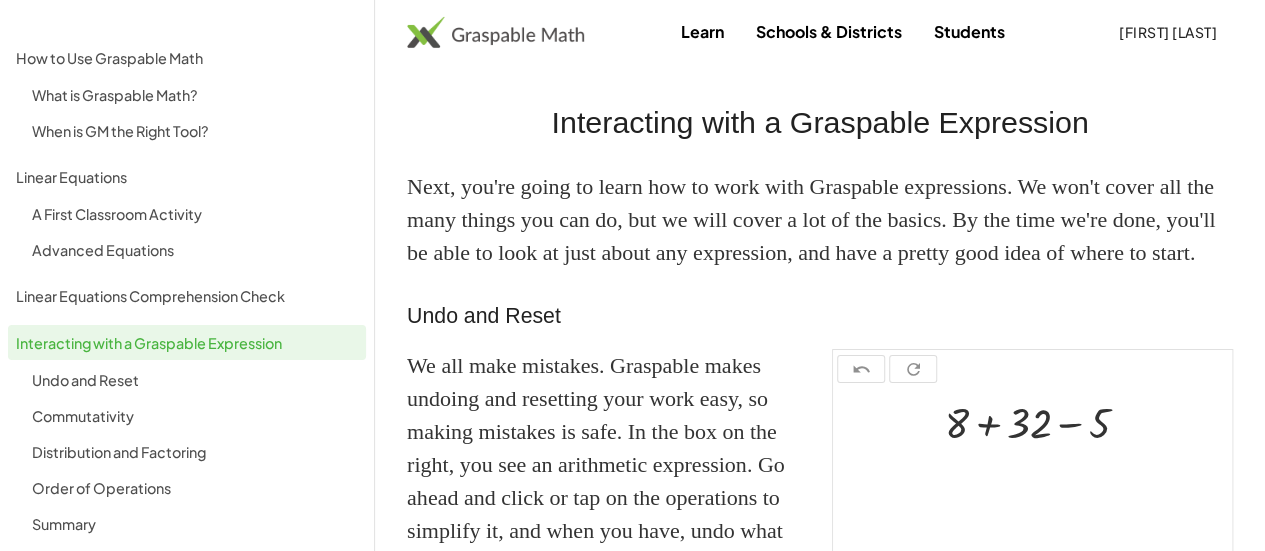 scroll, scrollTop: 244, scrollLeft: 0, axis: vertical 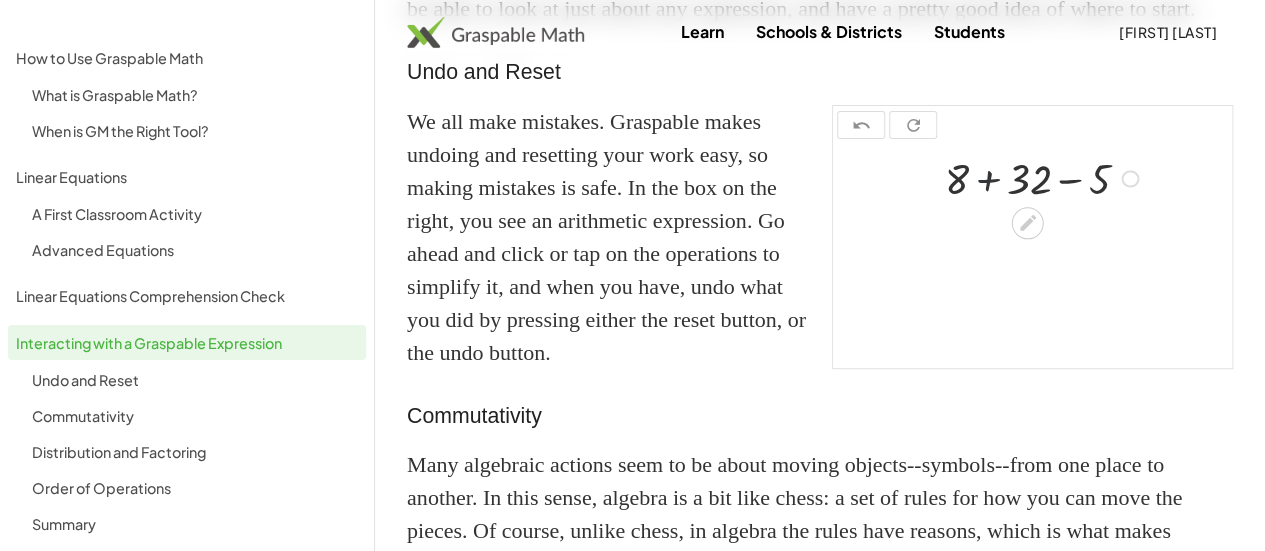 click at bounding box center [1045, 177] 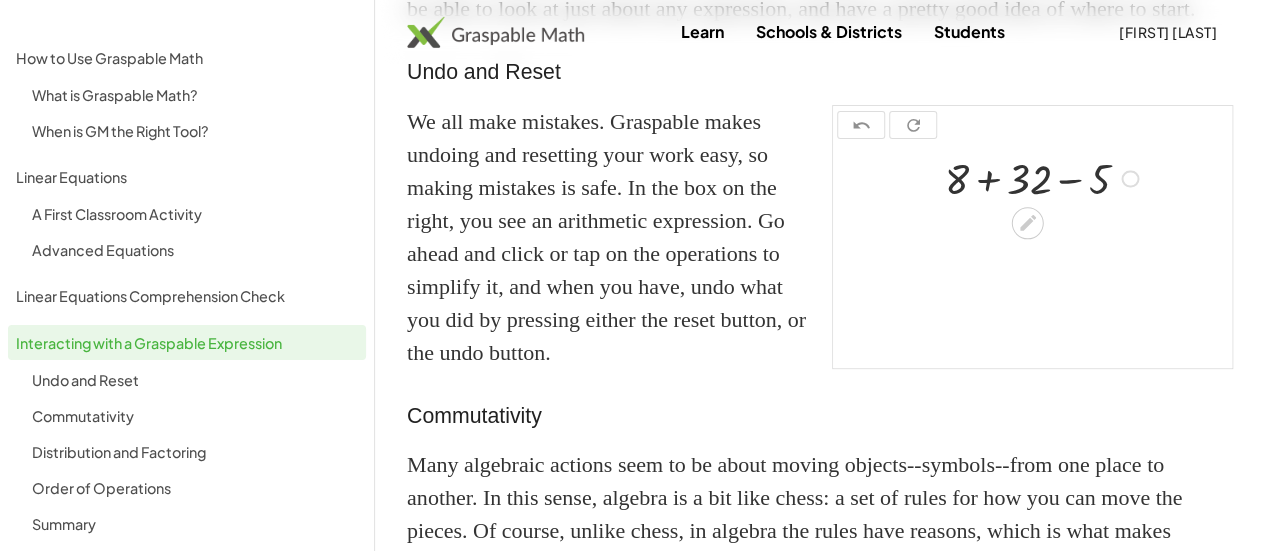 click at bounding box center [1045, 177] 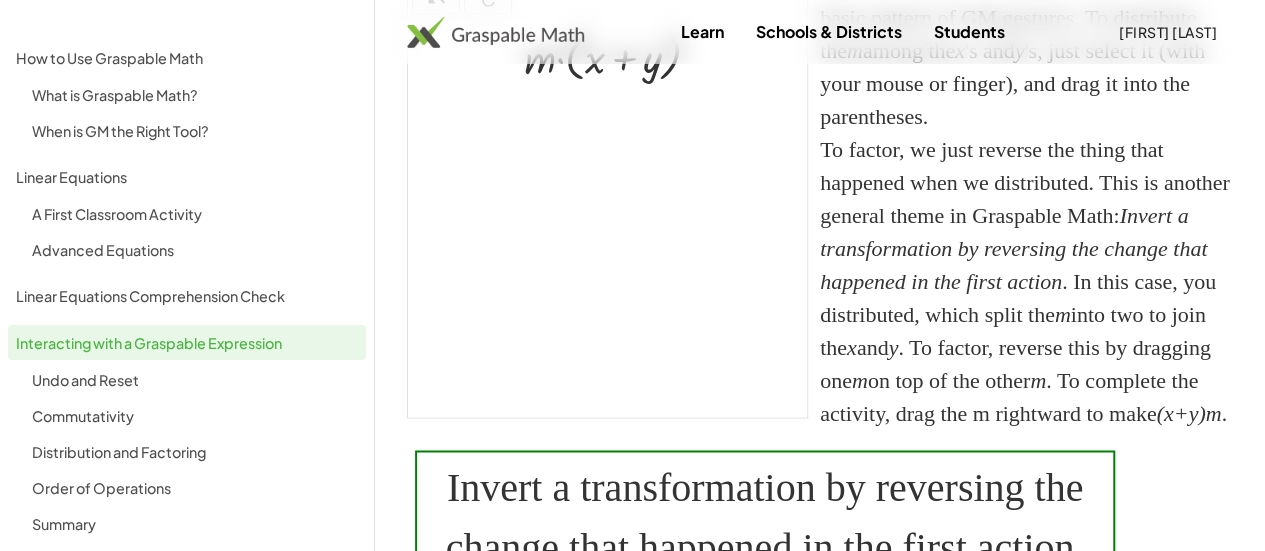 scroll, scrollTop: 1449, scrollLeft: 0, axis: vertical 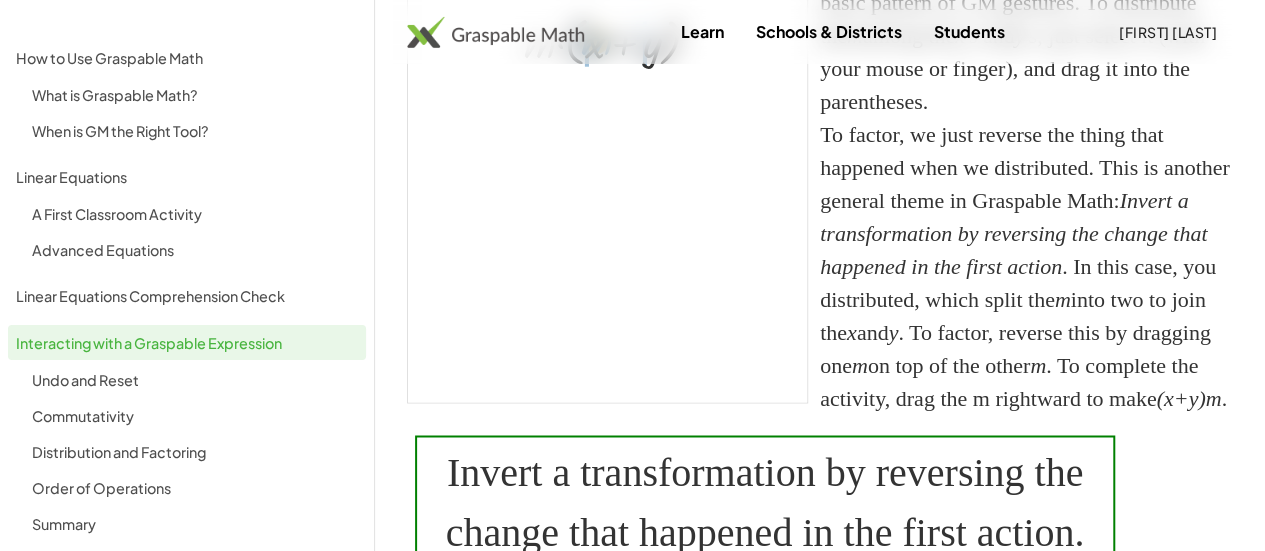 drag, startPoint x: 544, startPoint y: 174, endPoint x: 601, endPoint y: 171, distance: 57.07889 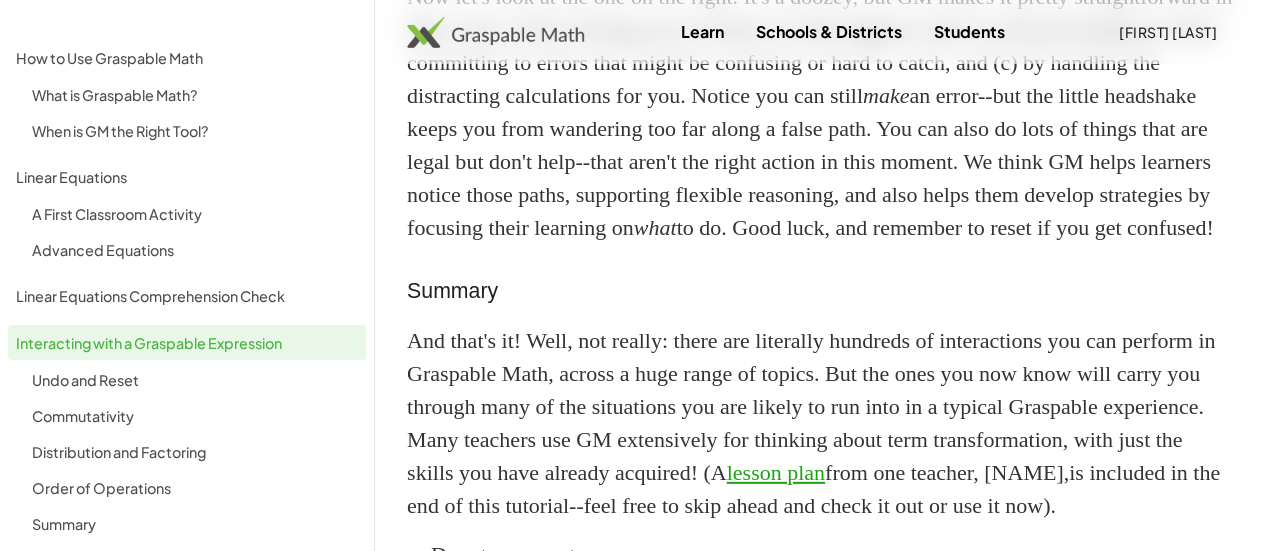 scroll, scrollTop: 2727, scrollLeft: 0, axis: vertical 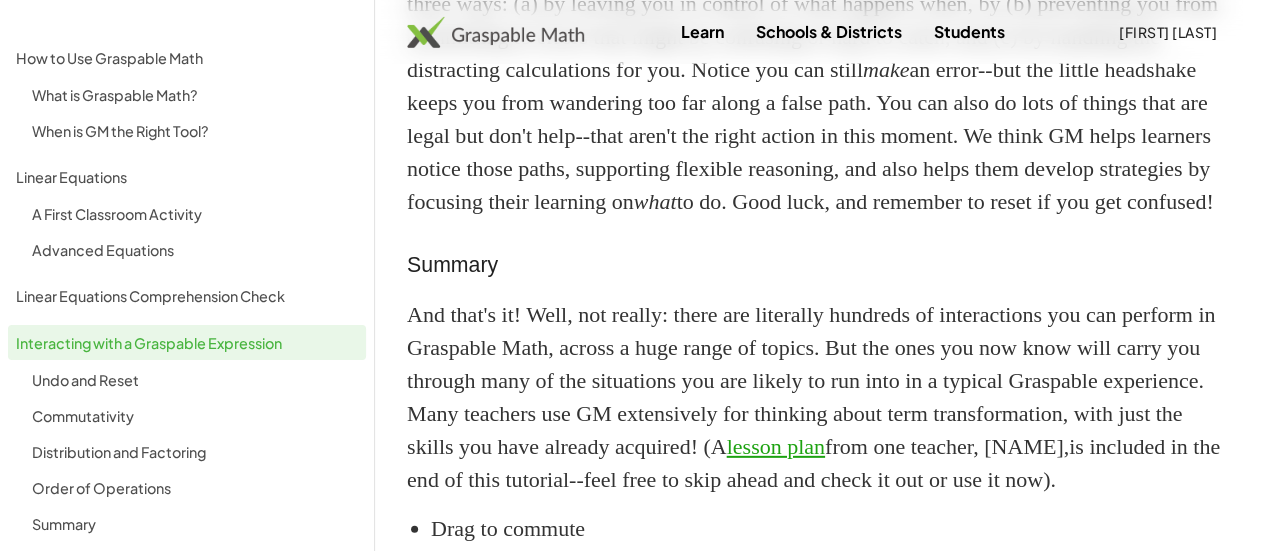 click at bounding box center (1047, -134) 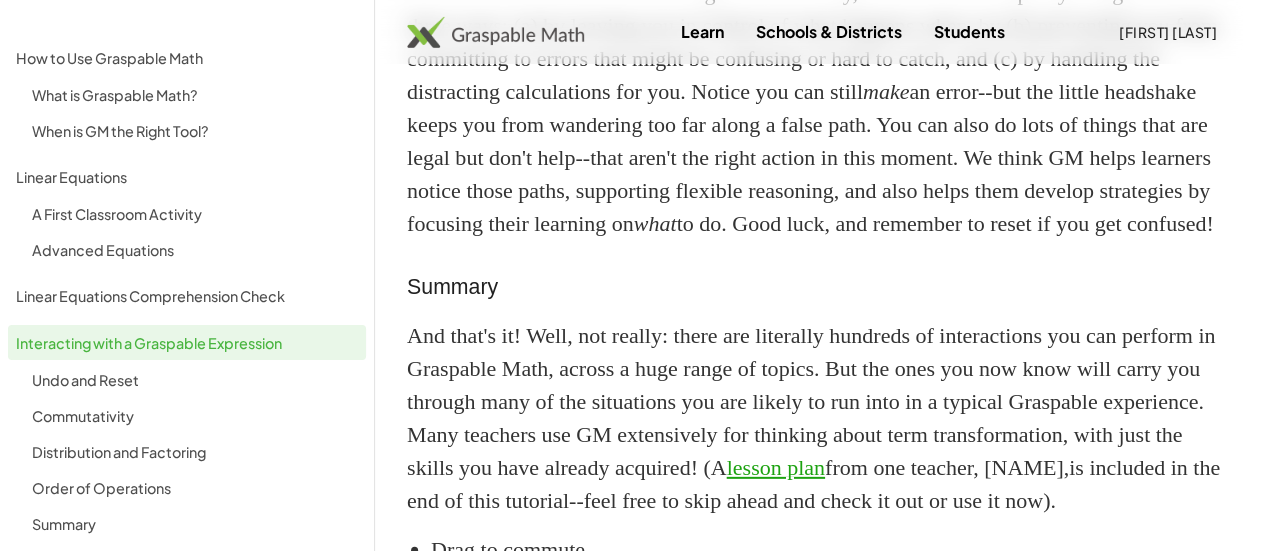 click at bounding box center [1047, -95] 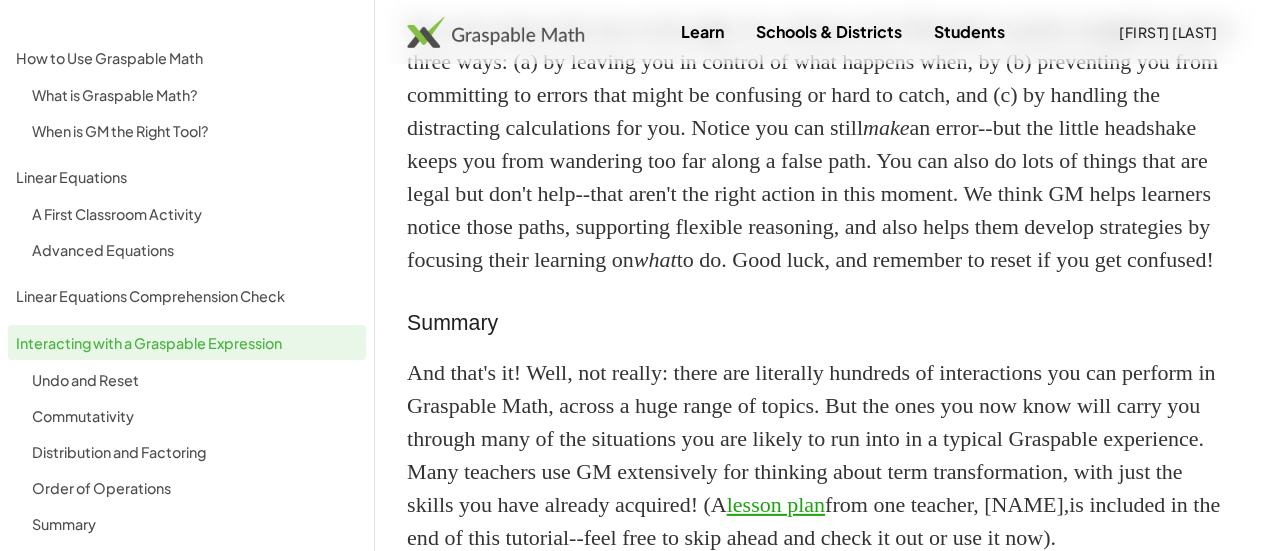 scroll, scrollTop: 15, scrollLeft: 0, axis: vertical 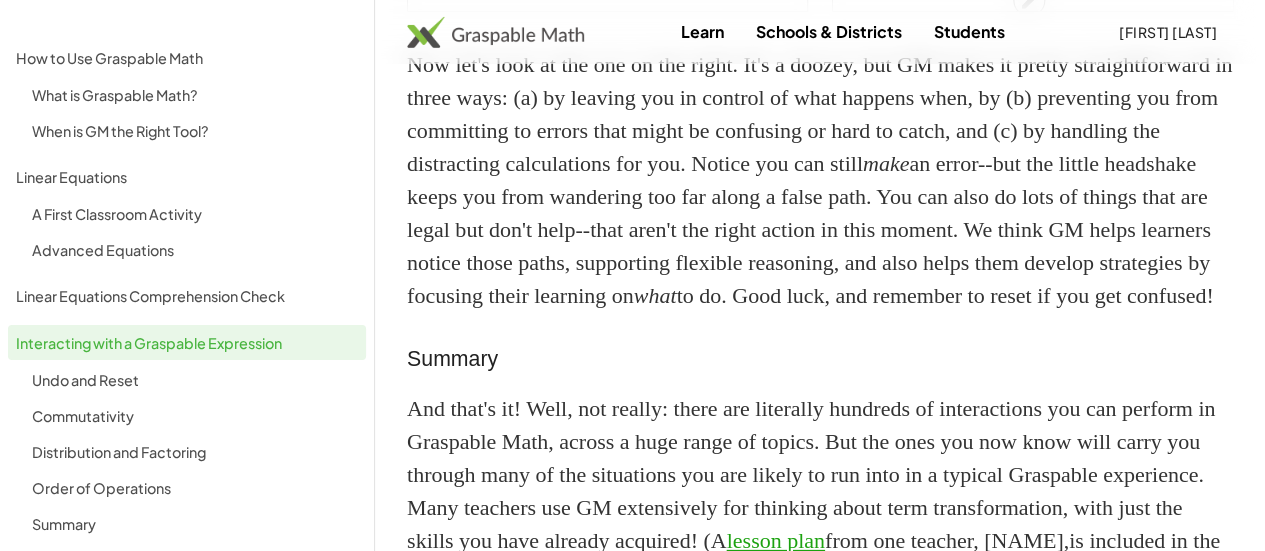 click at bounding box center [1047, -35] 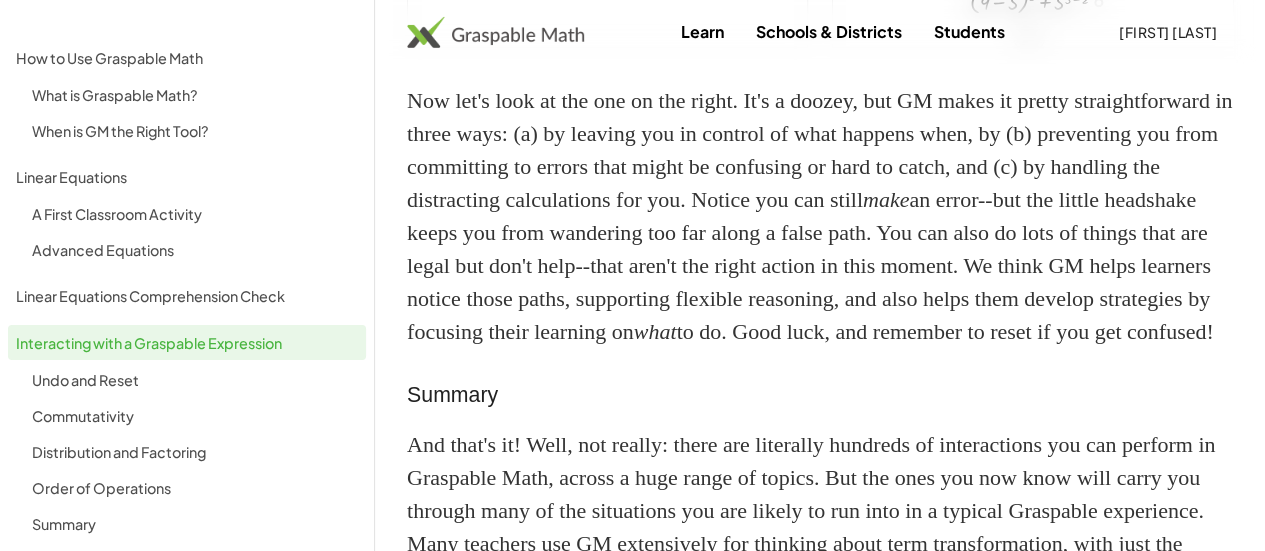 click at bounding box center [1047, 1] 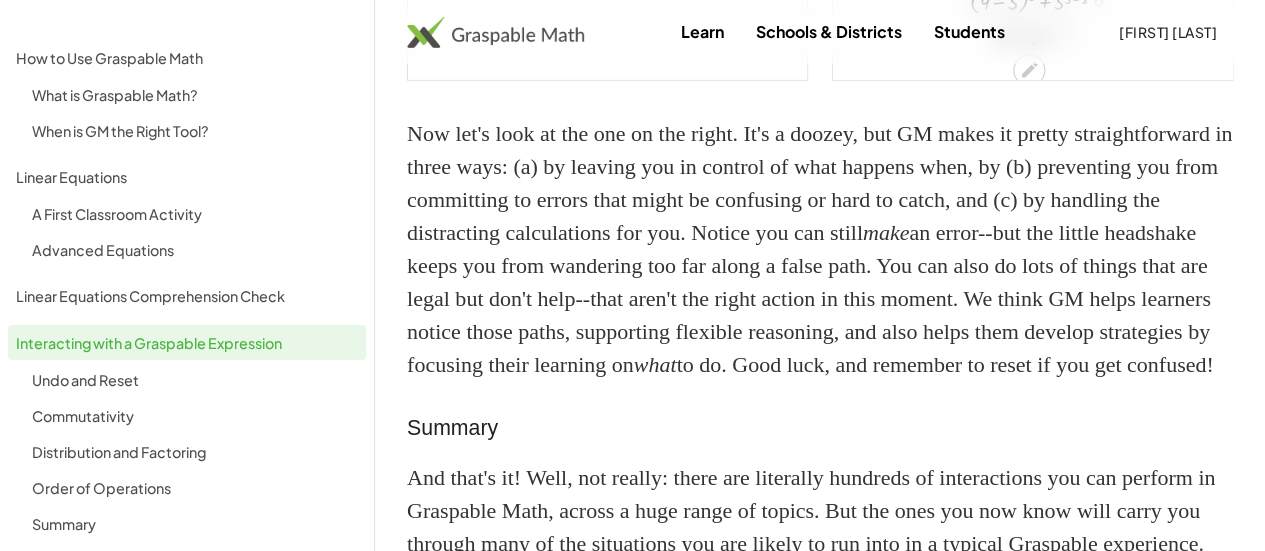 click at bounding box center [1047, 35] 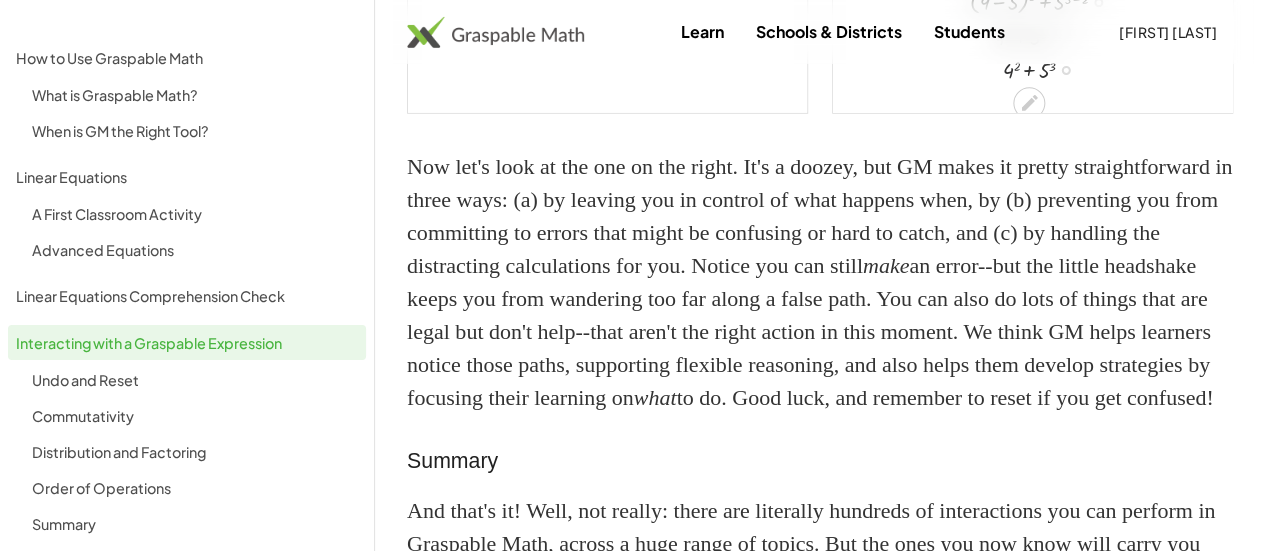 click at bounding box center [1047, 68] 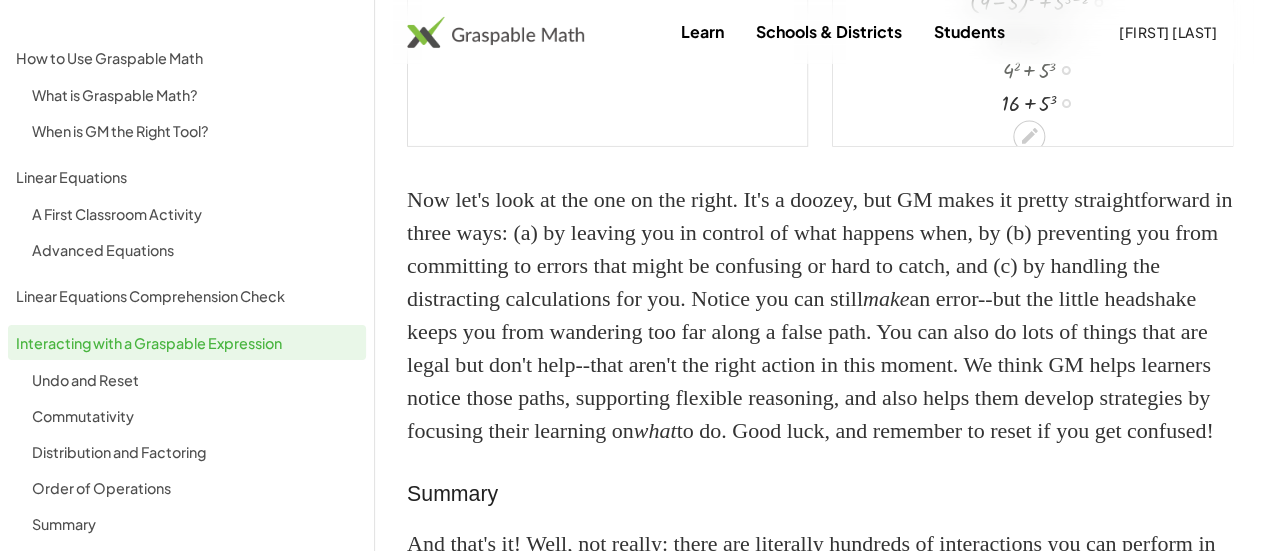 click at bounding box center [1047, 101] 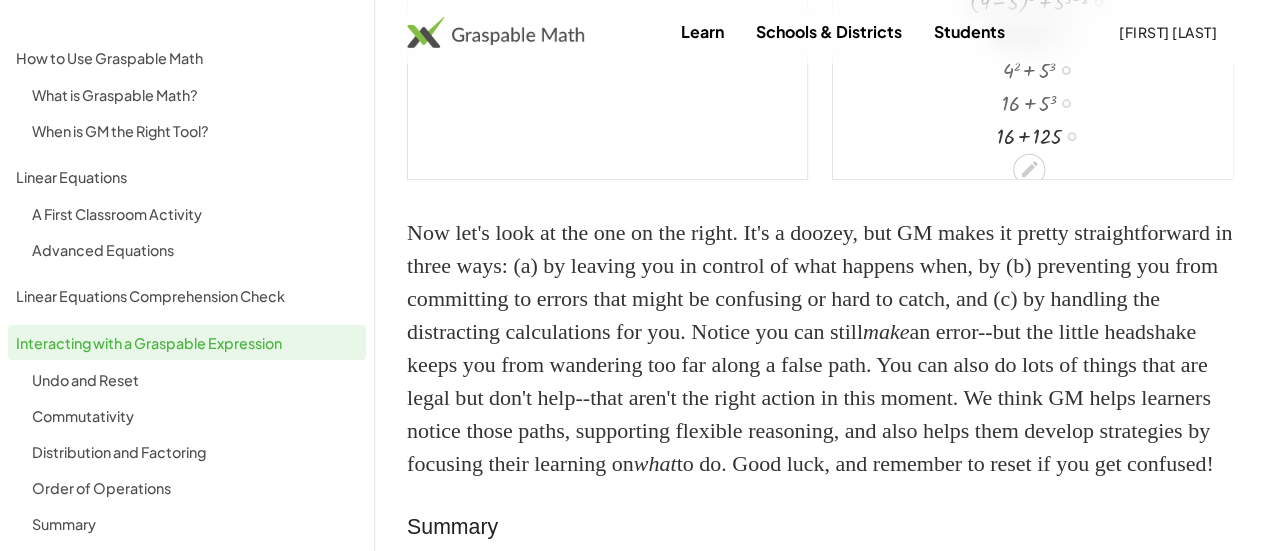 click at bounding box center (1047, 134) 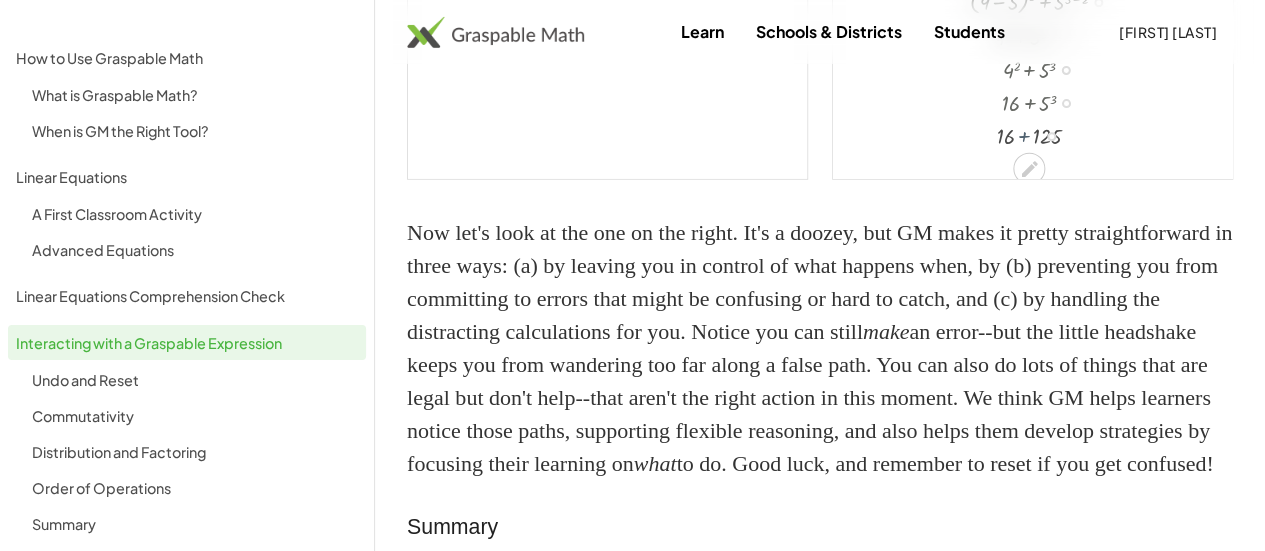 click at bounding box center (1047, 135) 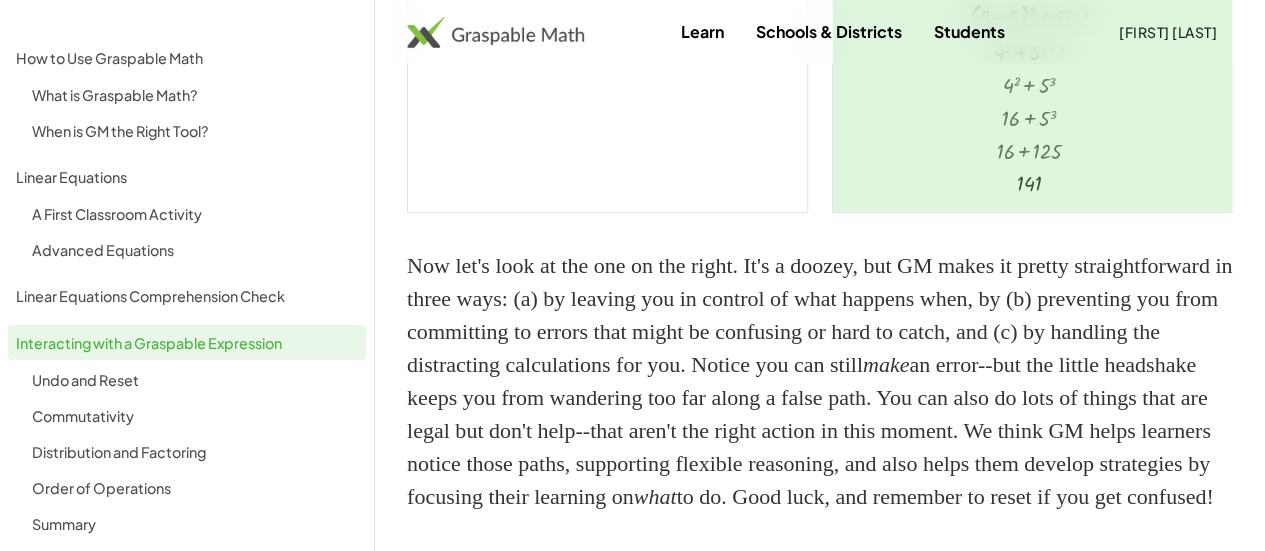 click at bounding box center (620, -125) 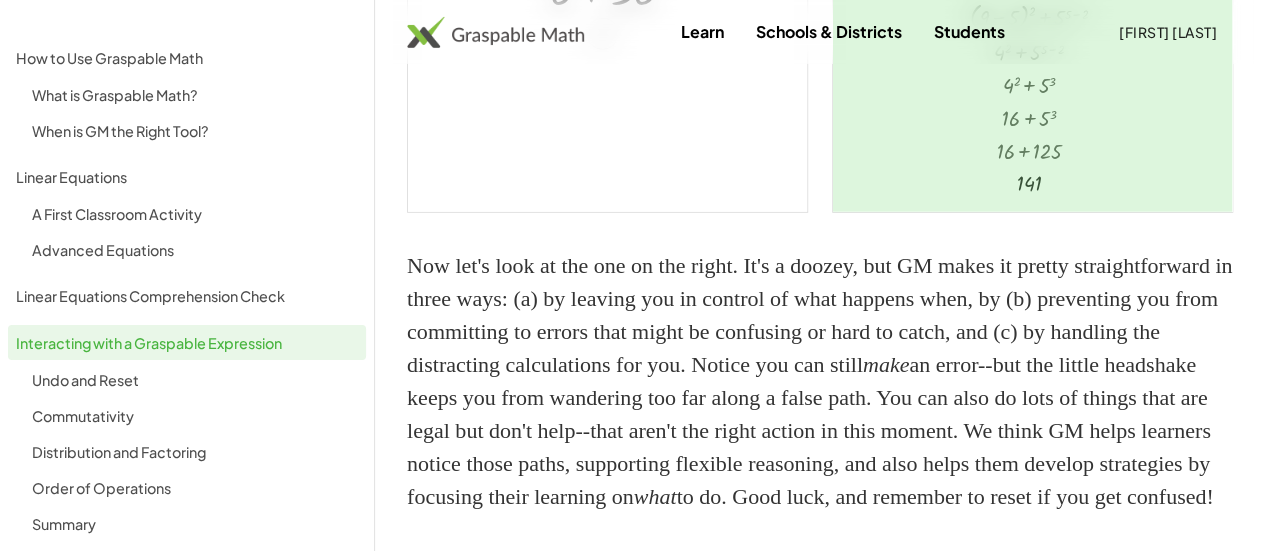 click at bounding box center (620, -12) 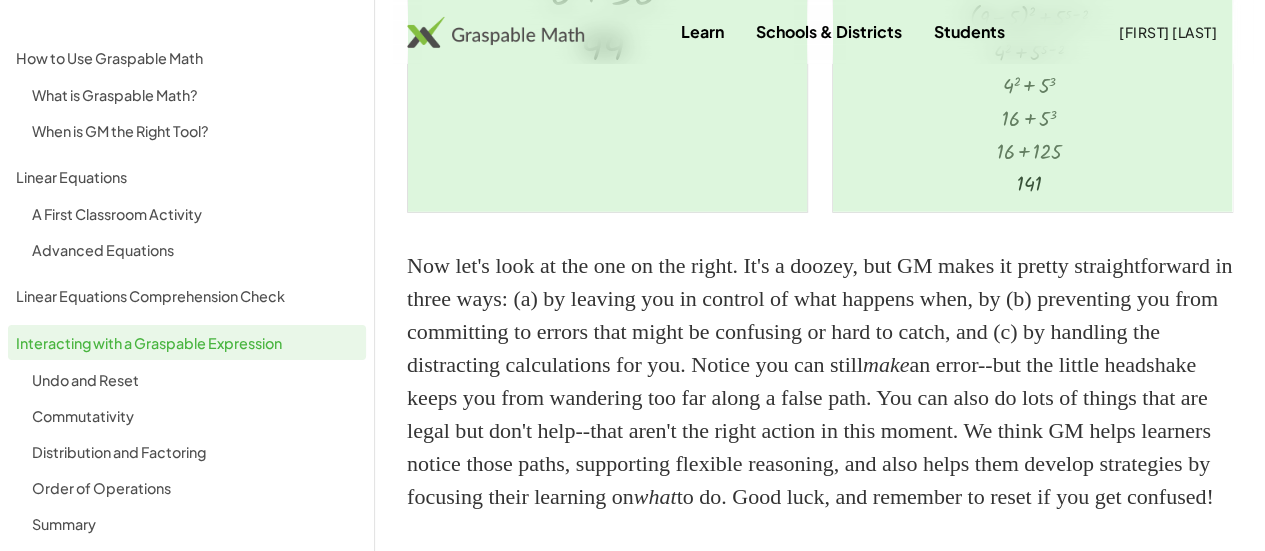 scroll, scrollTop: 15, scrollLeft: 0, axis: vertical 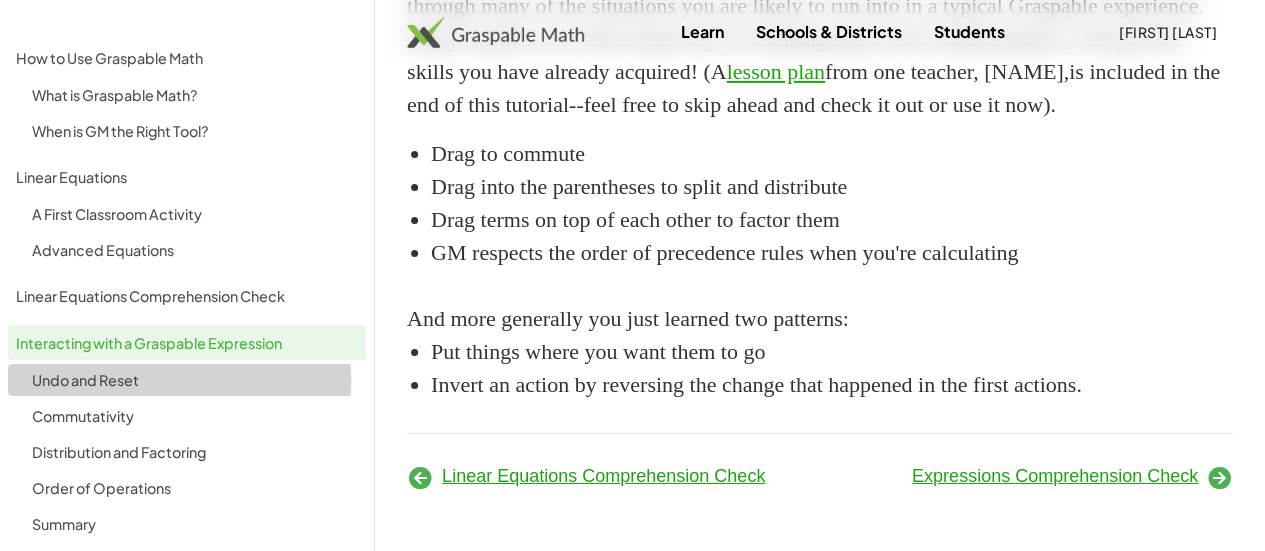 click on "Undo and Reset" 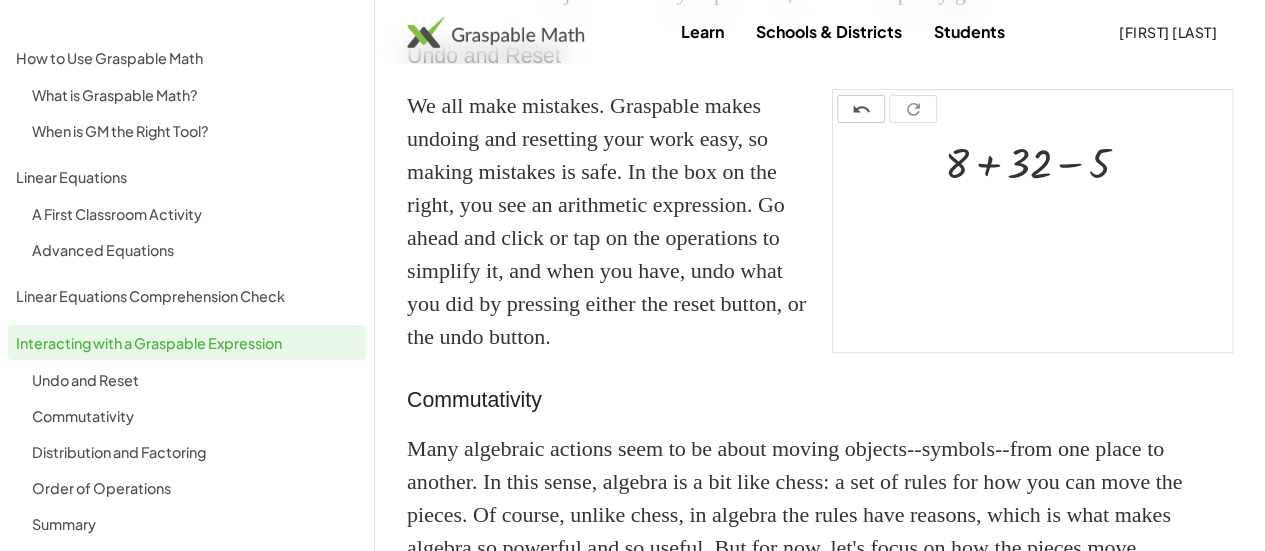 scroll, scrollTop: 244, scrollLeft: 0, axis: vertical 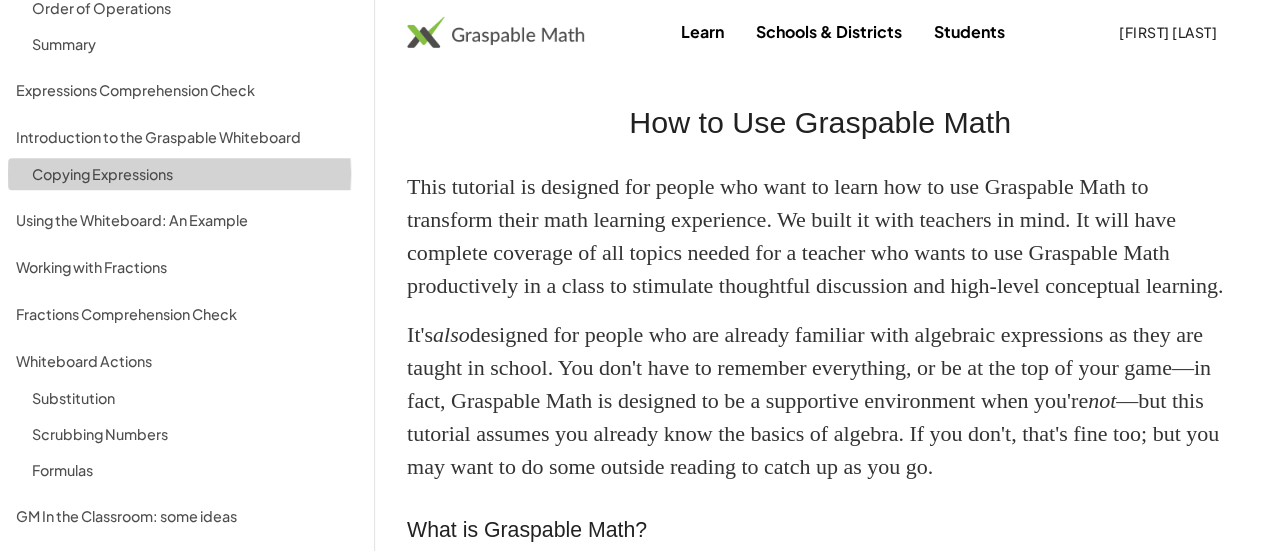 click on "Copying Expressions" 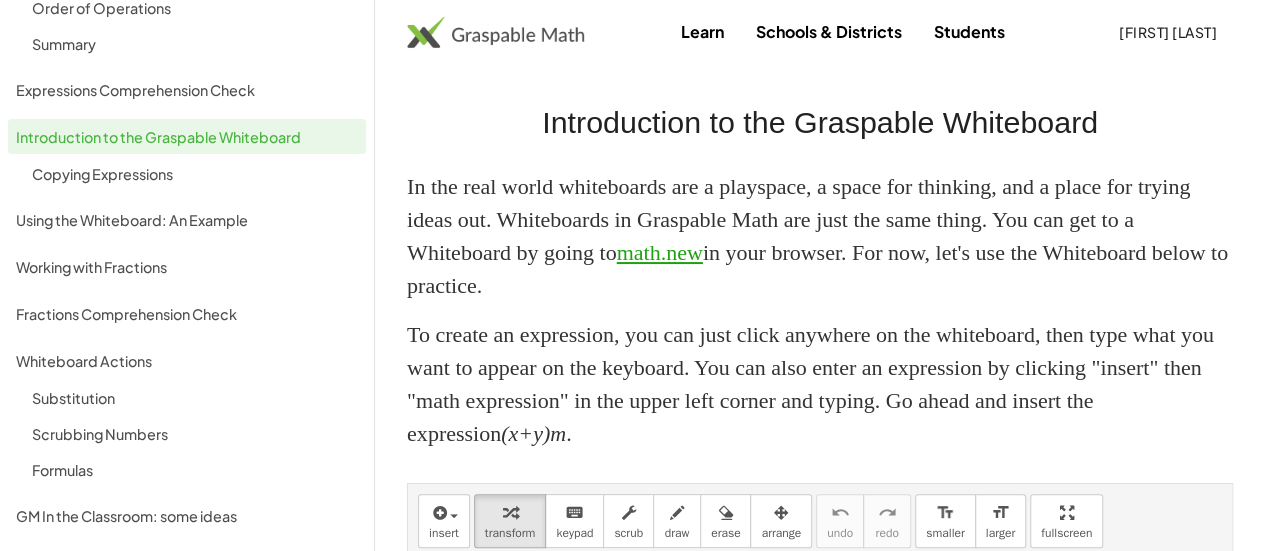 scroll, scrollTop: 1912, scrollLeft: 0, axis: vertical 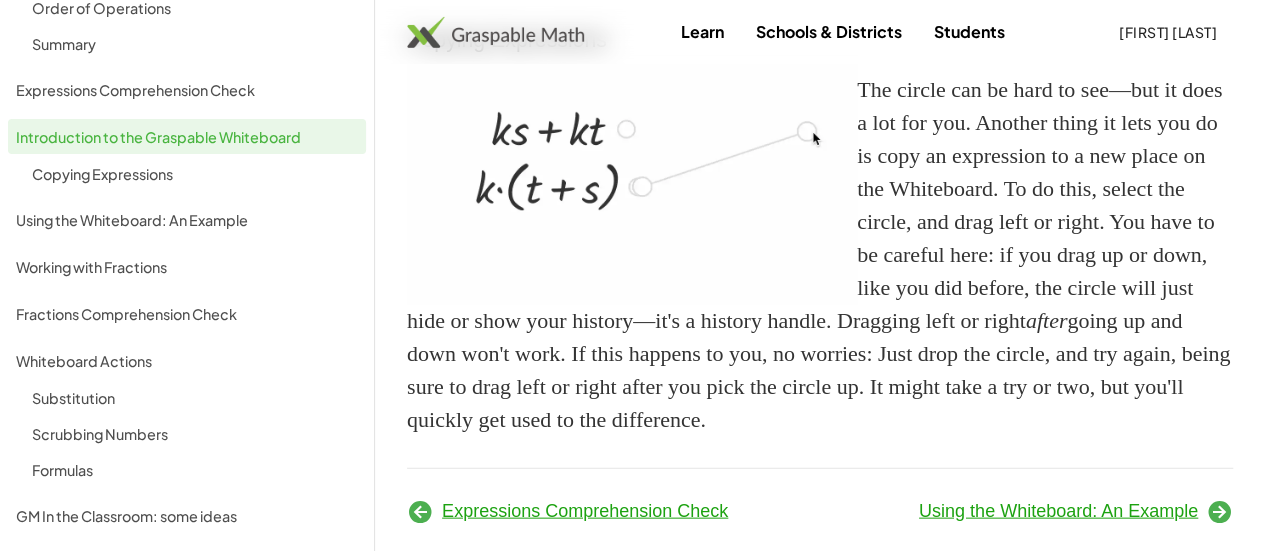 click on "Scrubbing Numbers" 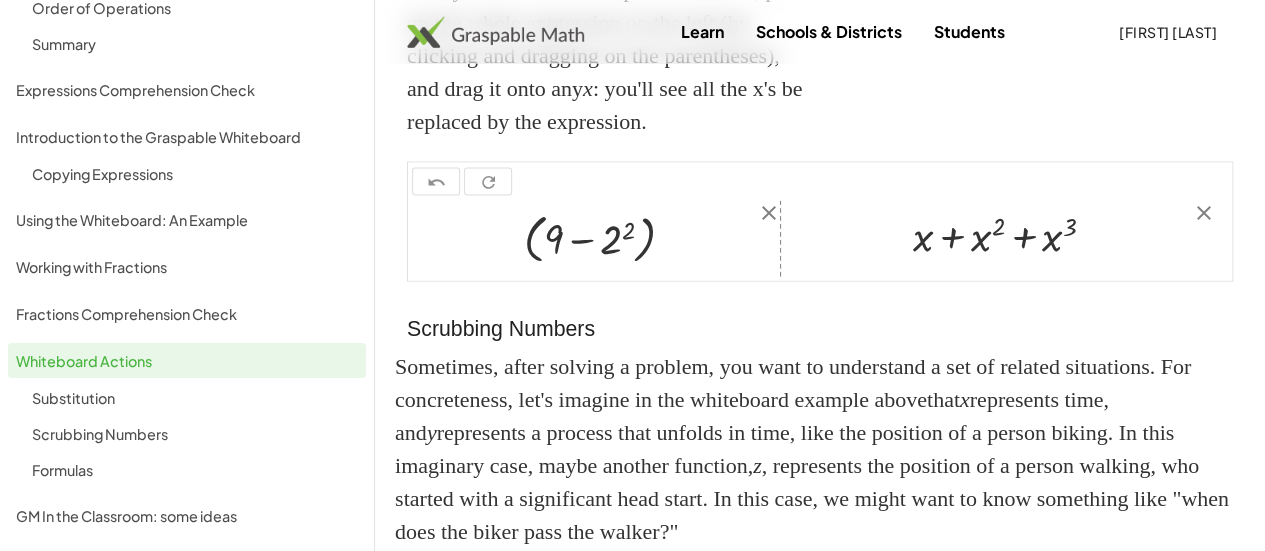 scroll, scrollTop: 2120, scrollLeft: 0, axis: vertical 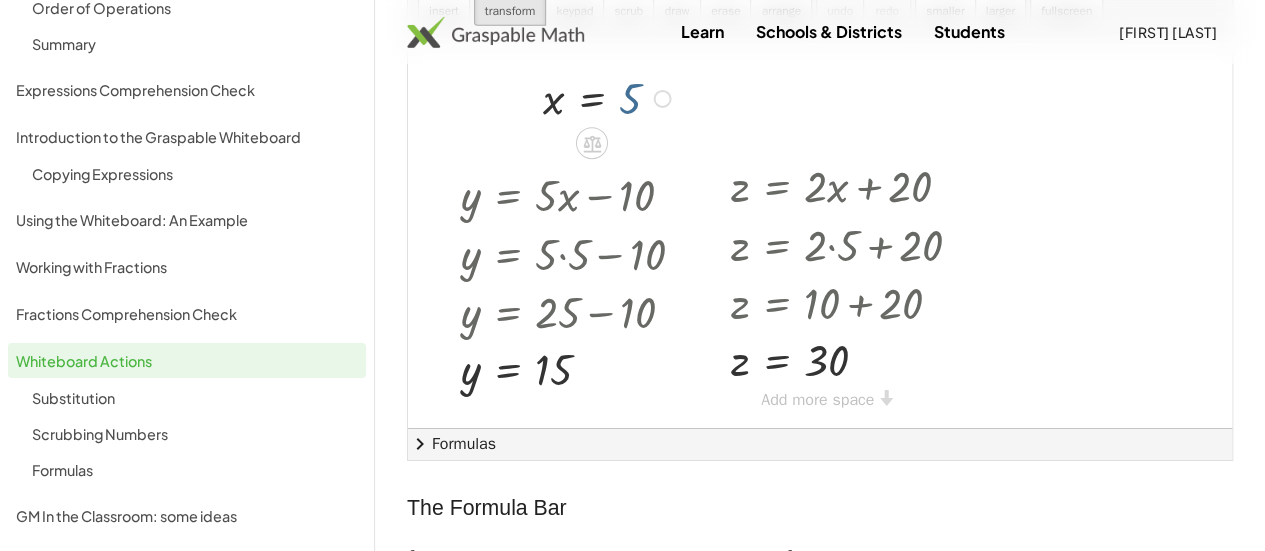click at bounding box center (581, -2201) 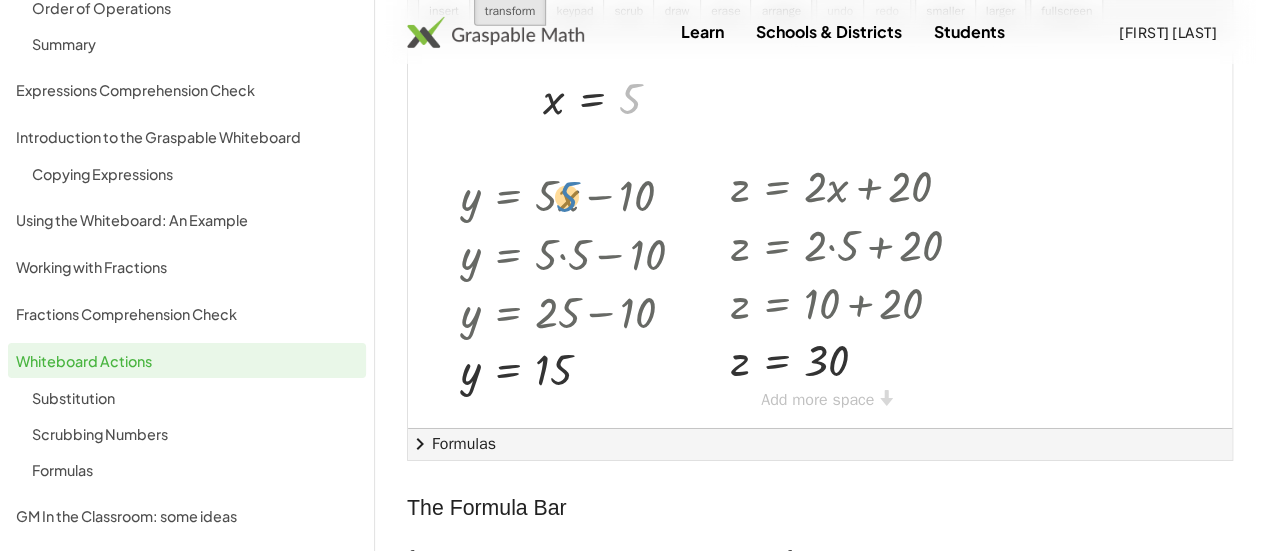 drag, startPoint x: 634, startPoint y: 209, endPoint x: 571, endPoint y: 307, distance: 116.50322 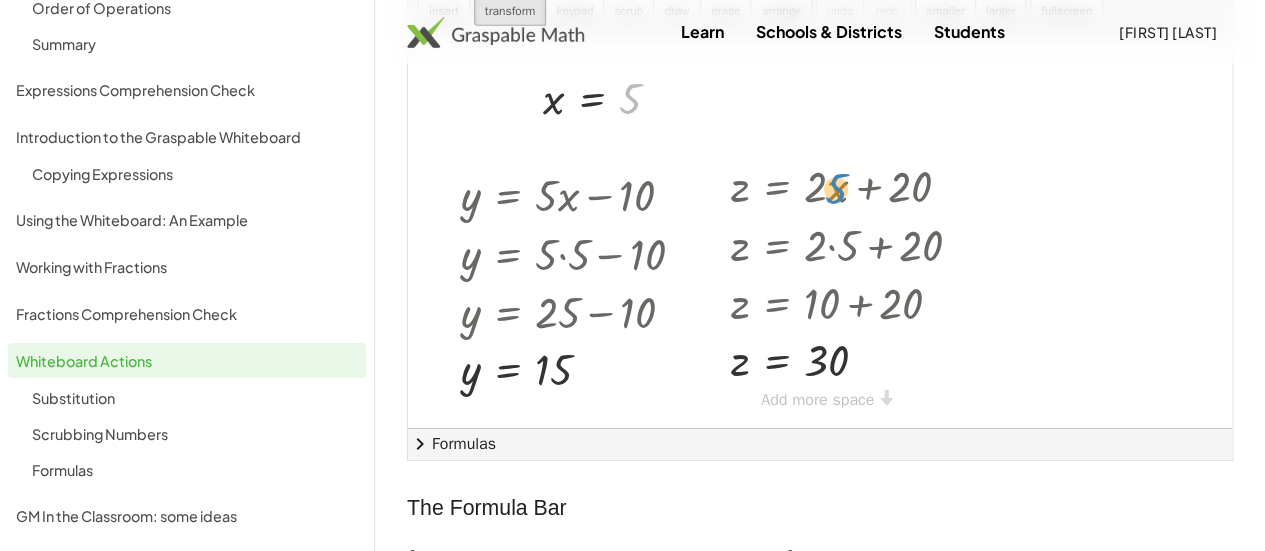 drag, startPoint x: 627, startPoint y: 213, endPoint x: 832, endPoint y: 303, distance: 223.88614 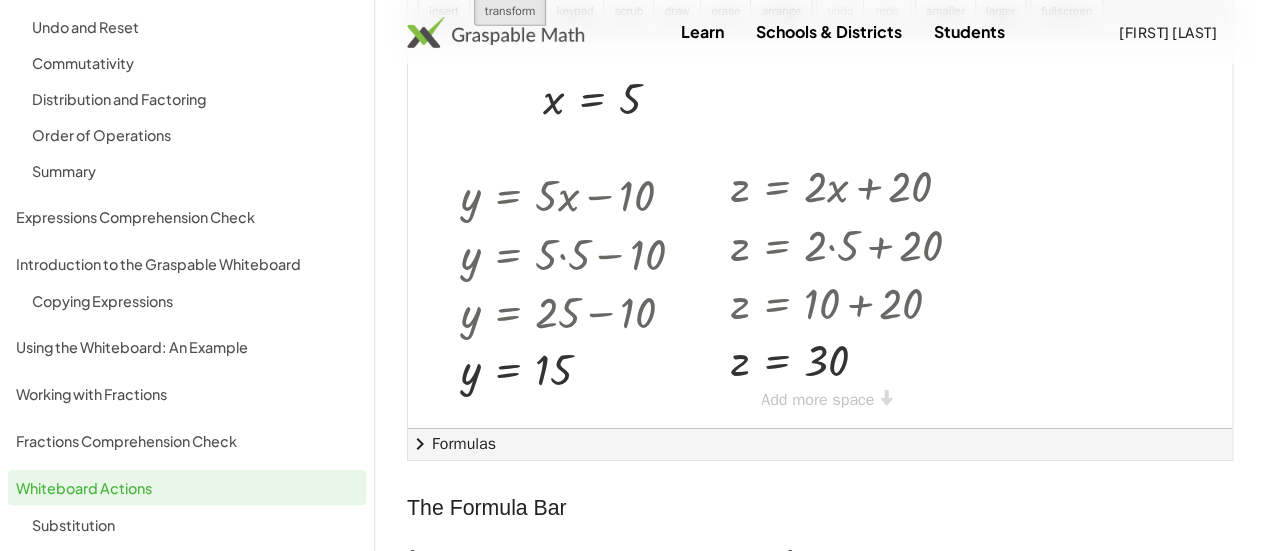 scroll, scrollTop: 321, scrollLeft: 0, axis: vertical 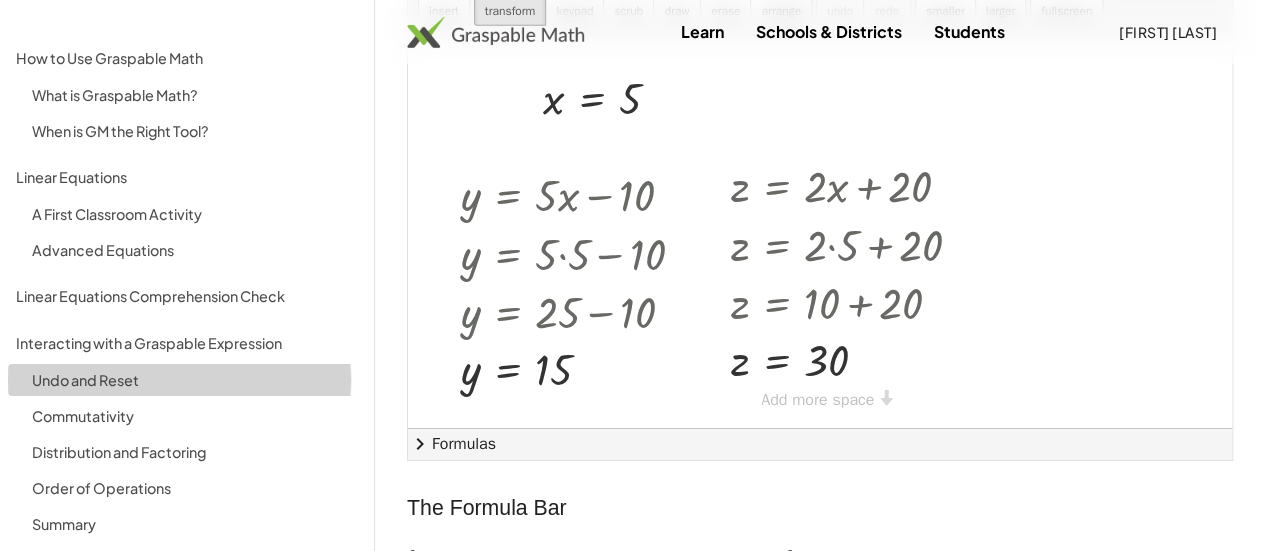 click on "Undo and Reset" 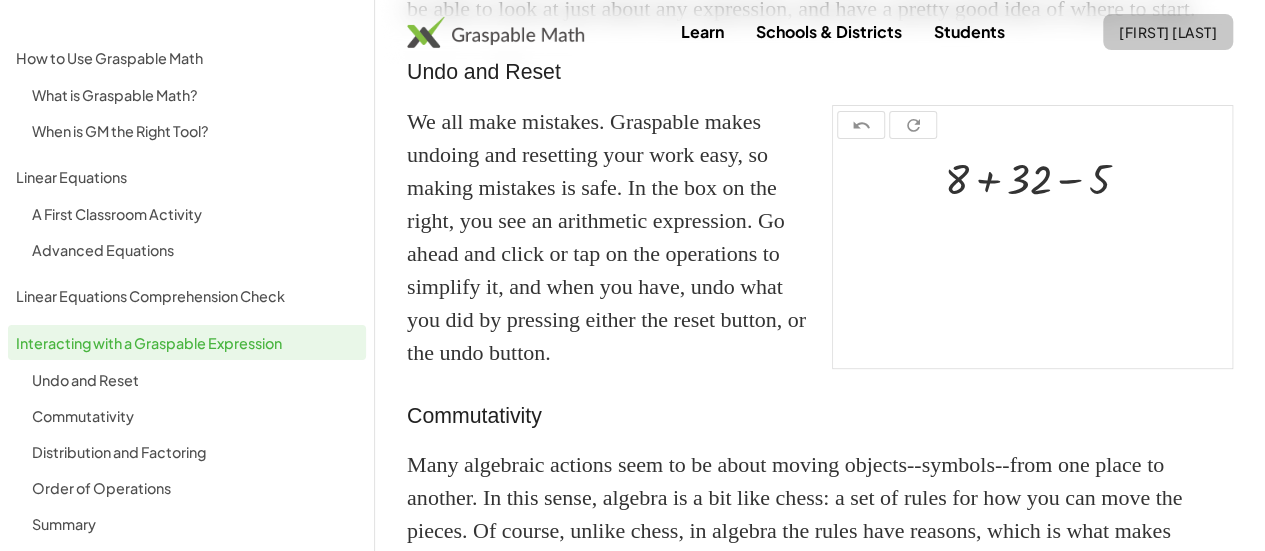 click on "[FIRST] [LAST]" 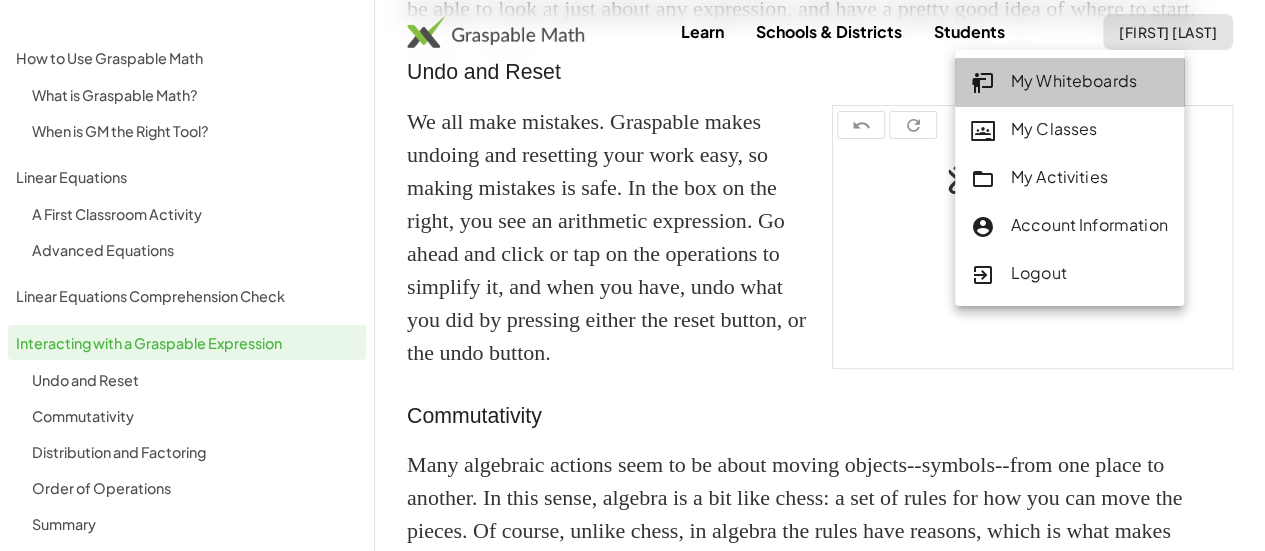 click on "My Whiteboards" 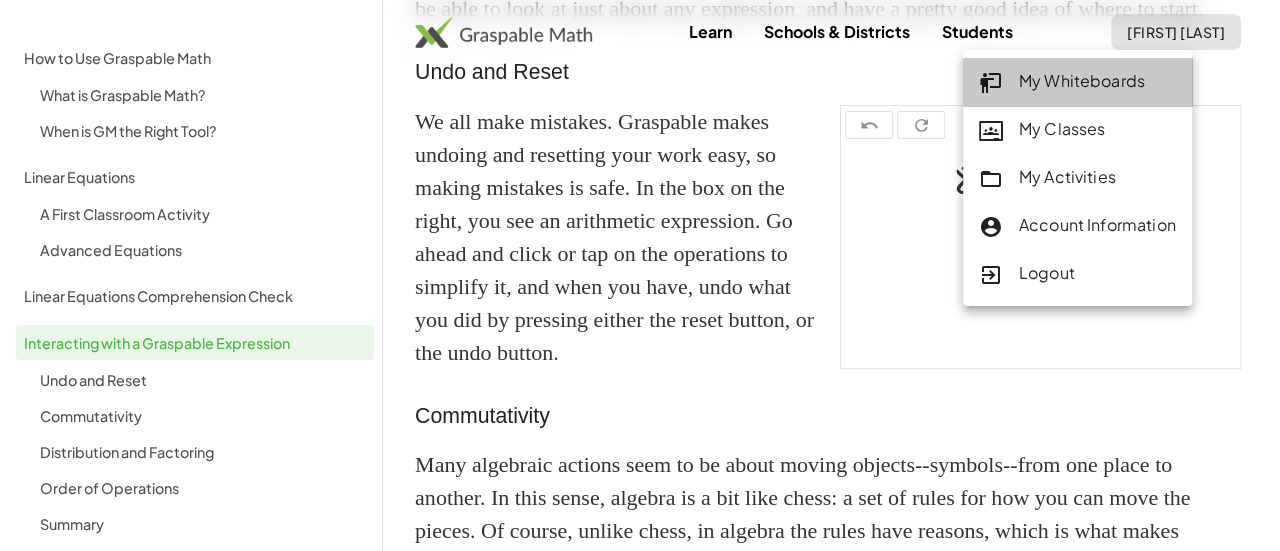 scroll, scrollTop: 0, scrollLeft: 0, axis: both 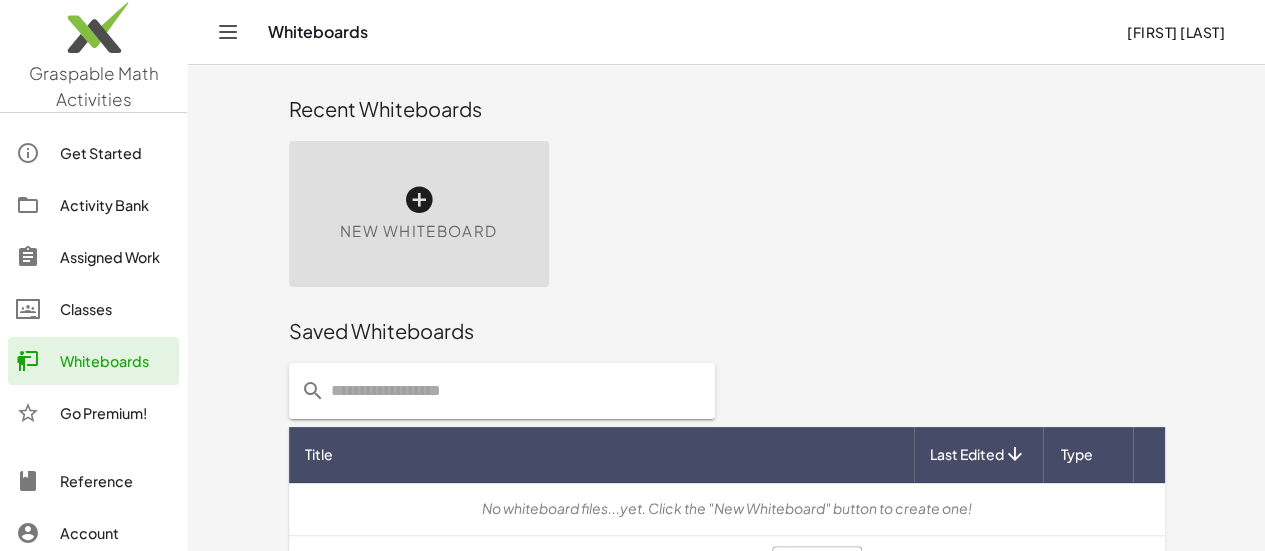 click on "New Whiteboard" at bounding box center (418, 231) 